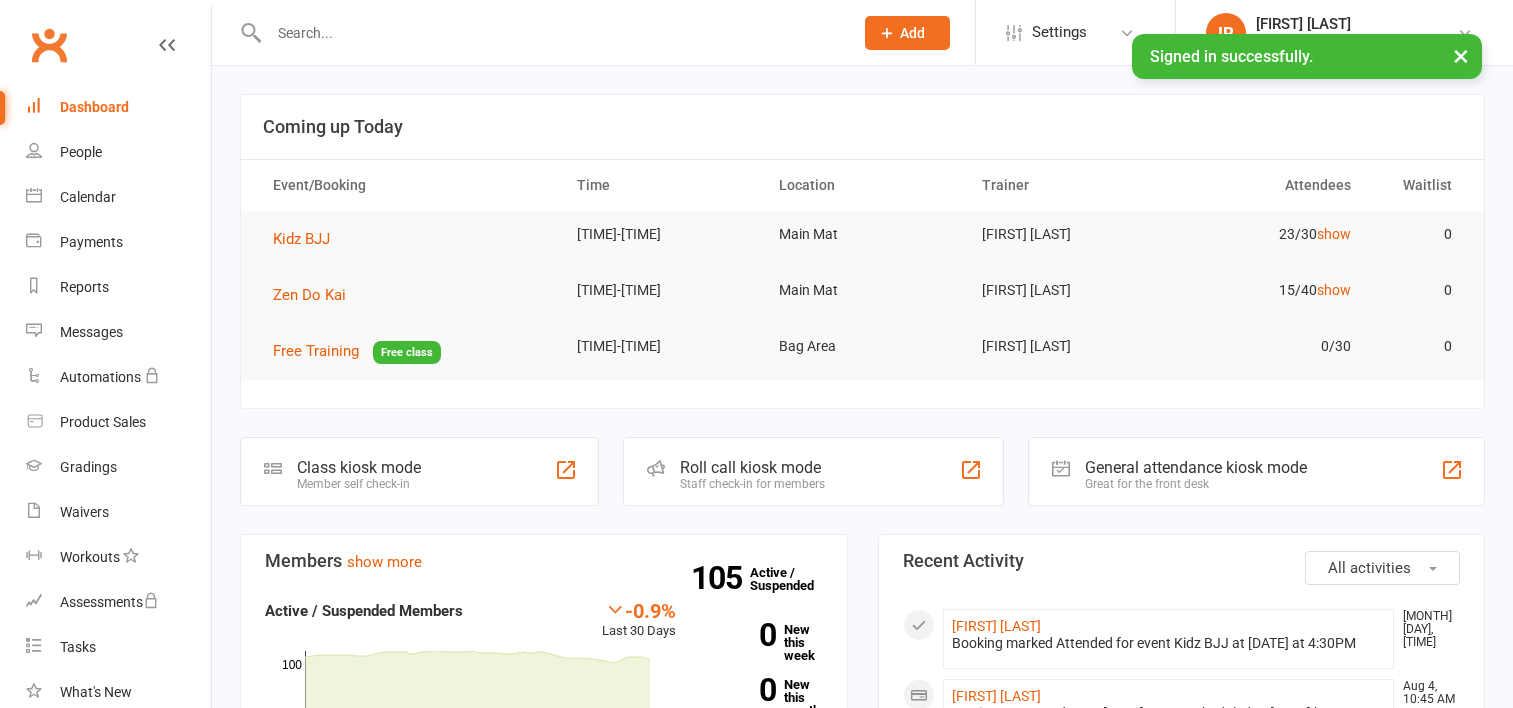 scroll, scrollTop: 0, scrollLeft: 0, axis: both 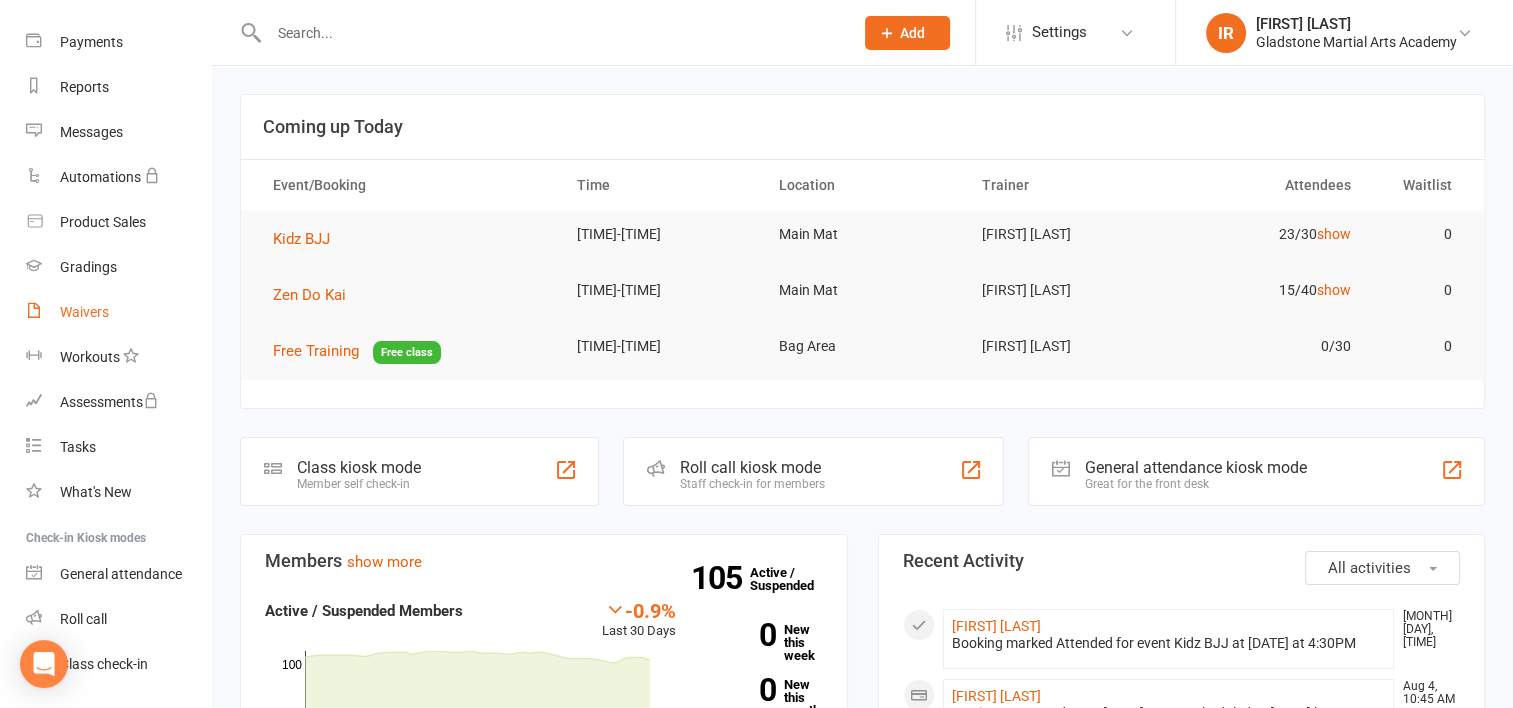 click on "Waivers" at bounding box center (84, 312) 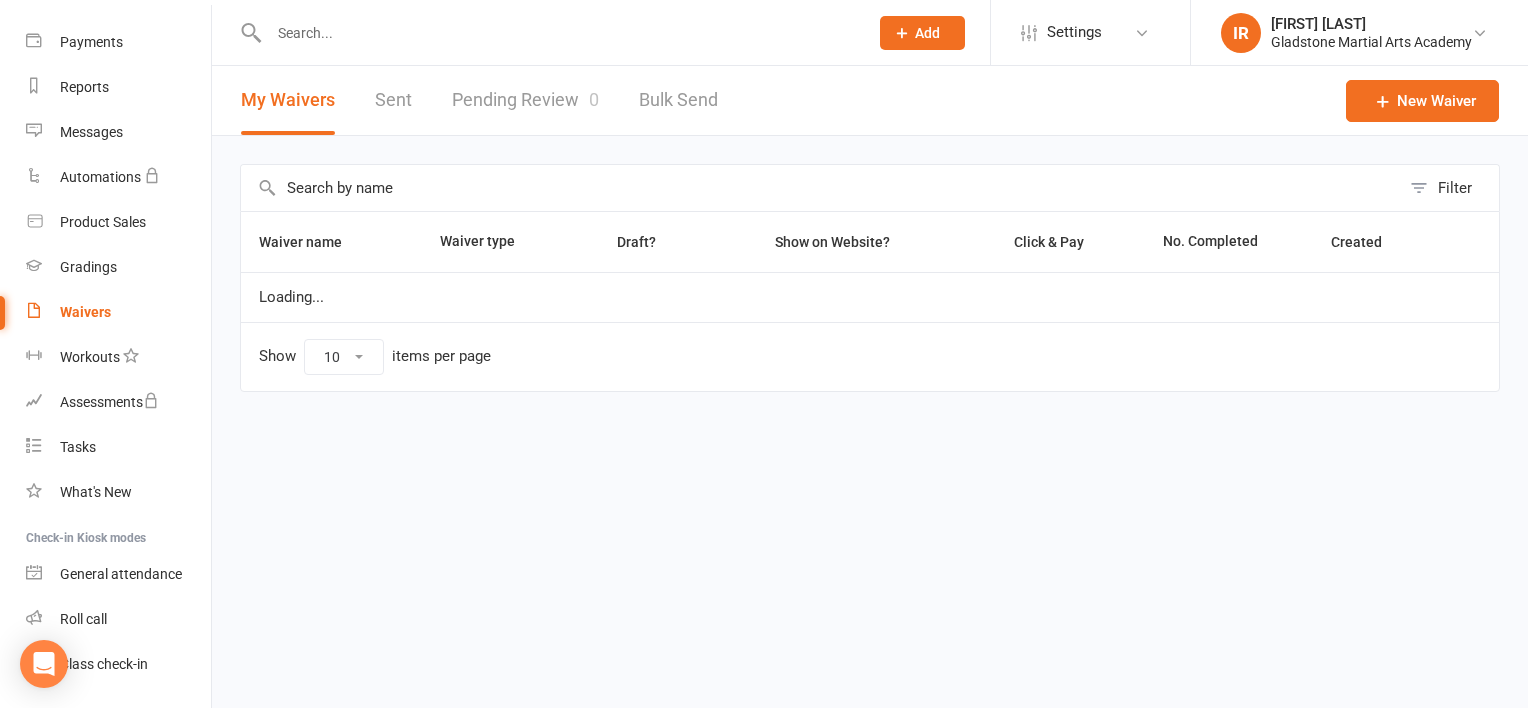 select on "25" 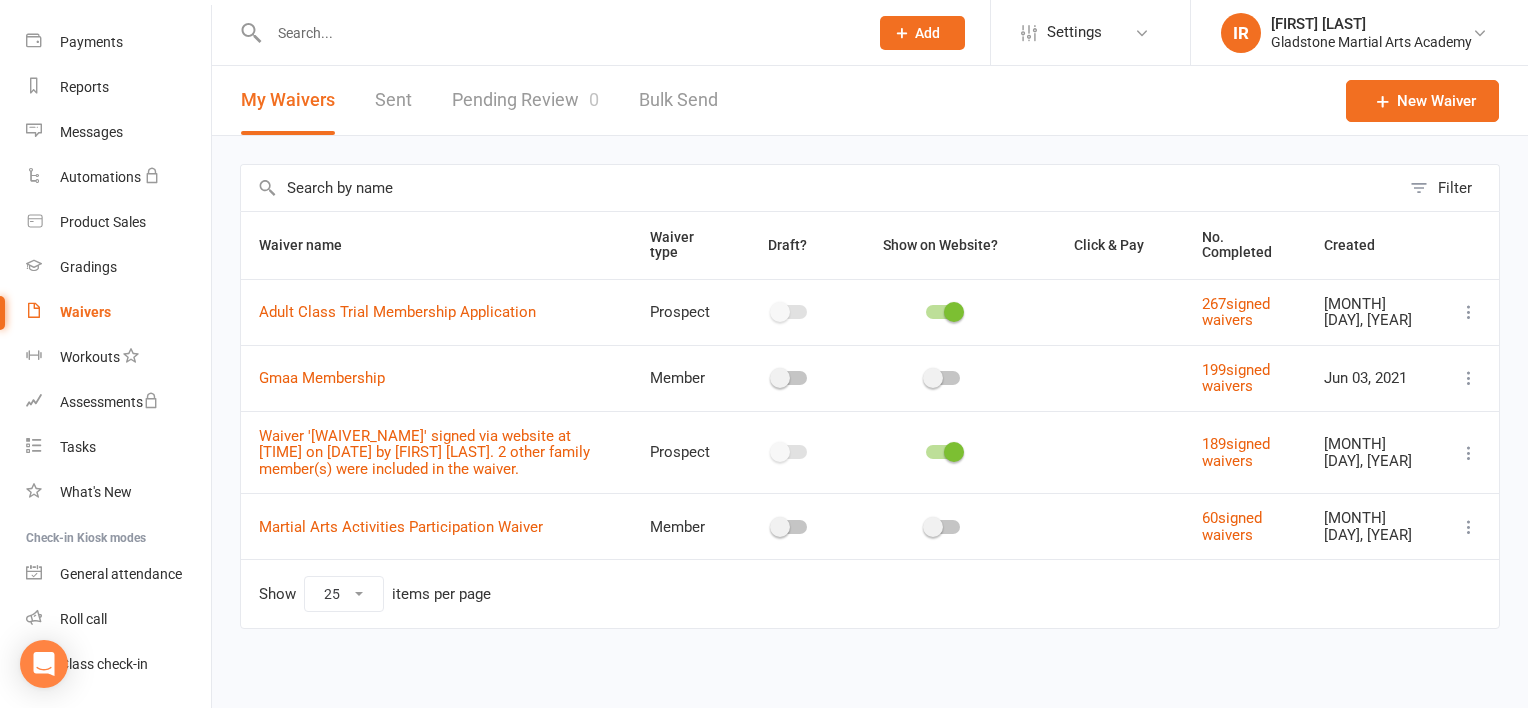 click on "Pending Review 0" at bounding box center (525, 100) 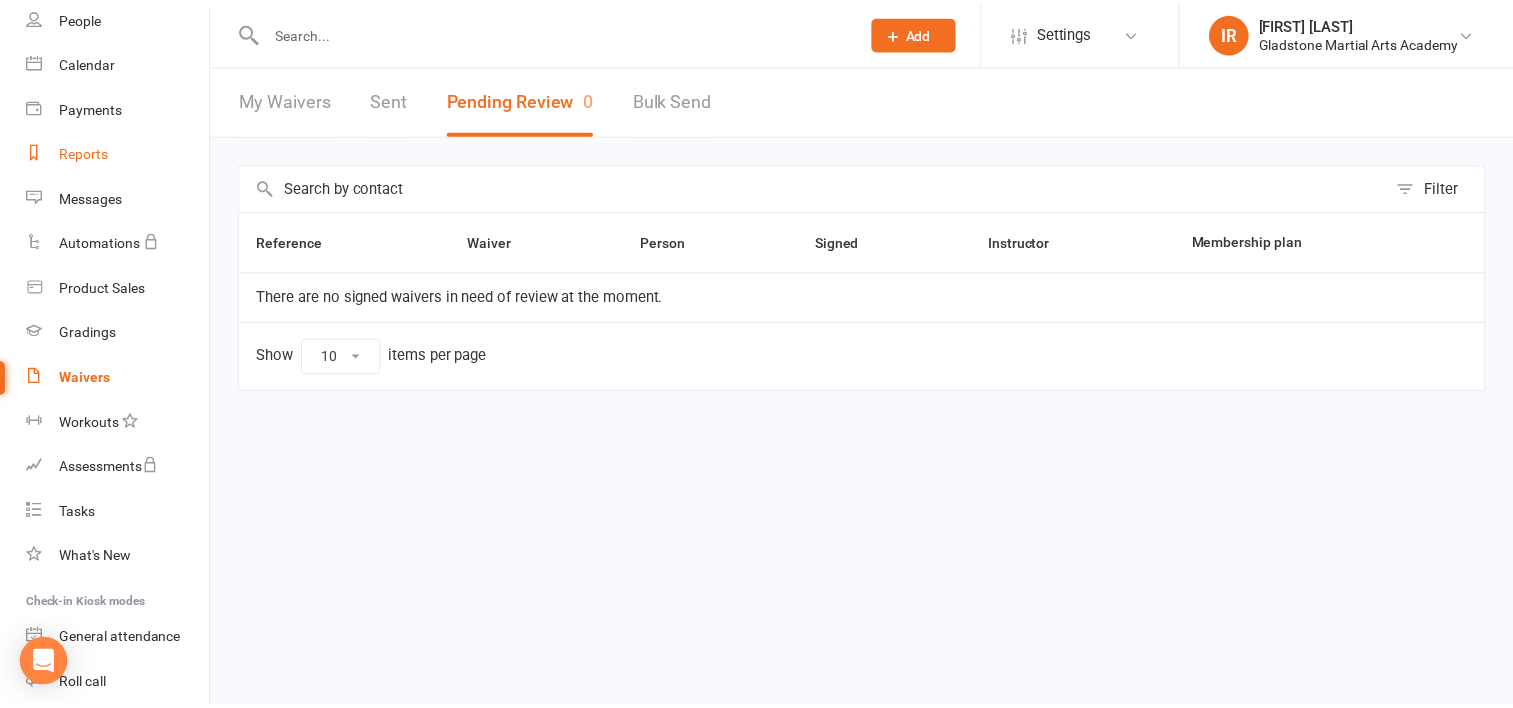 scroll, scrollTop: 0, scrollLeft: 0, axis: both 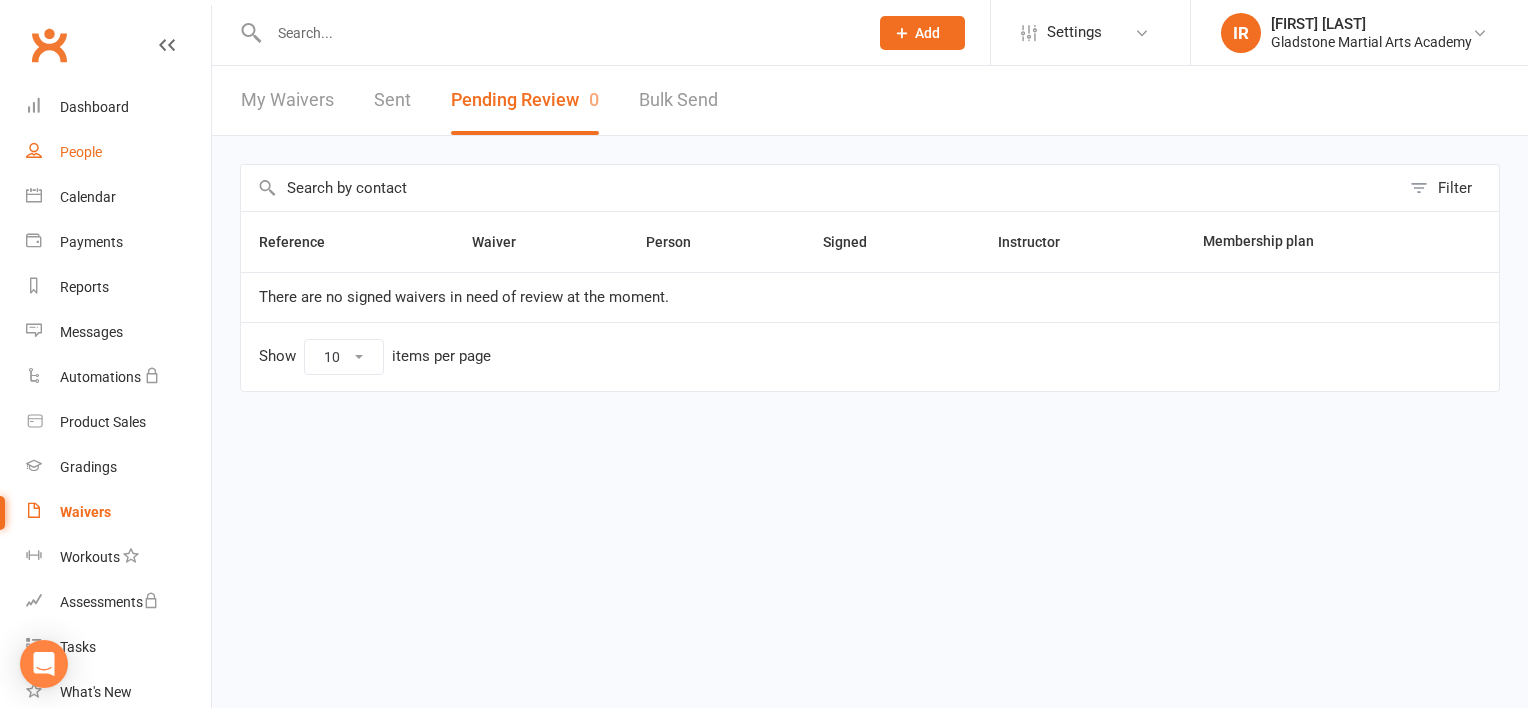 click on "People" at bounding box center [118, 152] 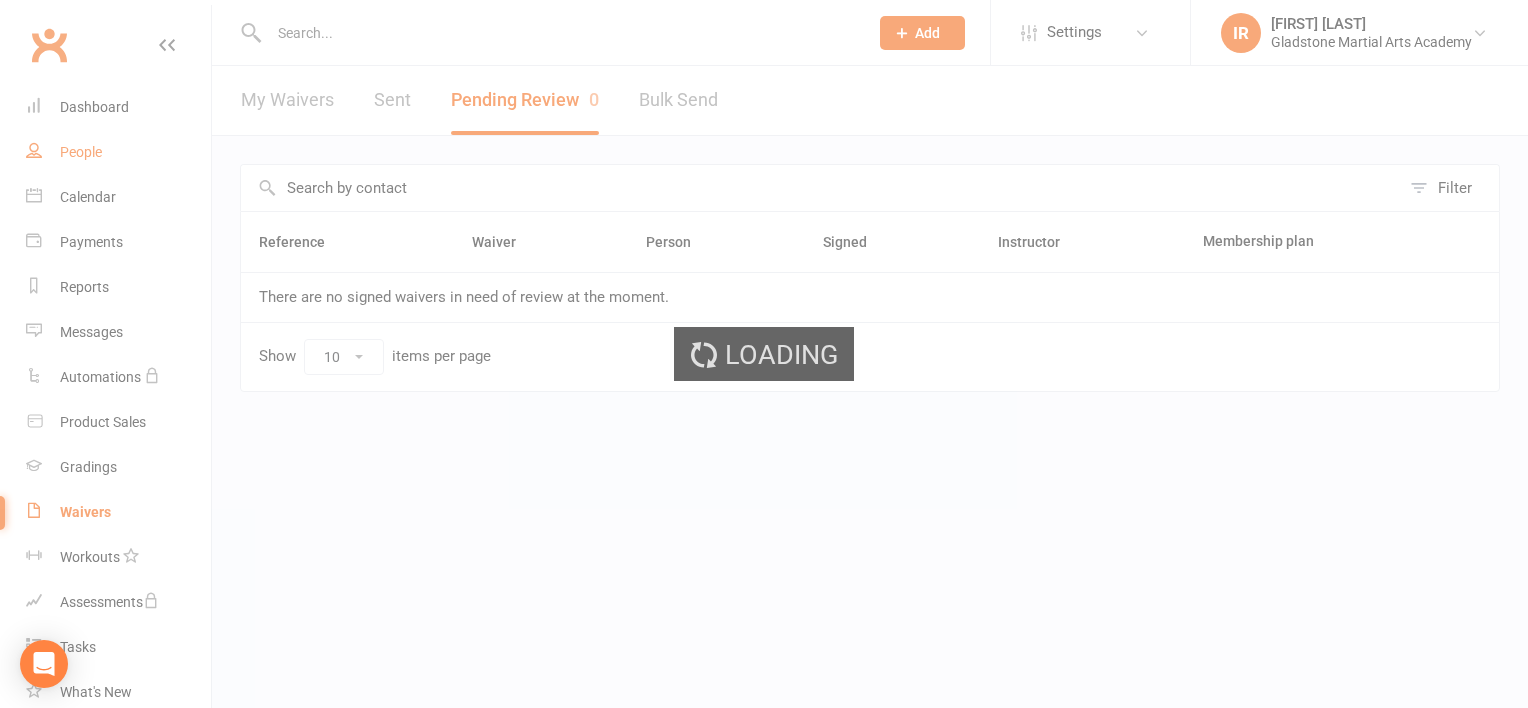 select on "100" 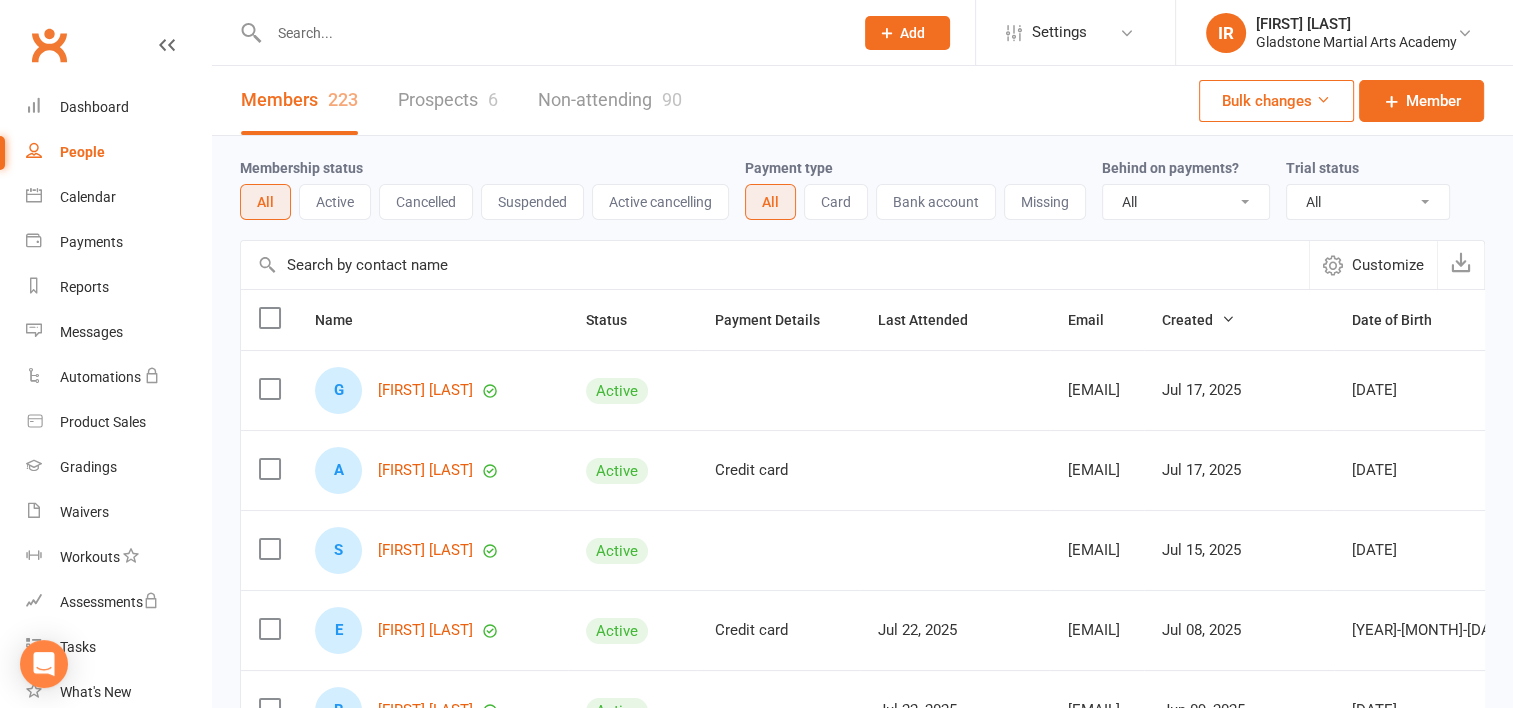 click on "Prospects 6" at bounding box center (448, 100) 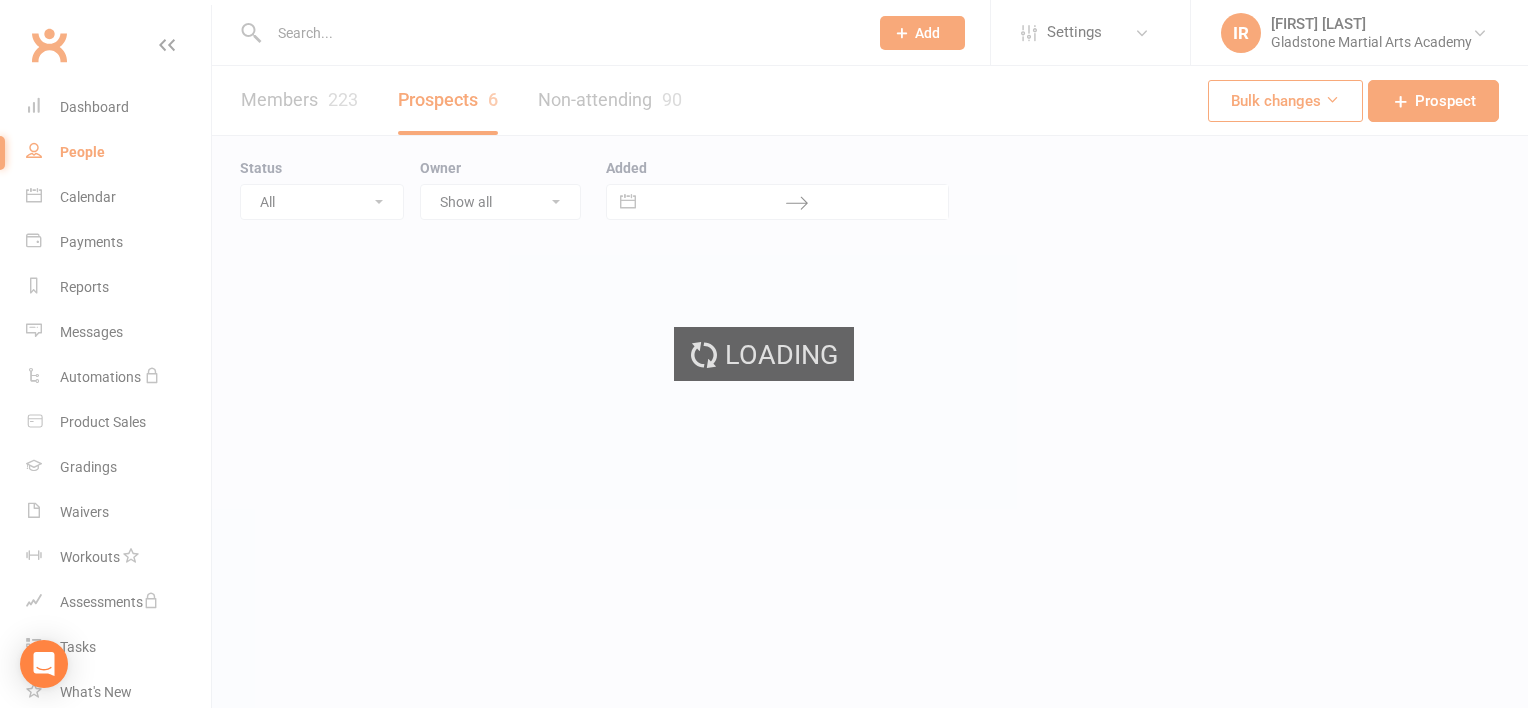 select on "100" 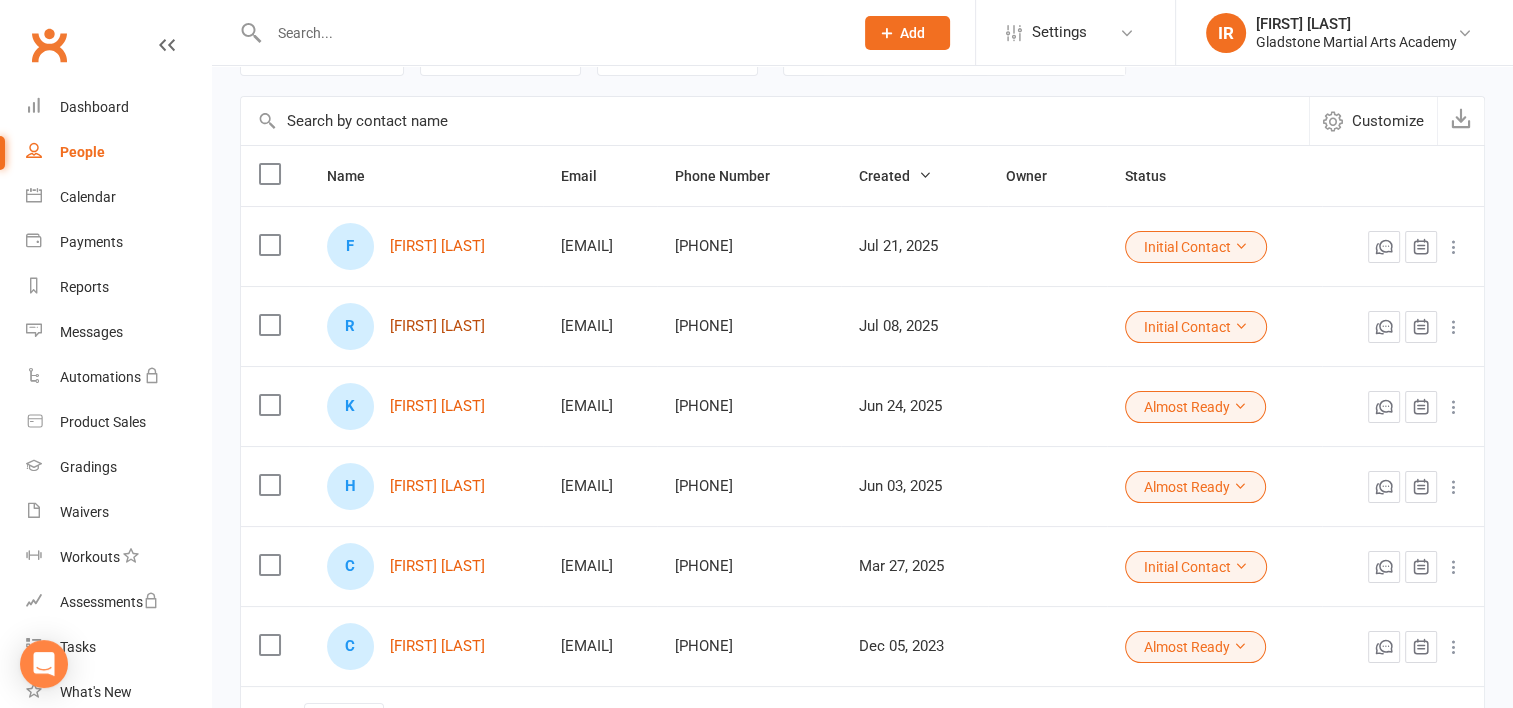 scroll, scrollTop: 100, scrollLeft: 0, axis: vertical 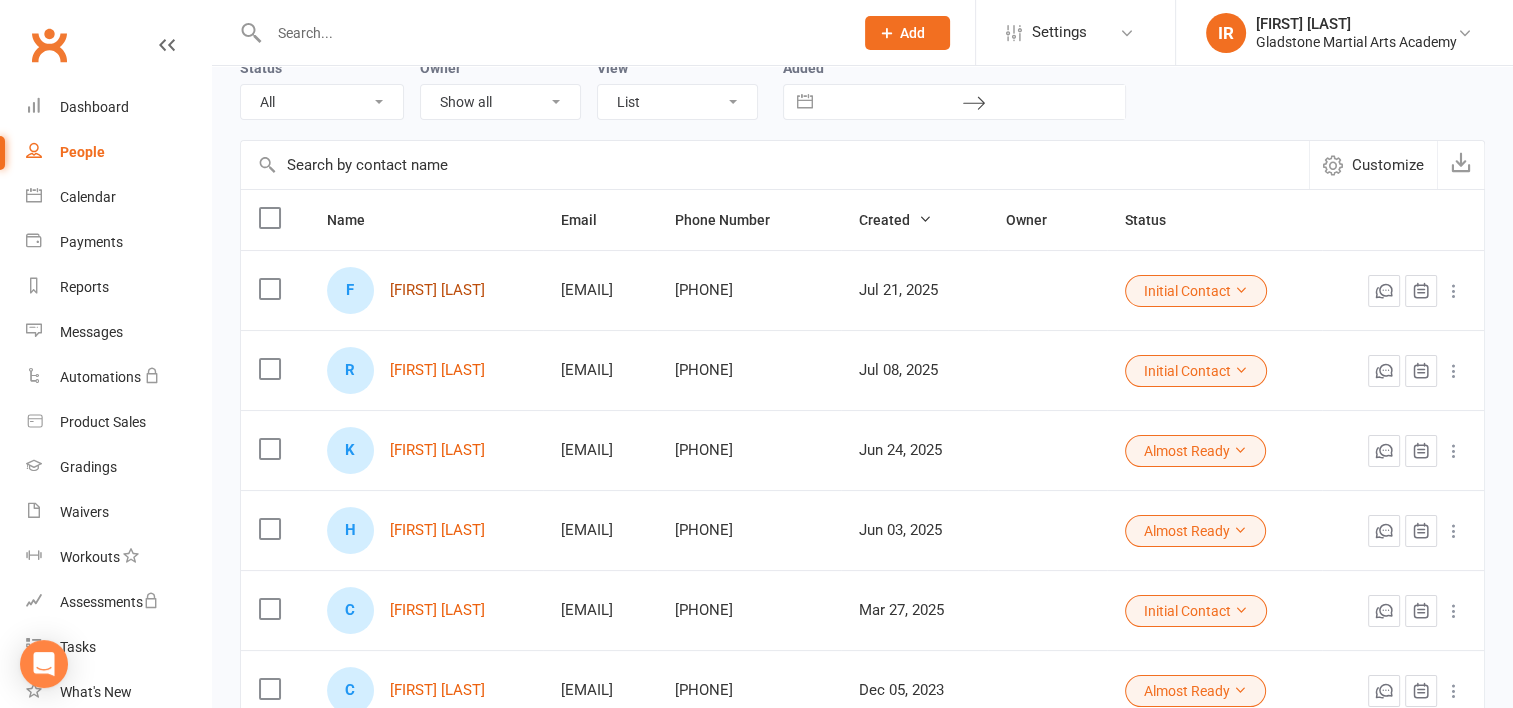 click on "[FIRST] [LAST]" at bounding box center (437, 290) 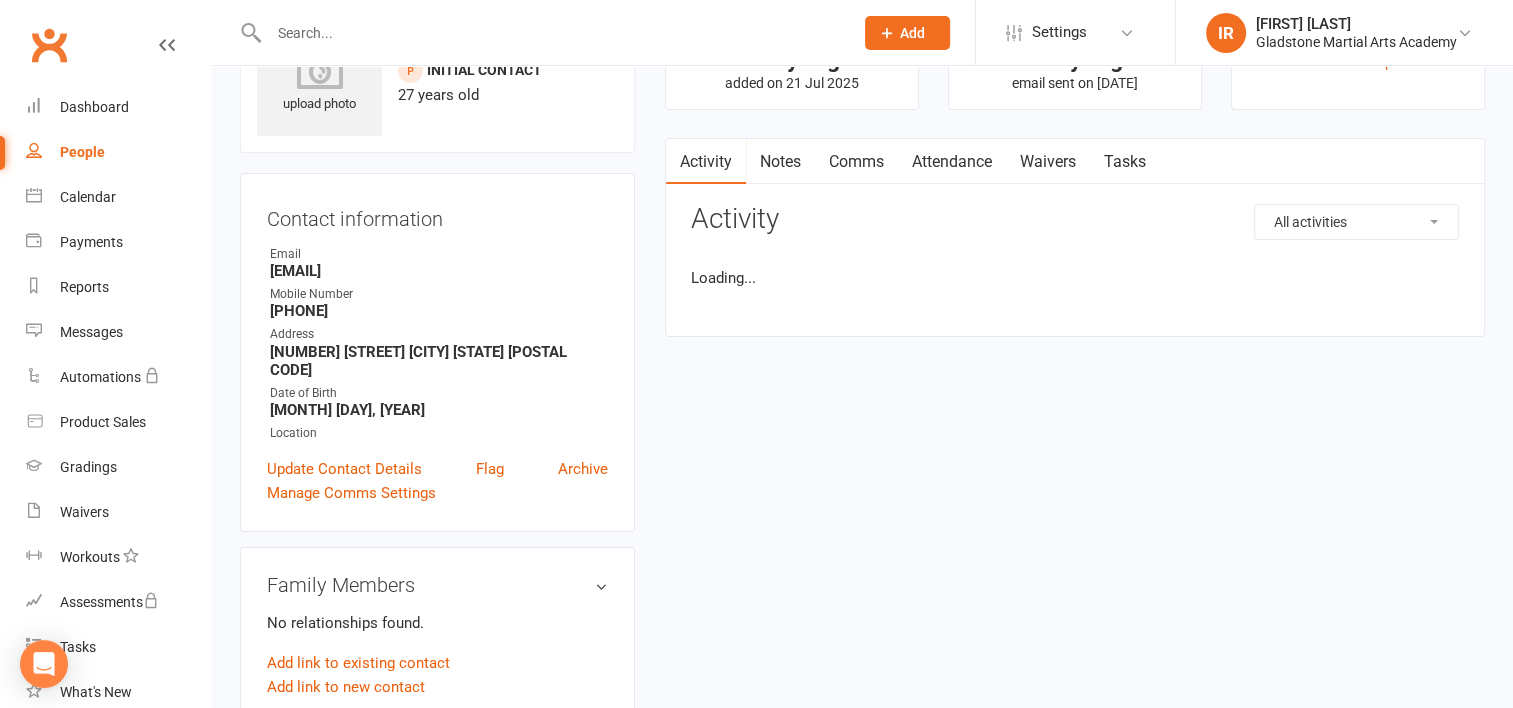 scroll, scrollTop: 0, scrollLeft: 0, axis: both 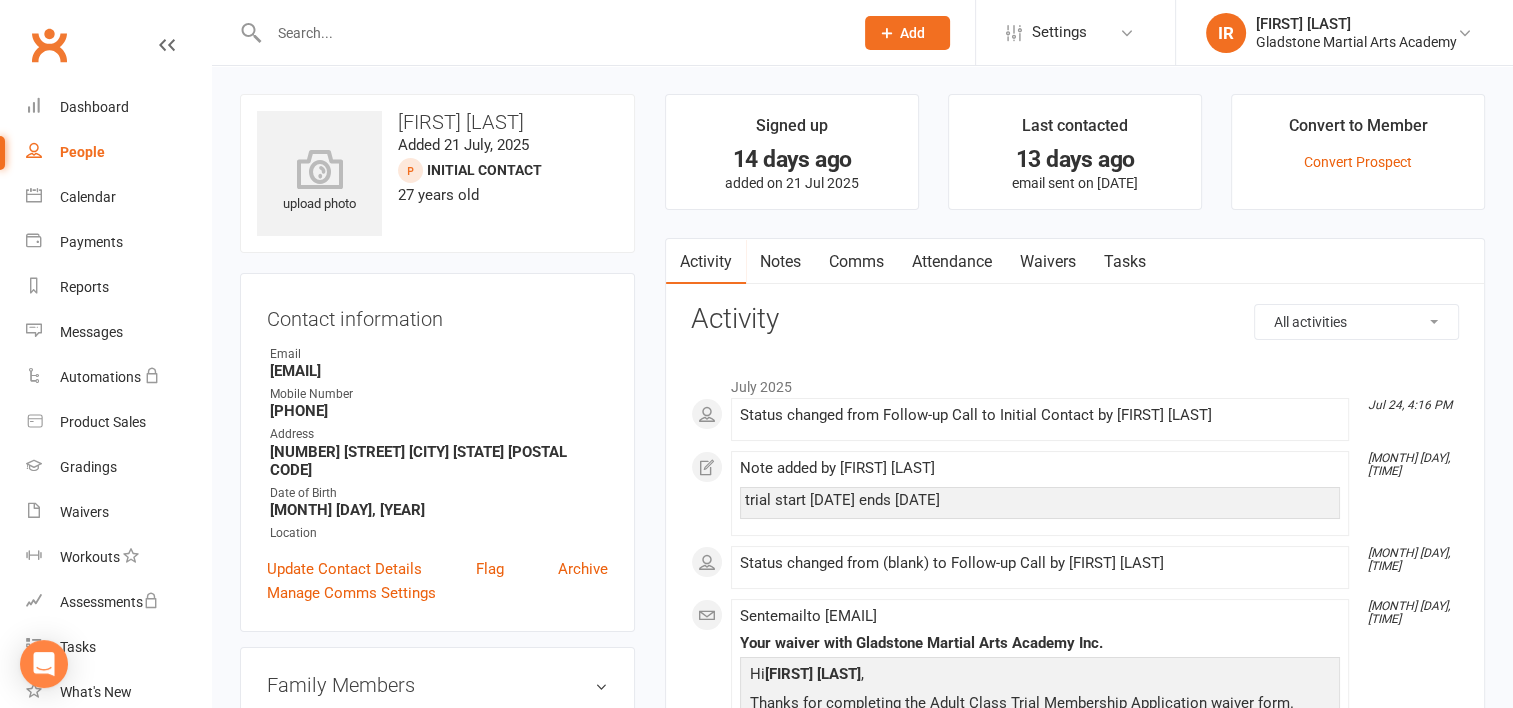 select on "100" 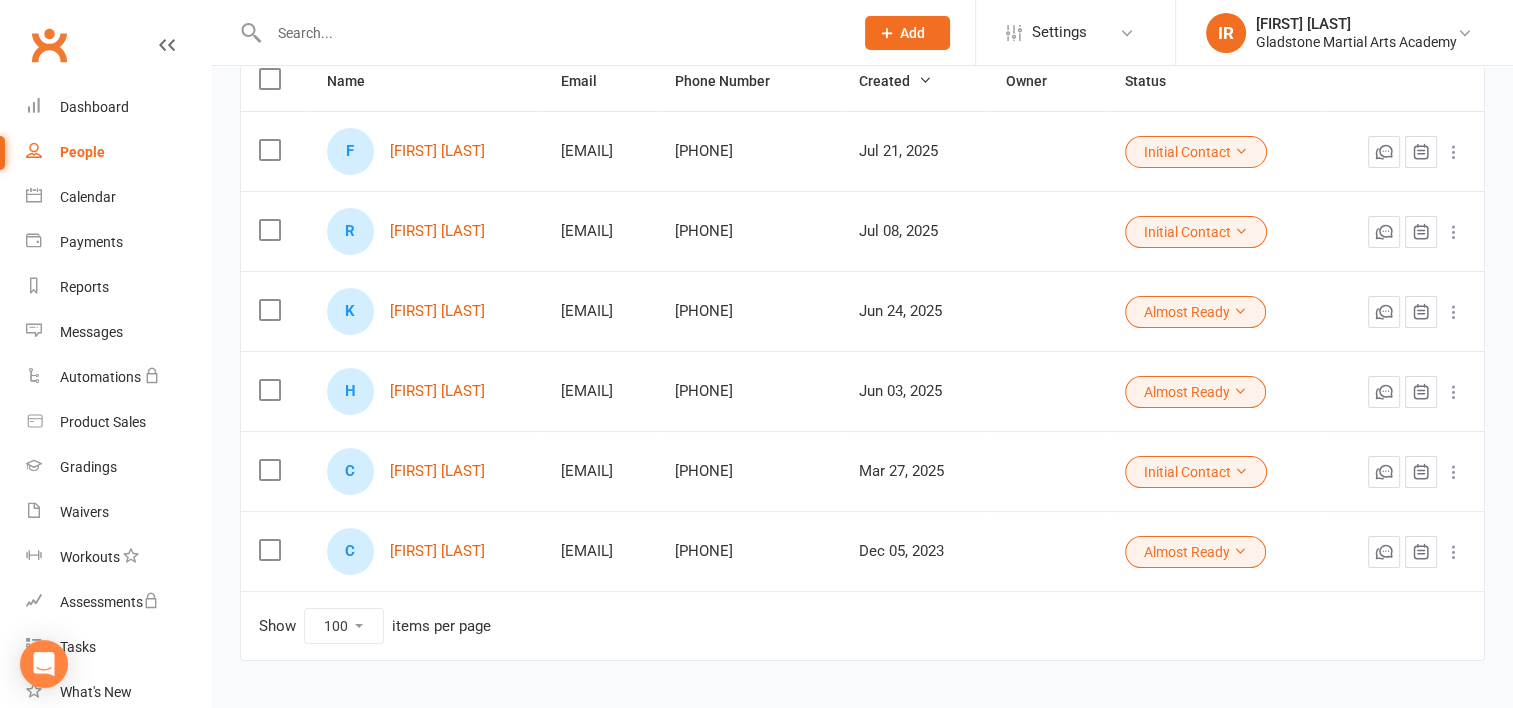 scroll, scrollTop: 196, scrollLeft: 0, axis: vertical 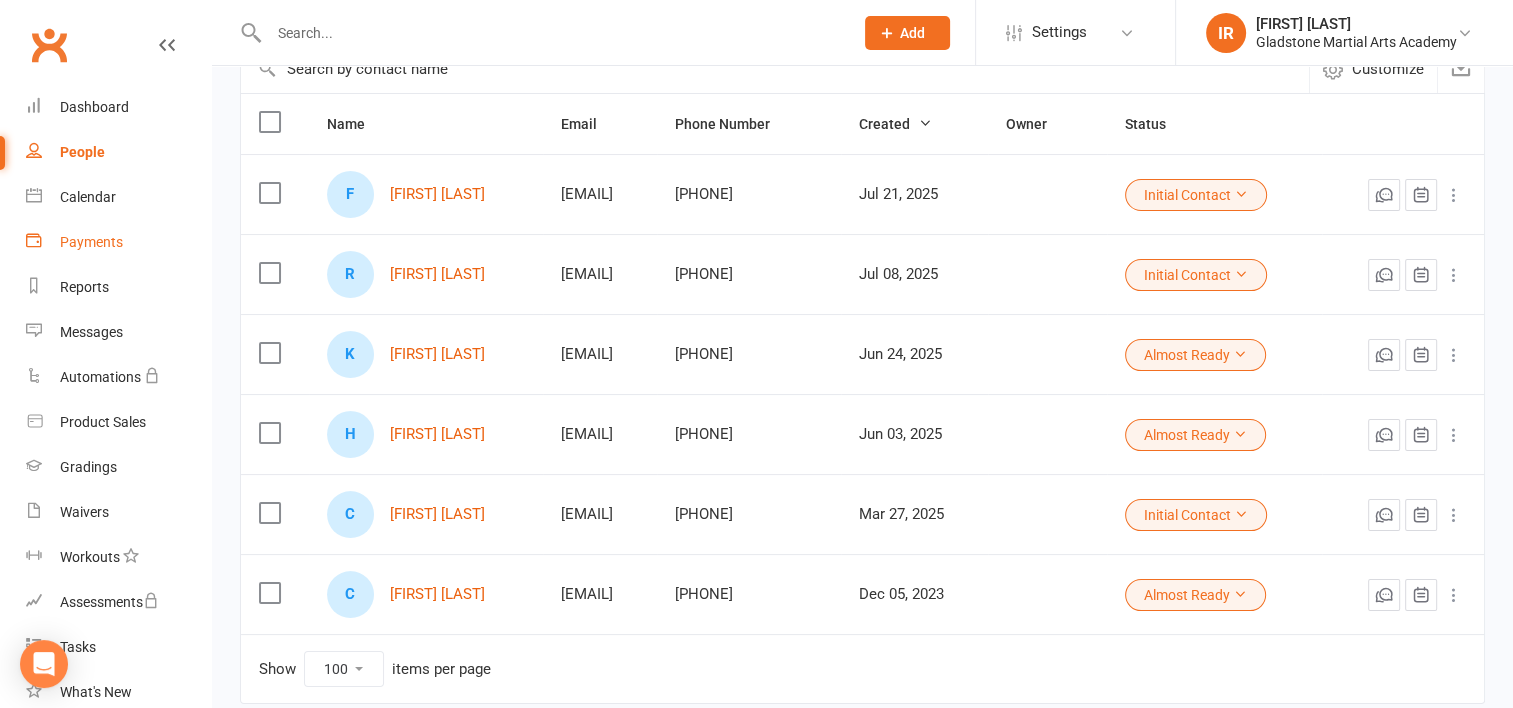 click on "Payments" at bounding box center (91, 242) 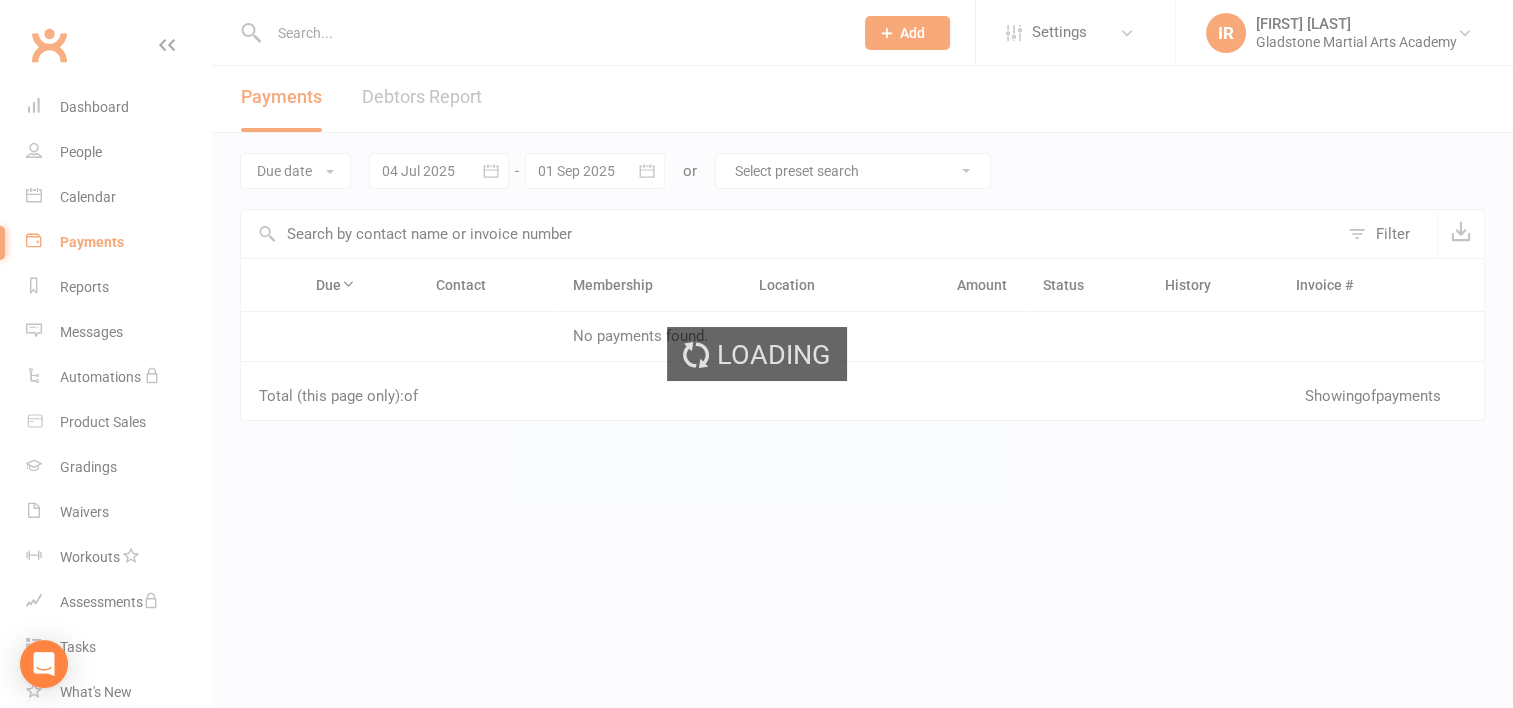 scroll, scrollTop: 0, scrollLeft: 0, axis: both 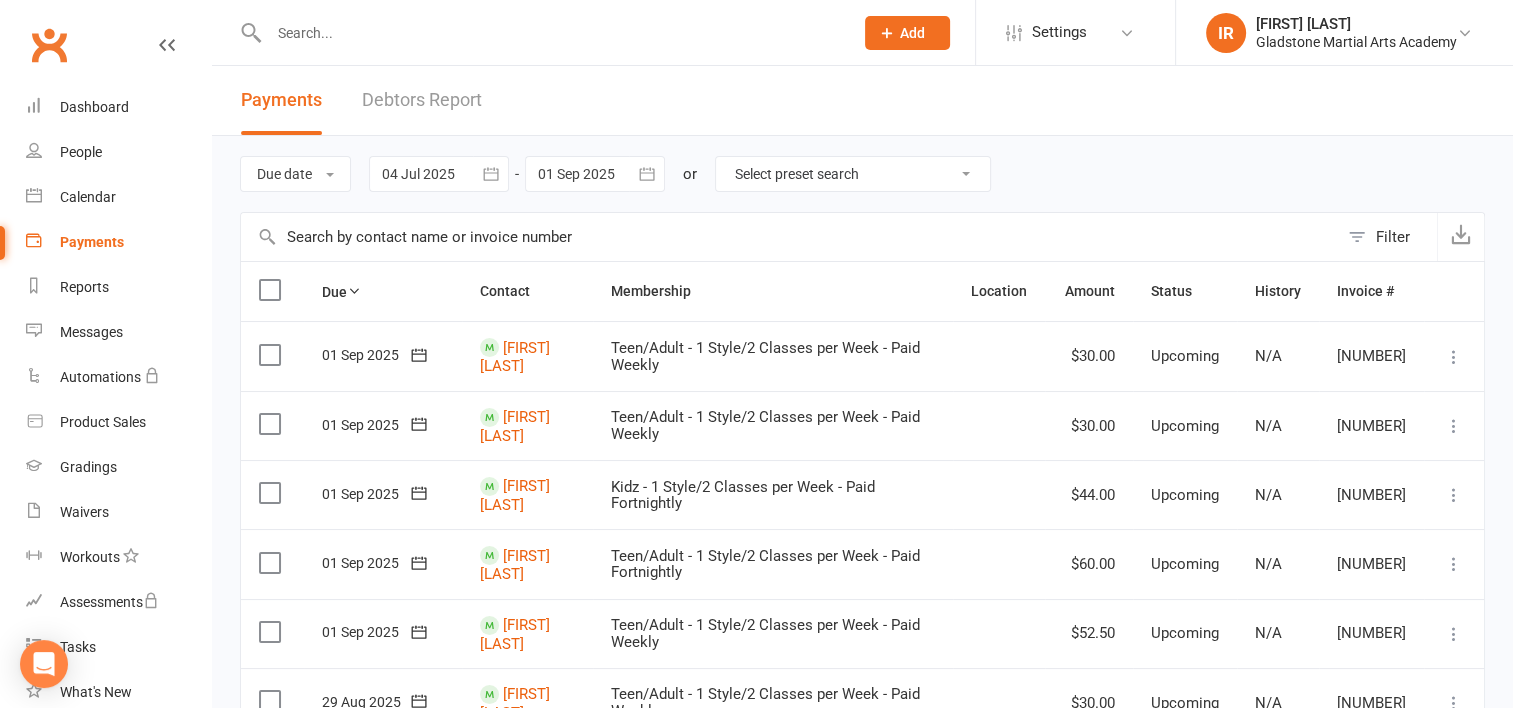 click on "Debtors Report" at bounding box center (422, 100) 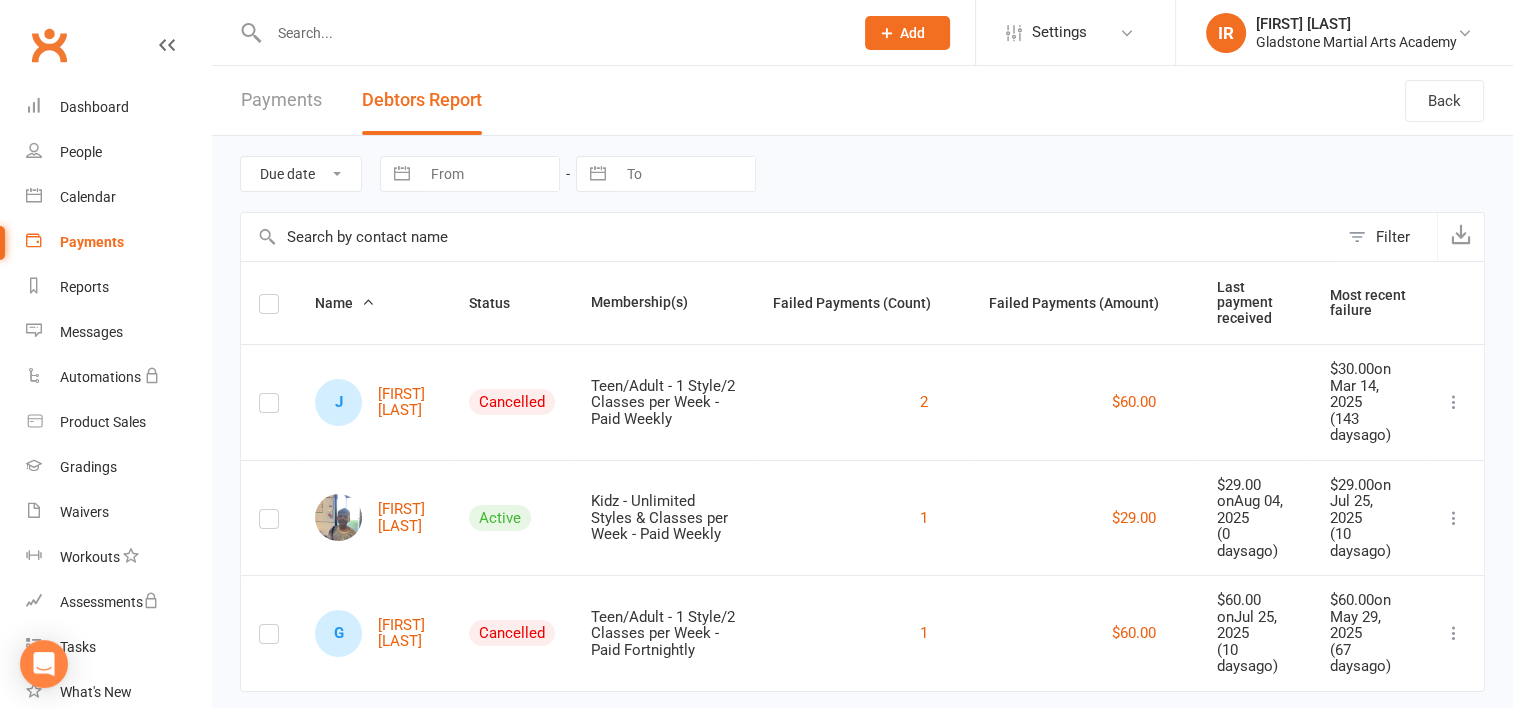 scroll, scrollTop: 38, scrollLeft: 0, axis: vertical 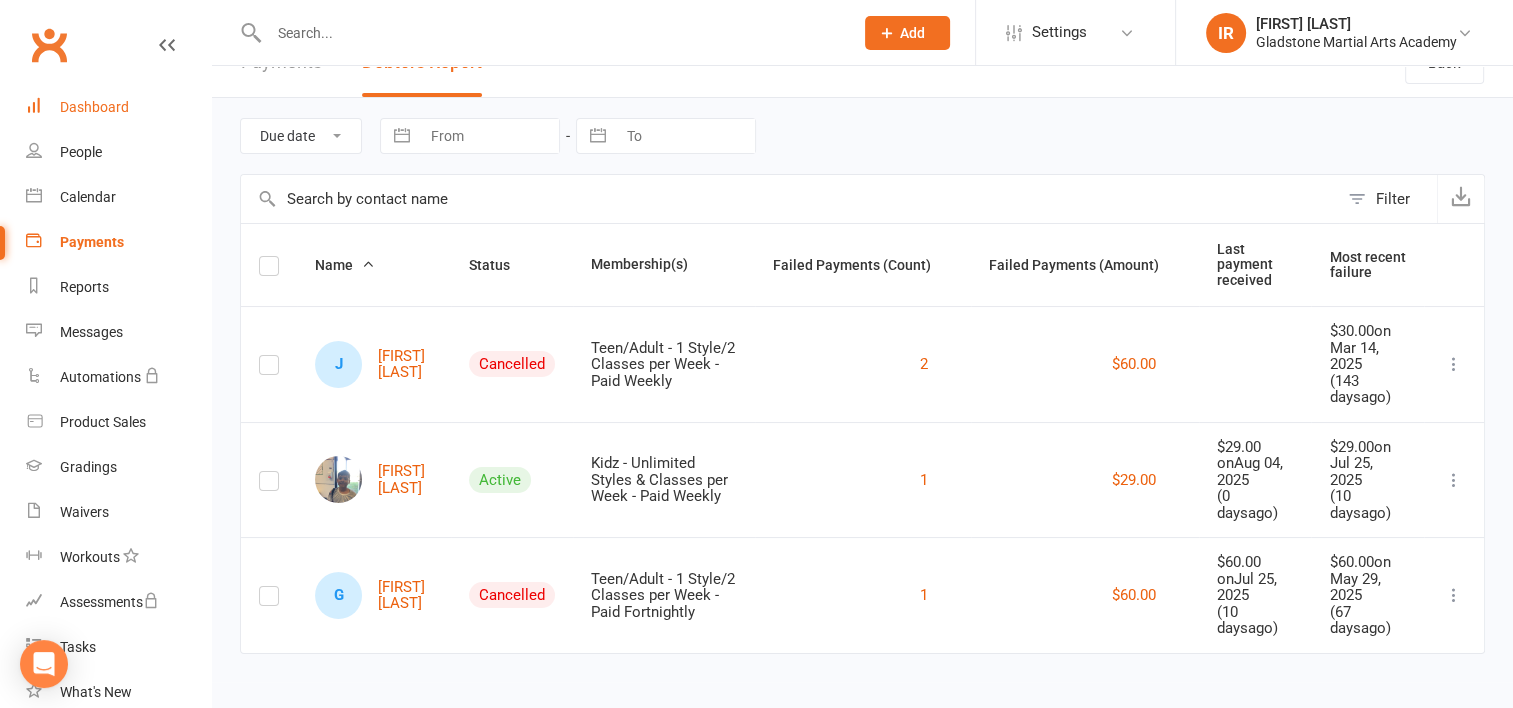 click on "Dashboard" at bounding box center (94, 107) 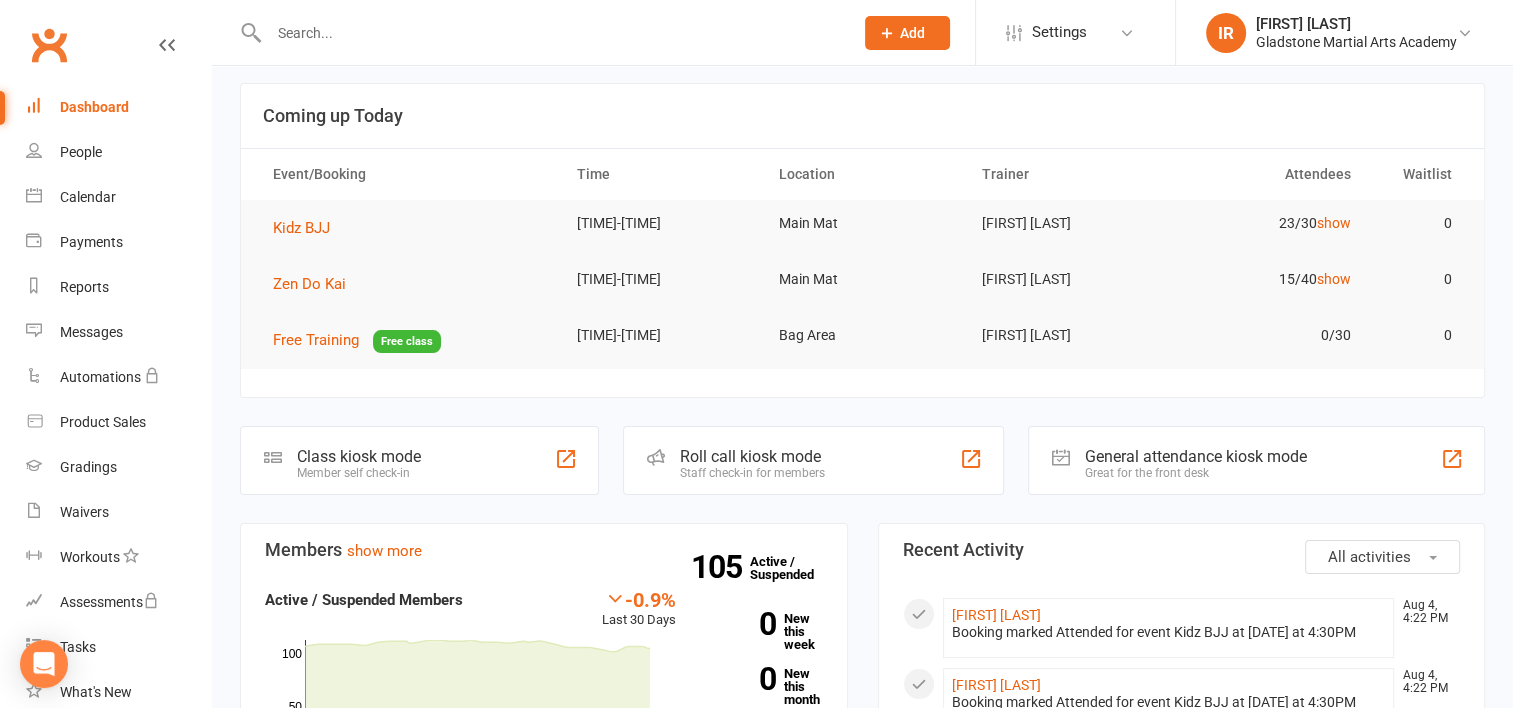 scroll, scrollTop: 0, scrollLeft: 0, axis: both 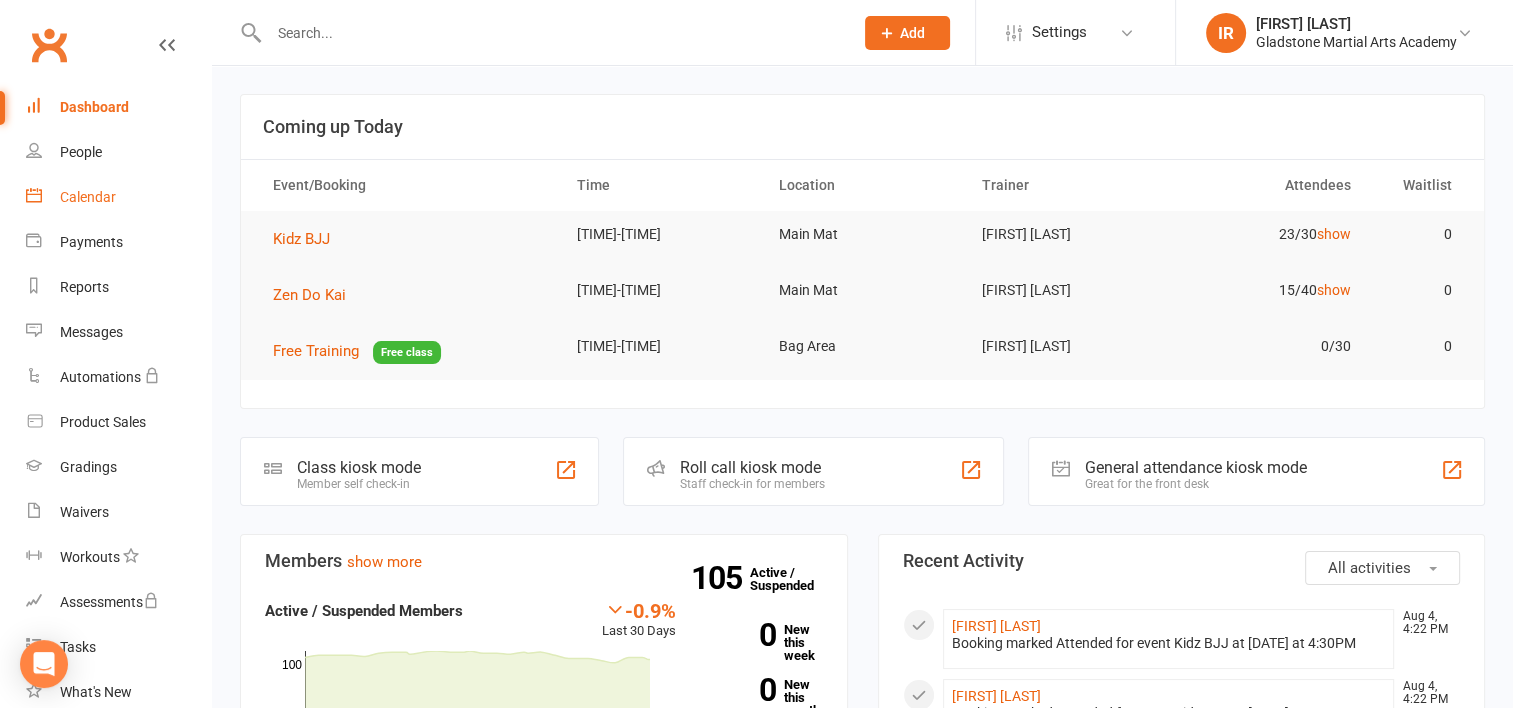 click on "Calendar" at bounding box center (88, 197) 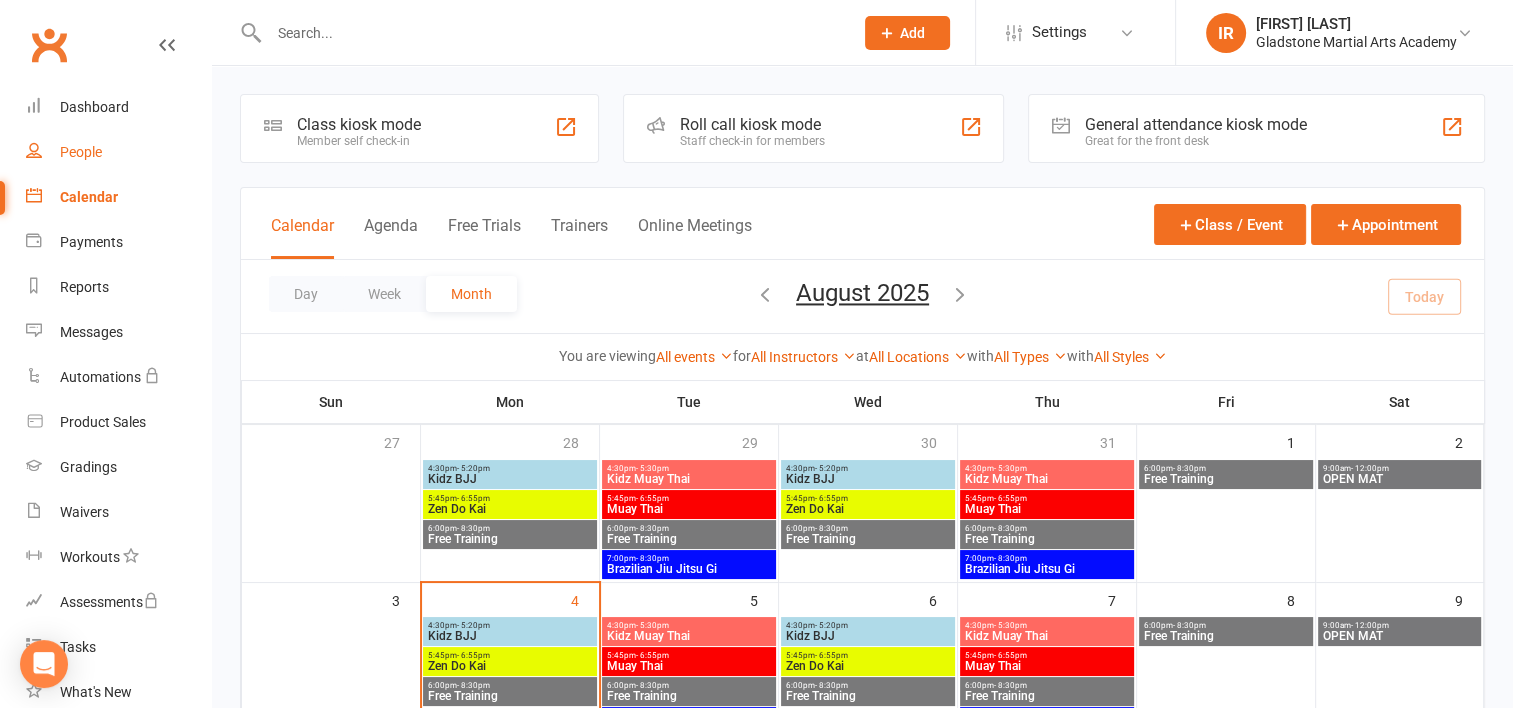 click on "People" at bounding box center (81, 152) 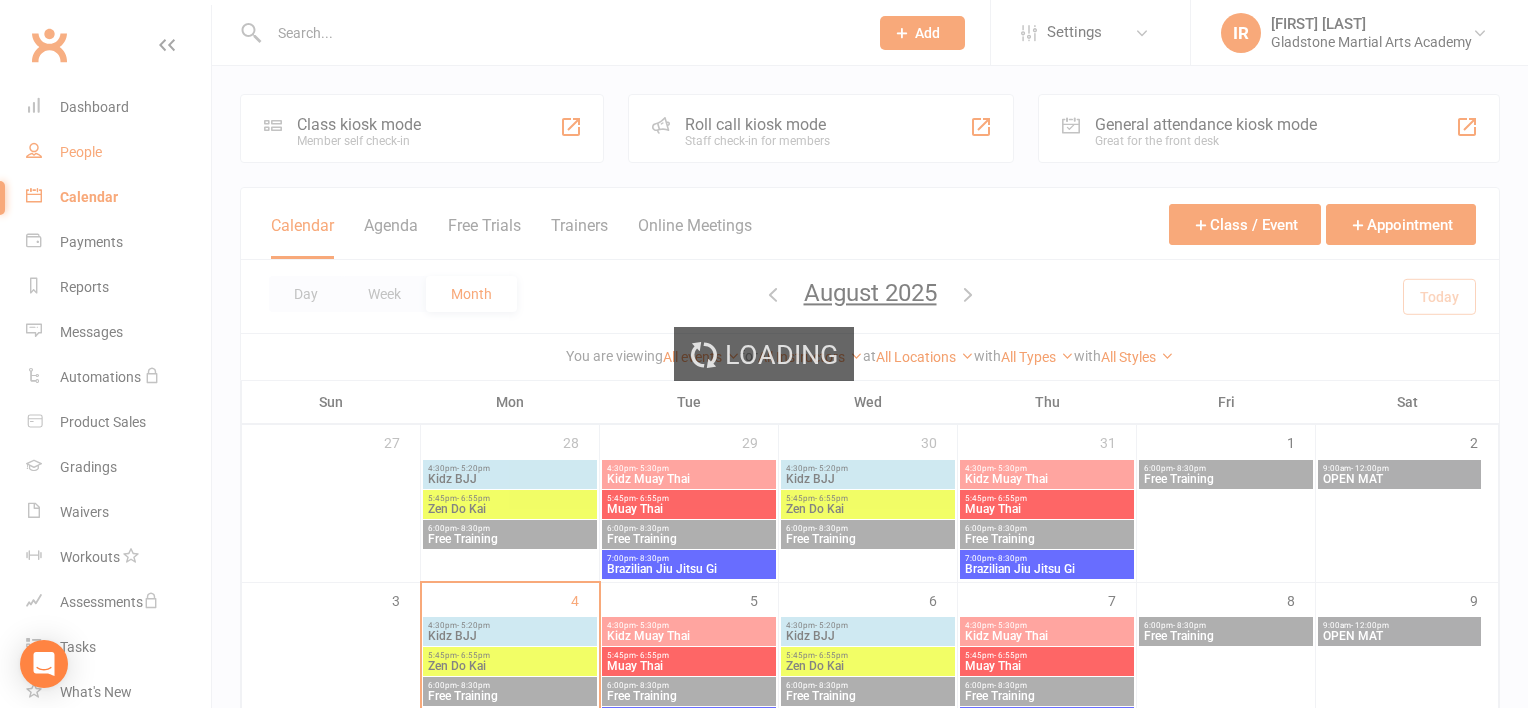 select on "100" 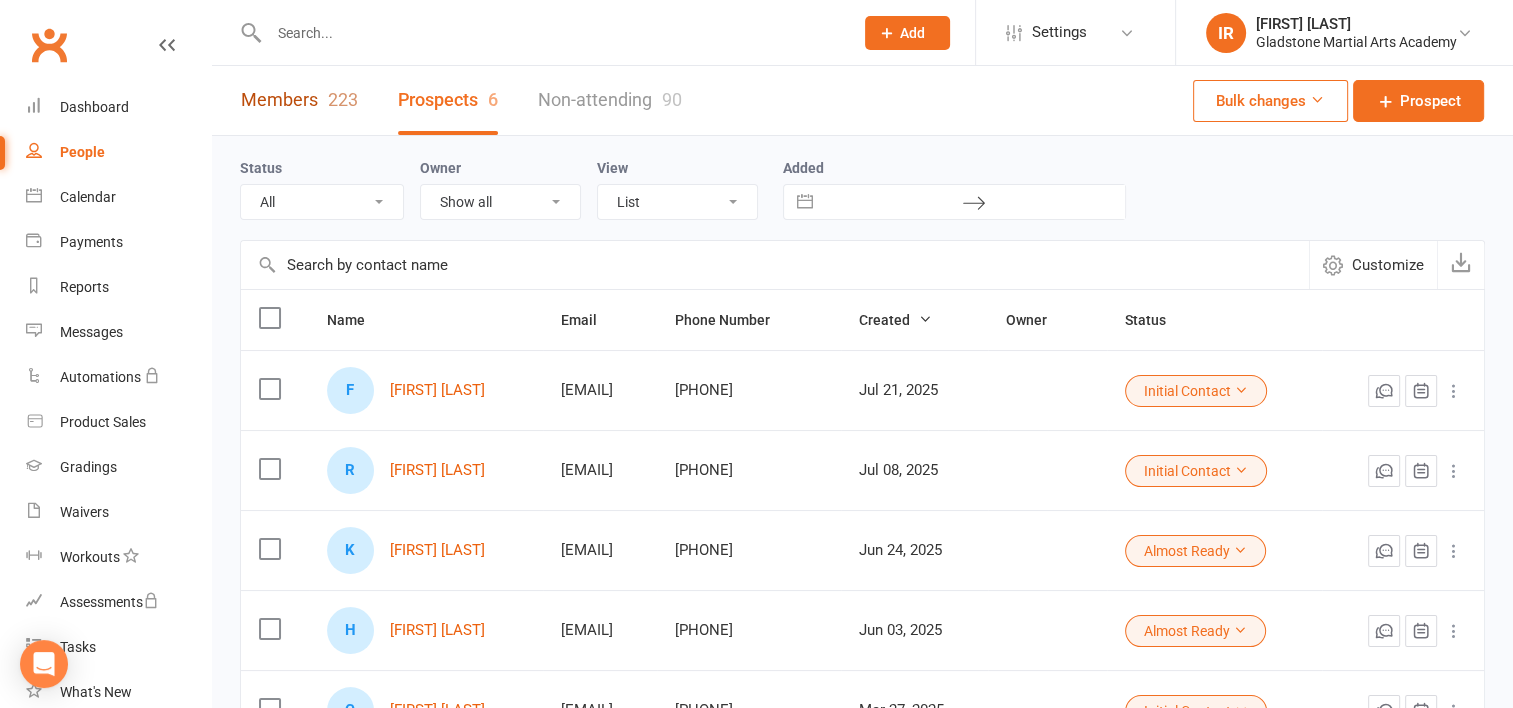 click on "223" at bounding box center (343, 99) 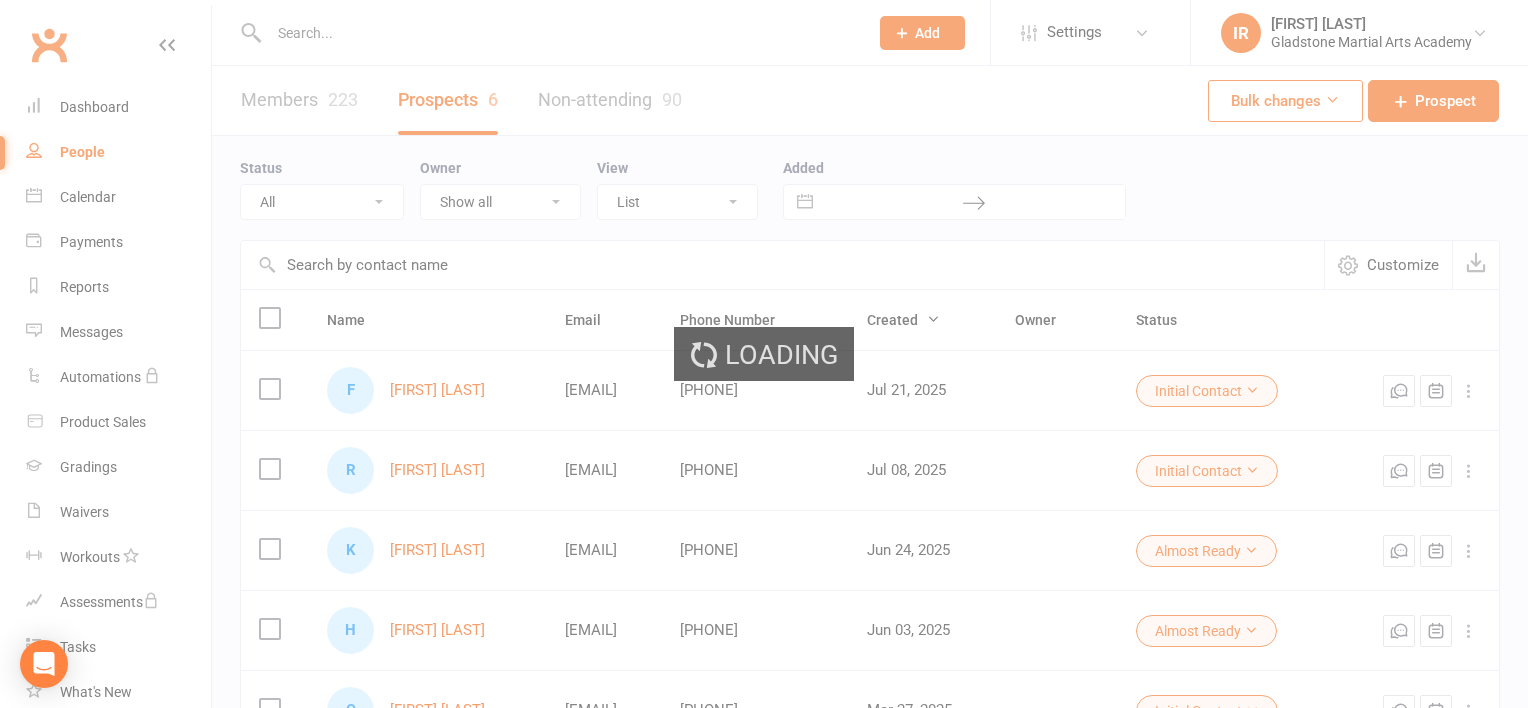 select on "100" 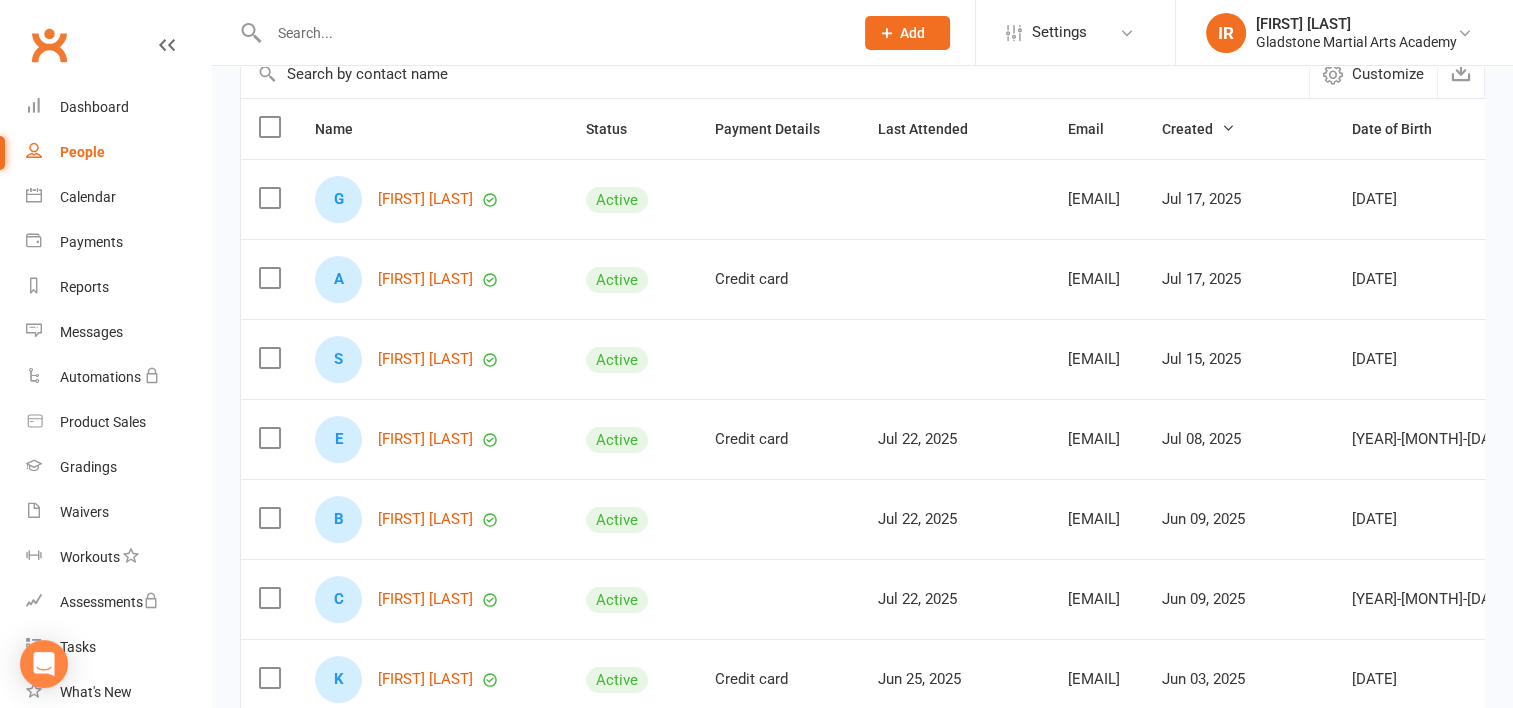 scroll, scrollTop: 200, scrollLeft: 0, axis: vertical 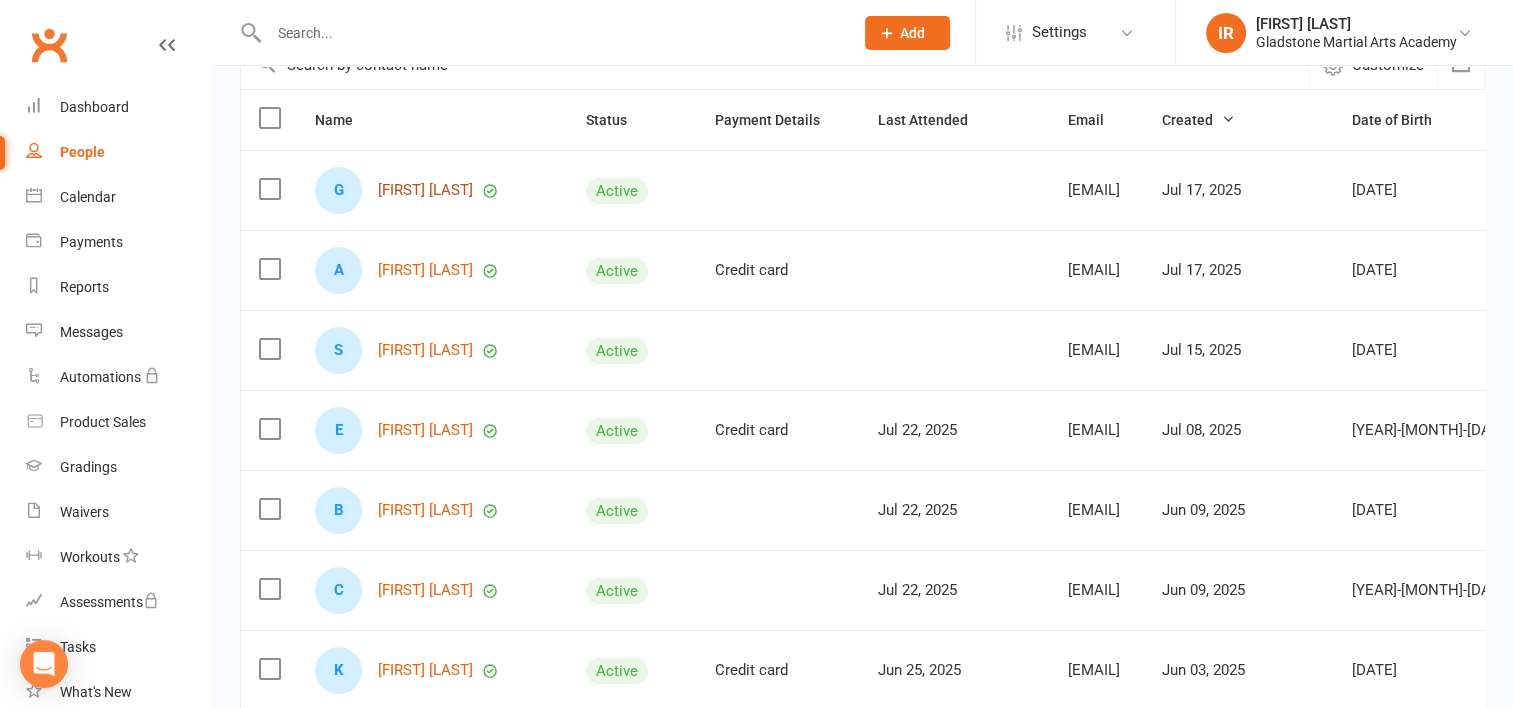 click on "[FIRST] [LAST]" at bounding box center [425, 190] 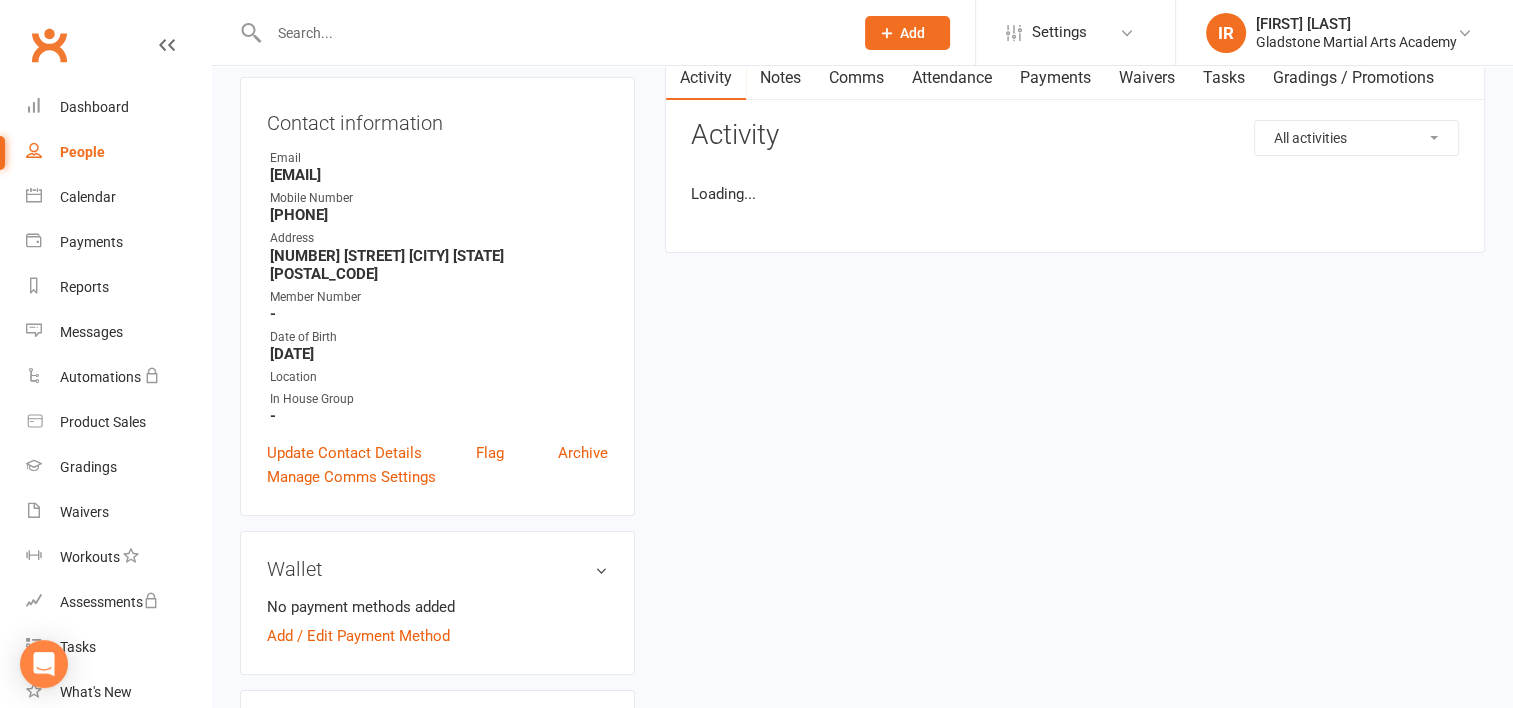 scroll, scrollTop: 0, scrollLeft: 0, axis: both 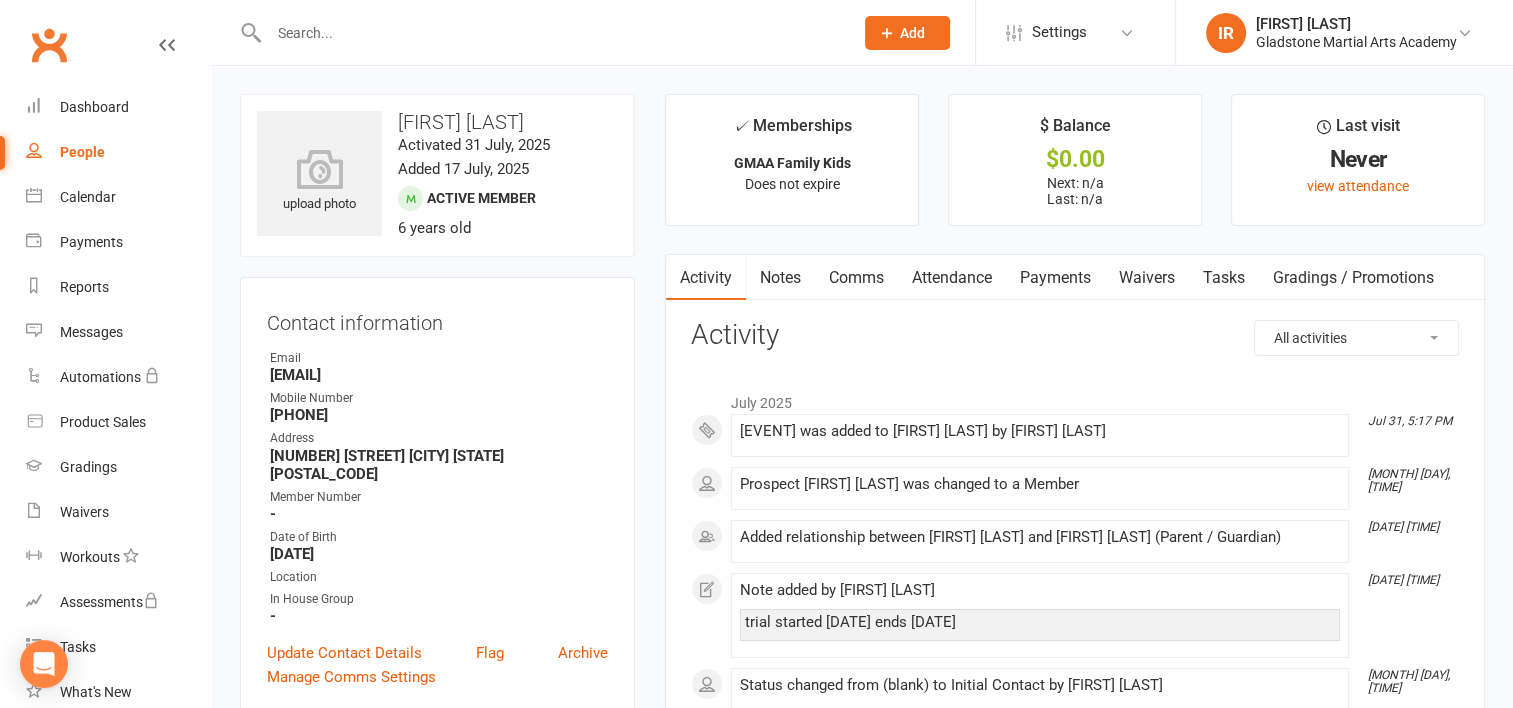 click on "Attendance" at bounding box center [952, 278] 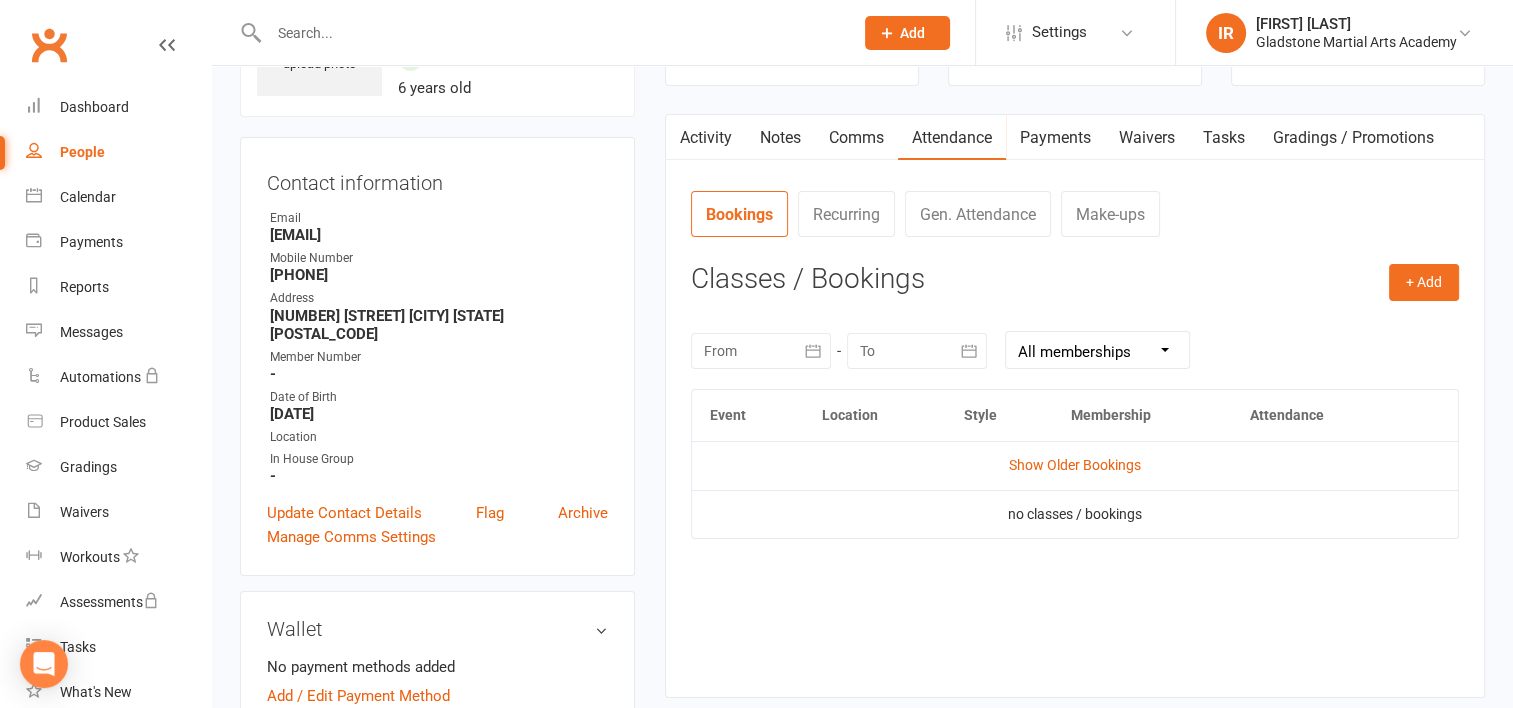 scroll, scrollTop: 100, scrollLeft: 0, axis: vertical 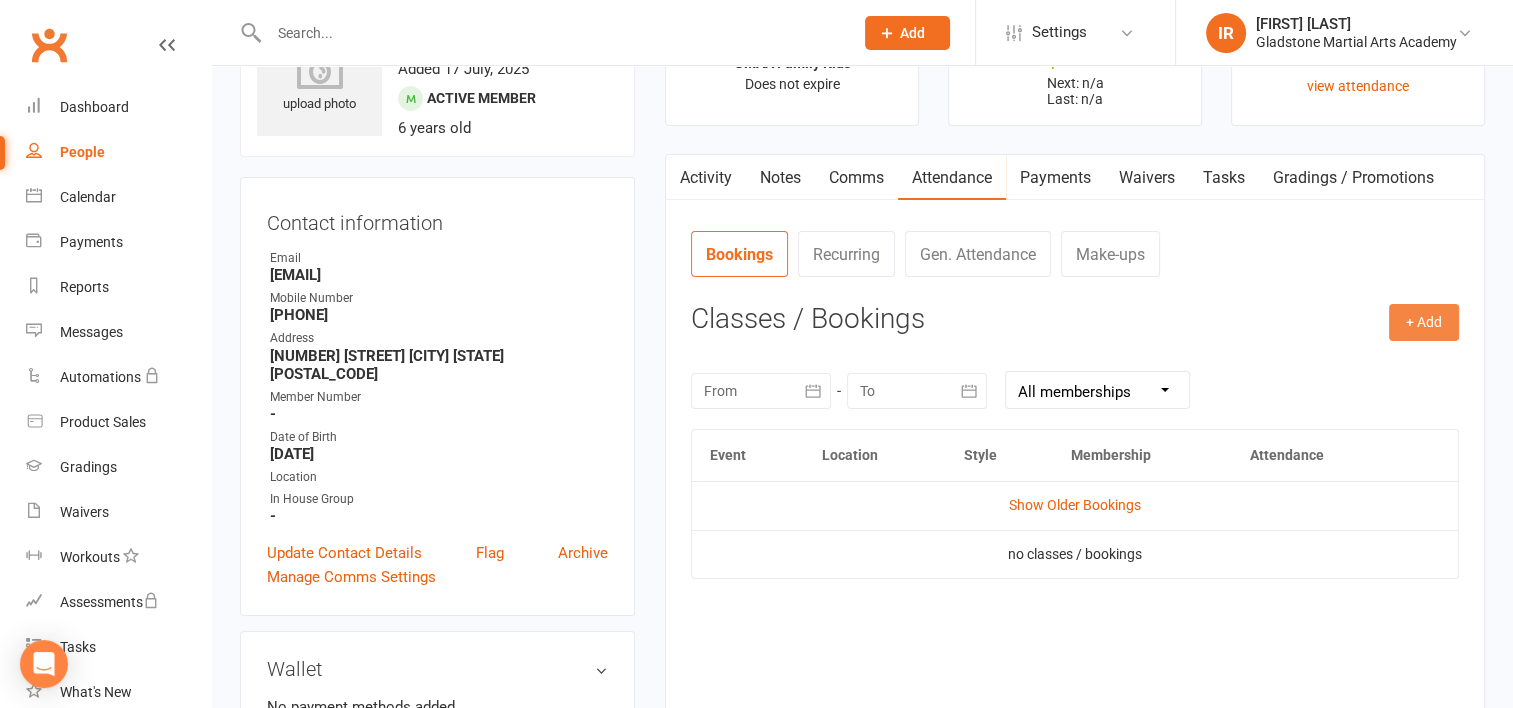 click on "+ Add" at bounding box center [1424, 322] 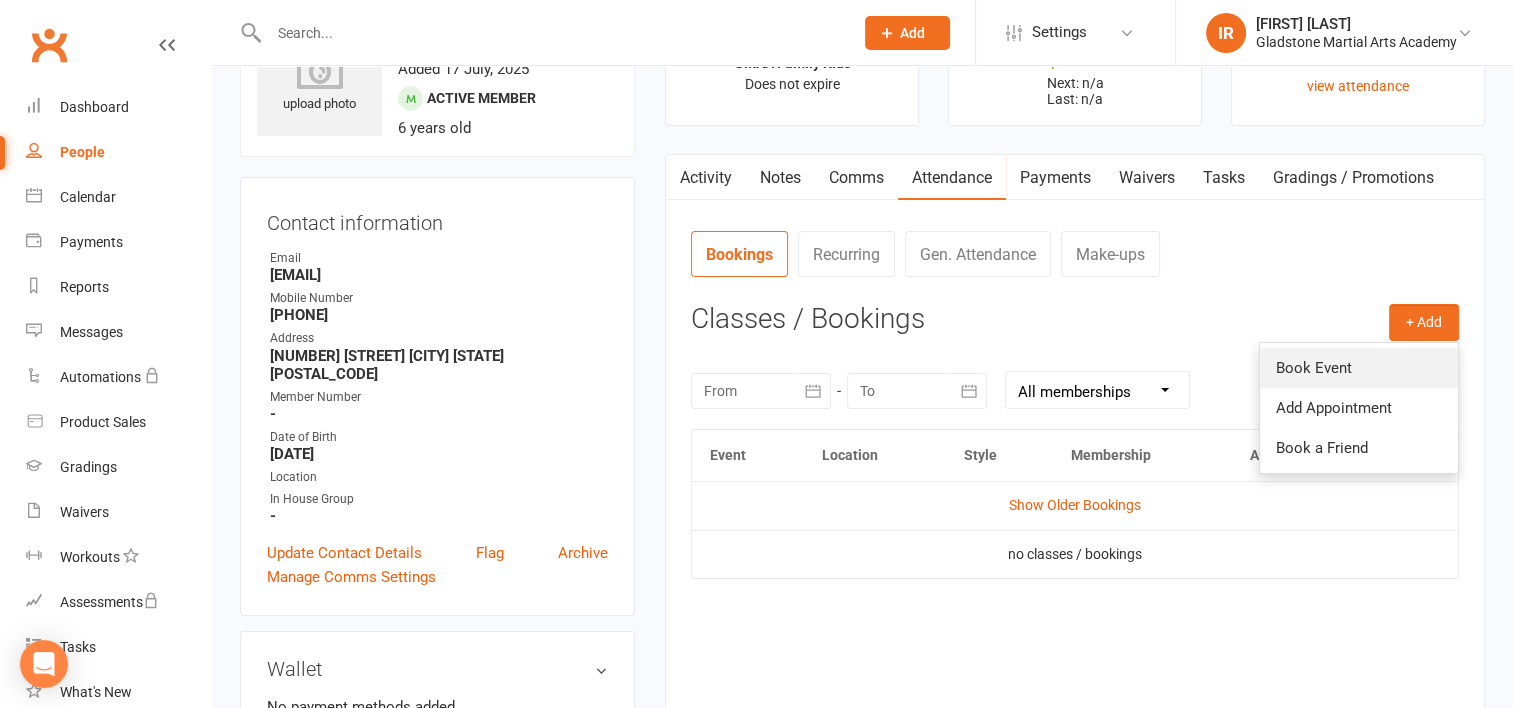 click on "Book Event" at bounding box center (1359, 368) 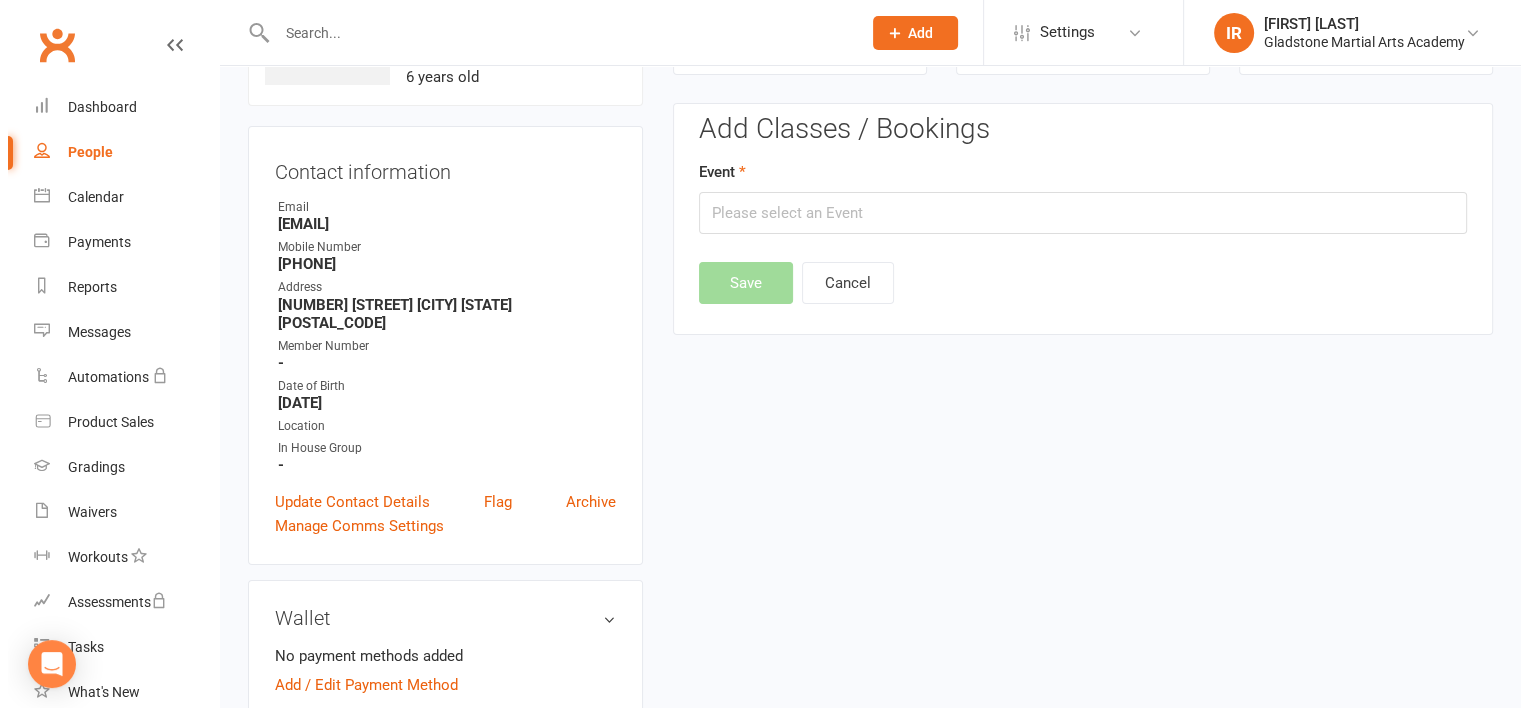 scroll, scrollTop: 153, scrollLeft: 0, axis: vertical 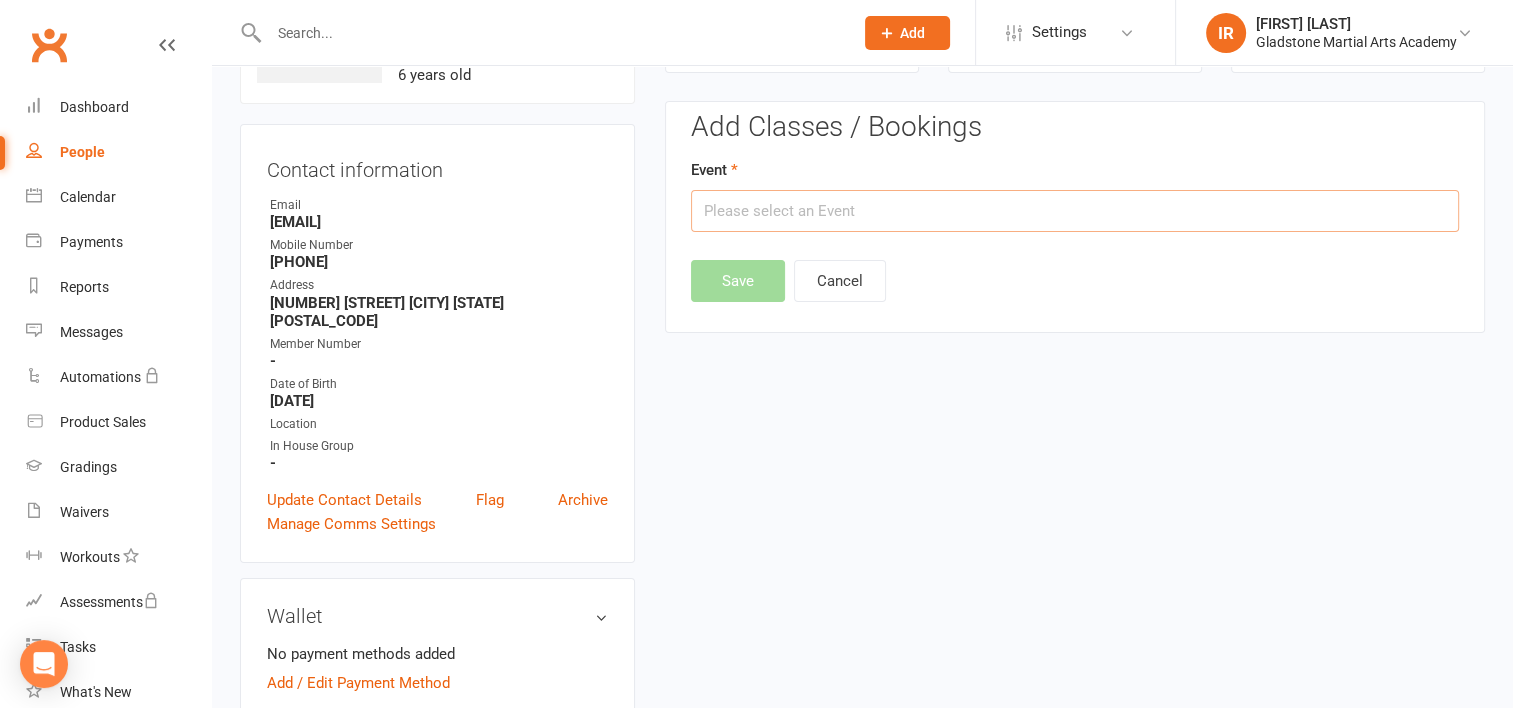click at bounding box center (1075, 211) 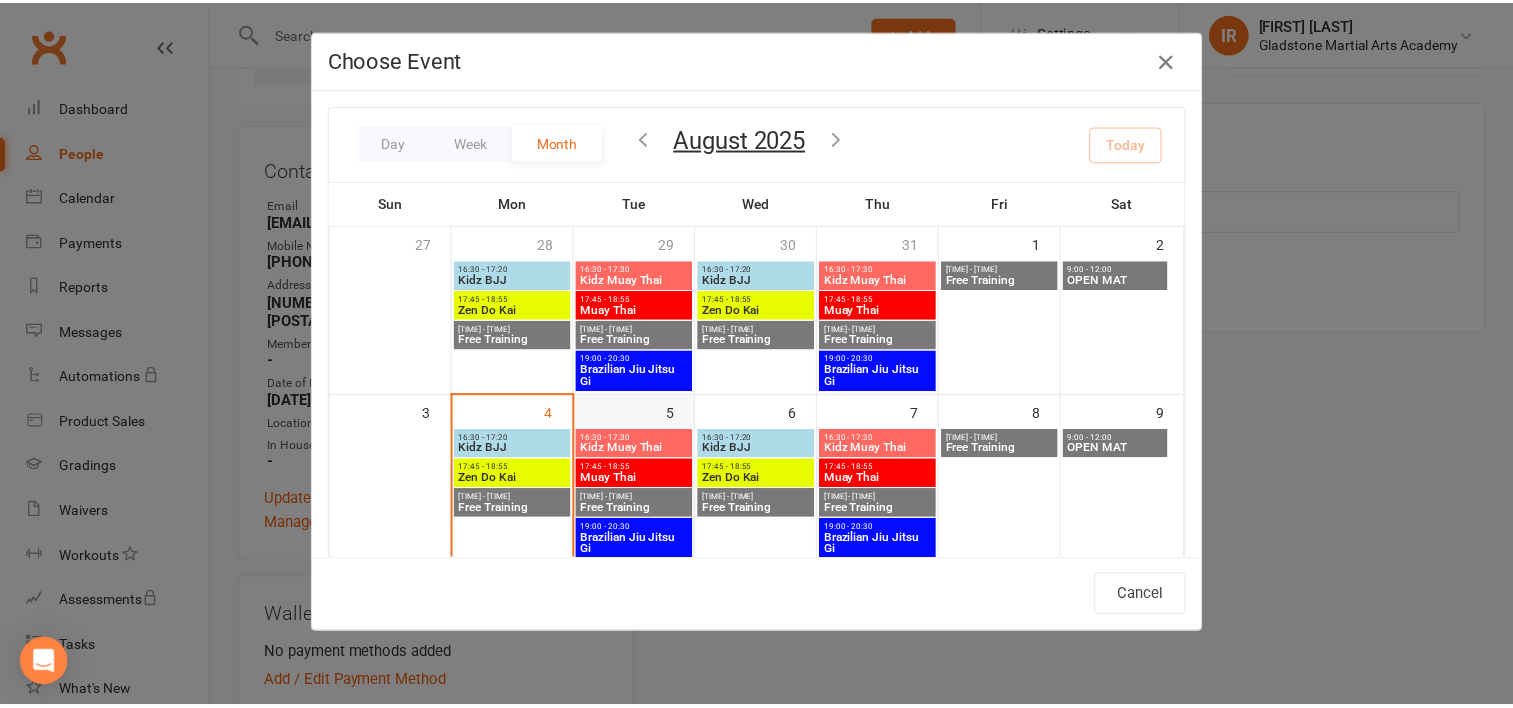 scroll, scrollTop: 100, scrollLeft: 0, axis: vertical 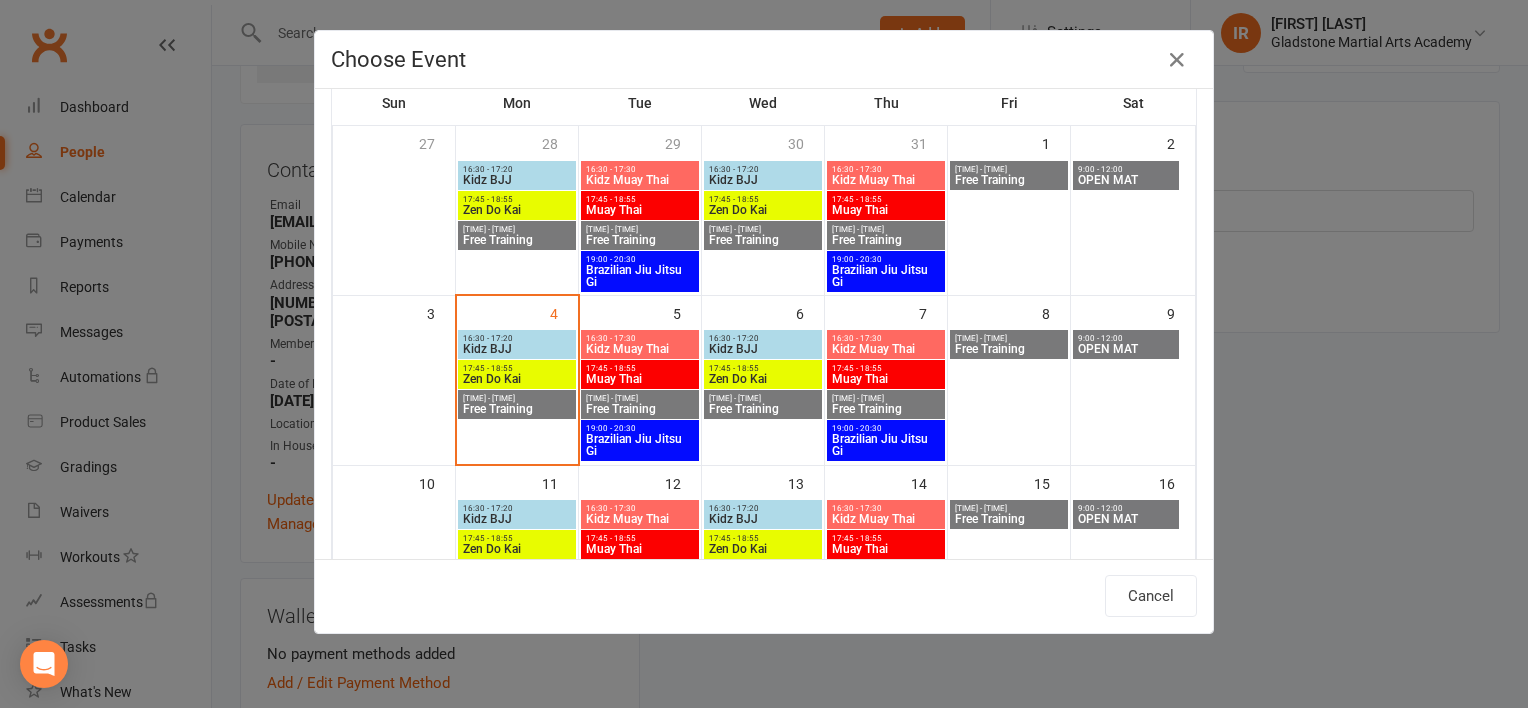 click on "Kidz Muay Thai" at bounding box center (640, 349) 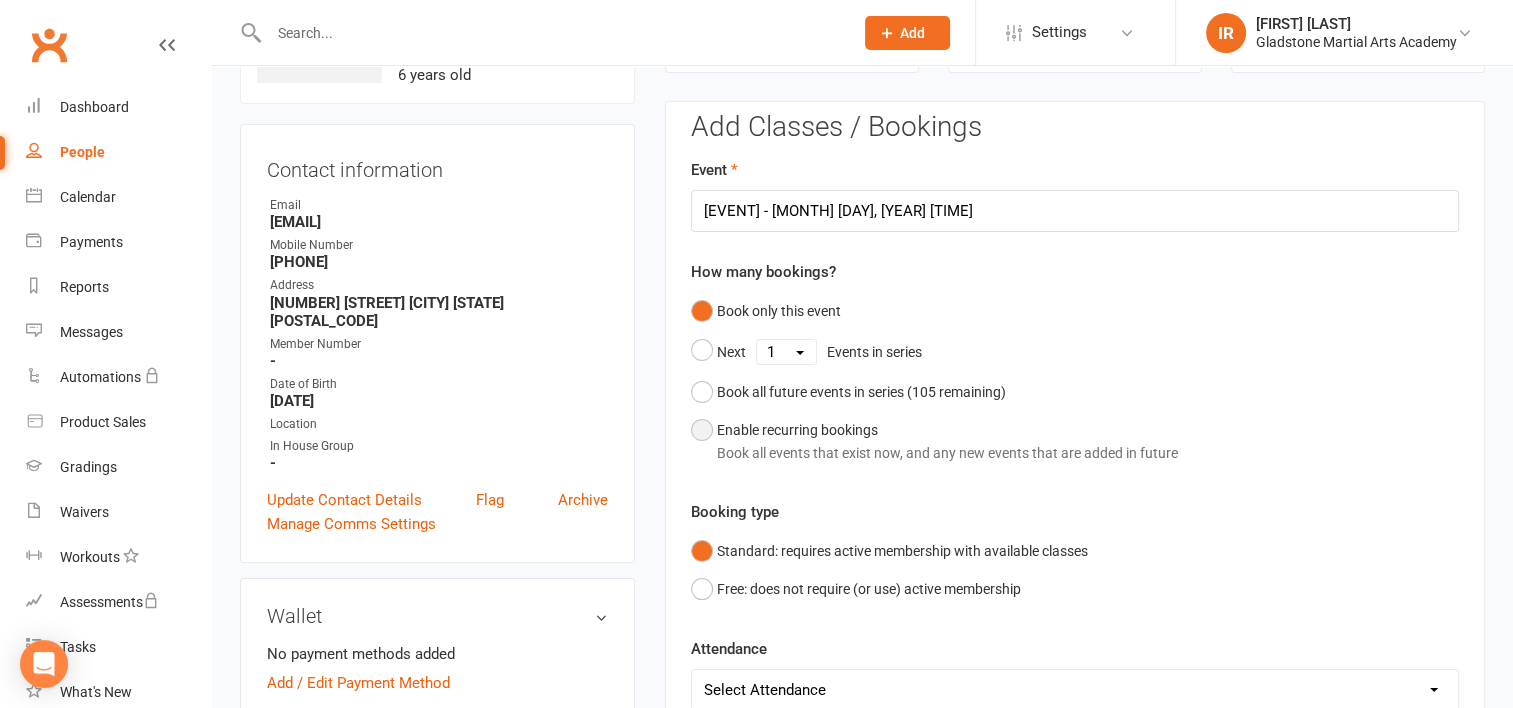 click on "Enable recurring bookings Book all events that exist now, and any new events that are added in future" at bounding box center [934, 441] 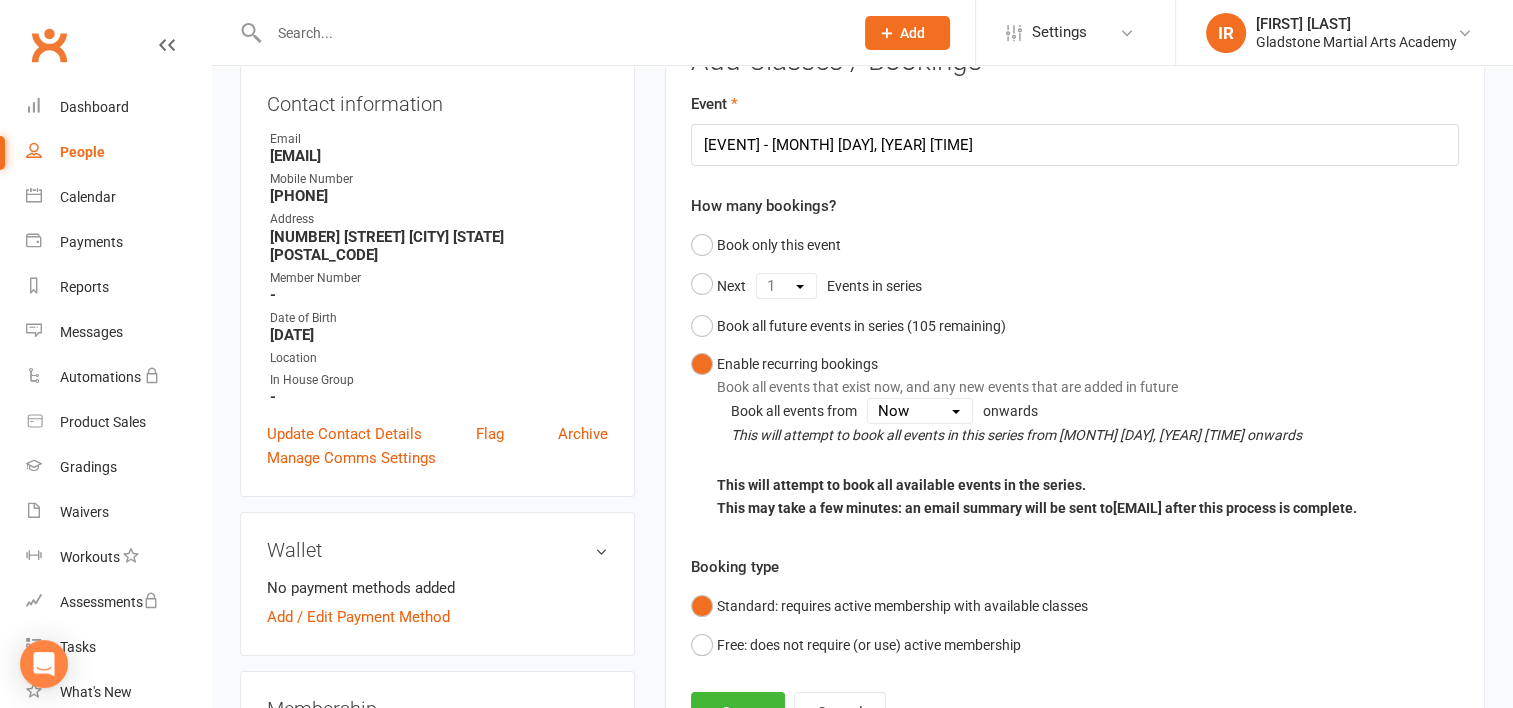 scroll, scrollTop: 453, scrollLeft: 0, axis: vertical 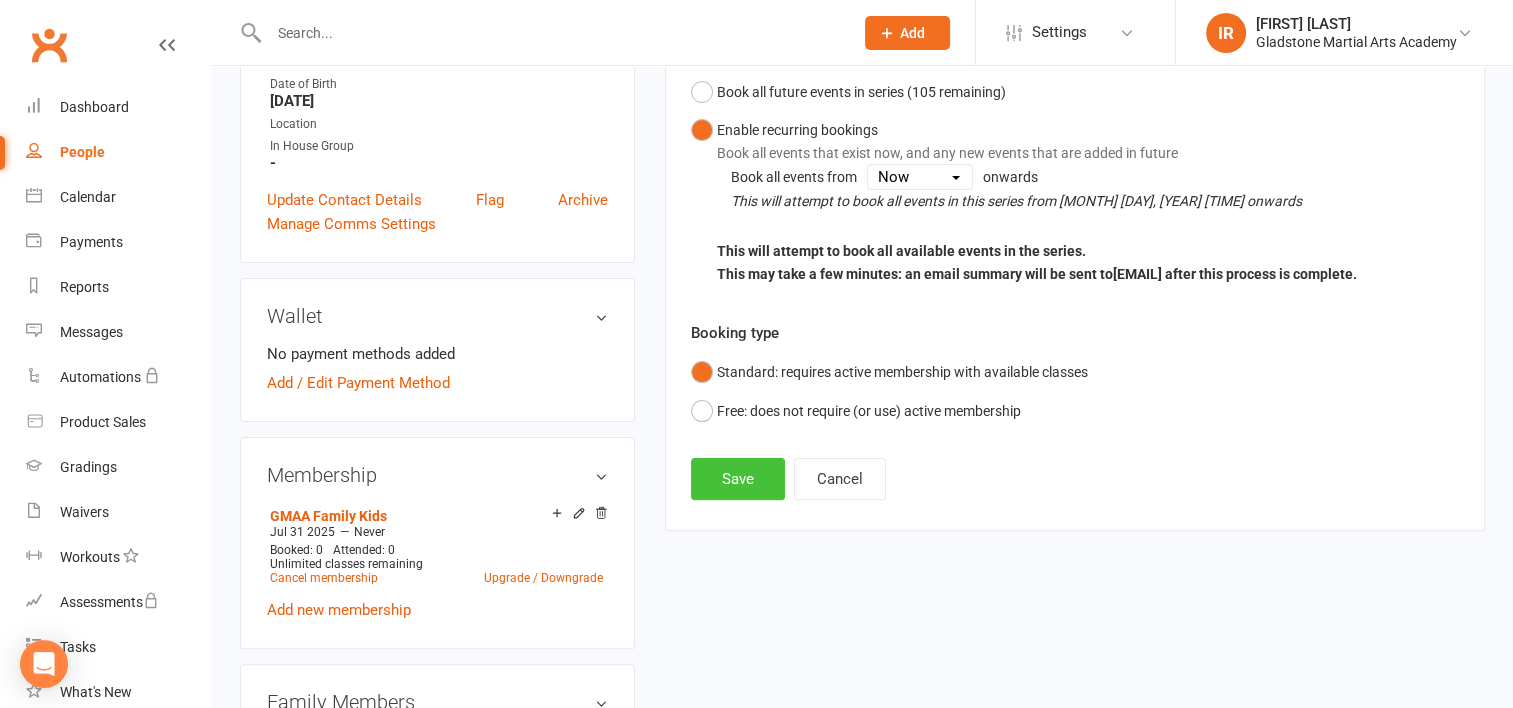 click on "Save" at bounding box center (738, 479) 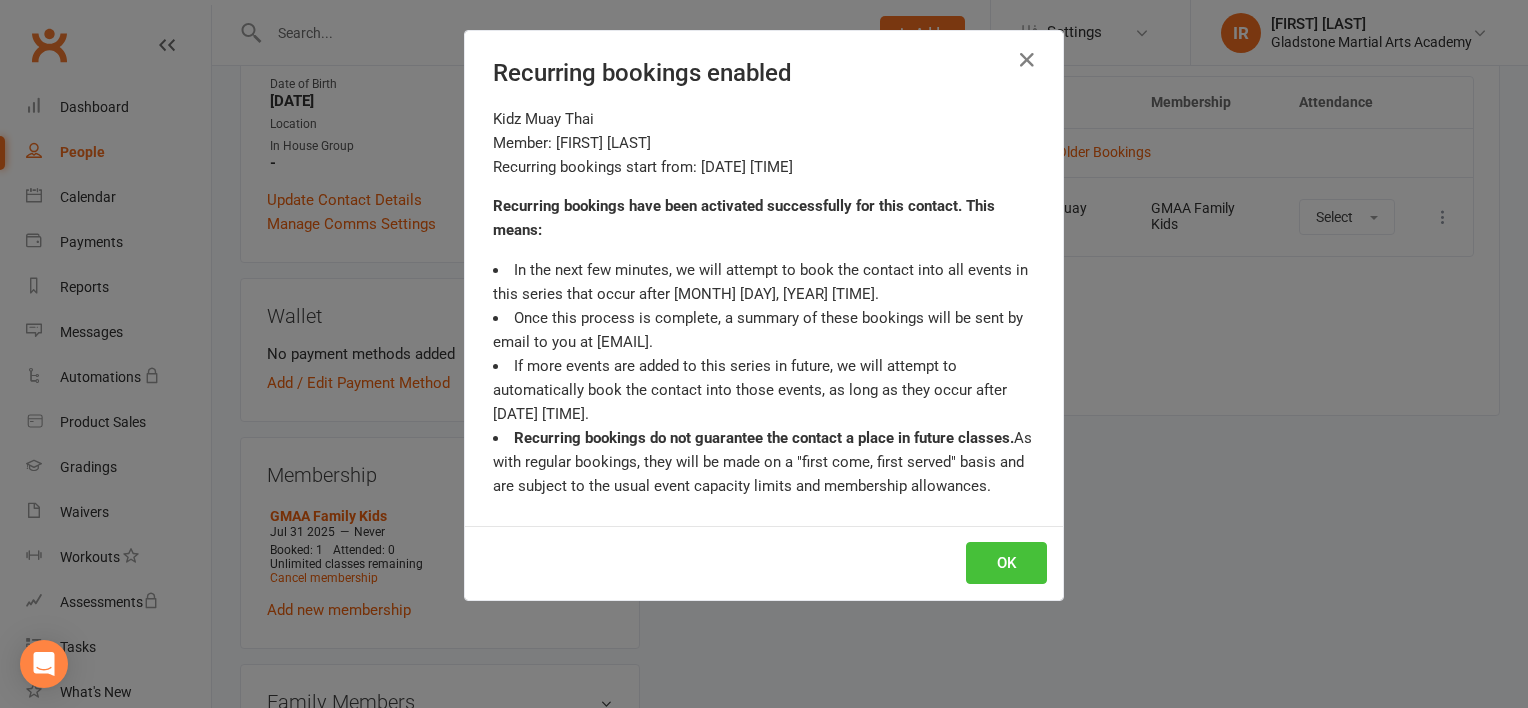 click on "OK" at bounding box center [1006, 563] 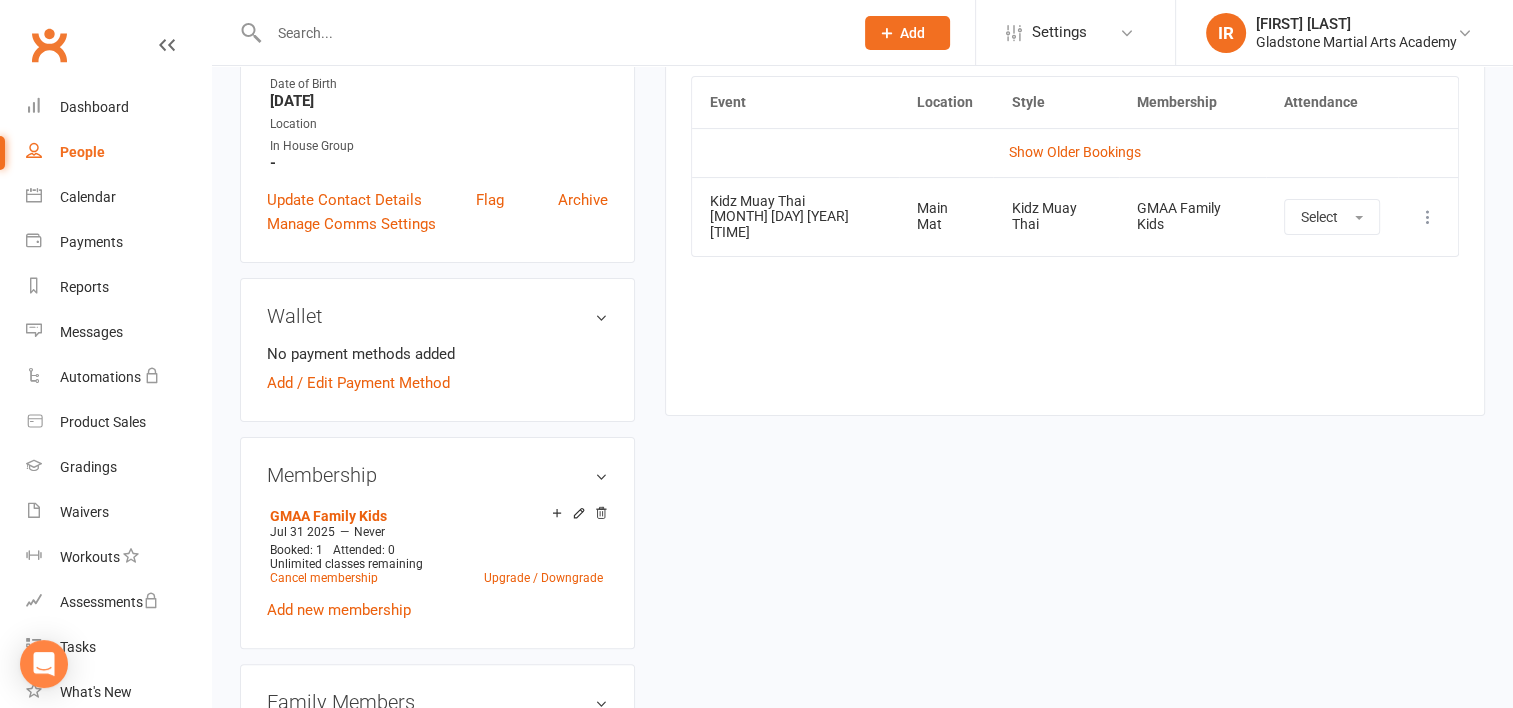scroll, scrollTop: 0, scrollLeft: 0, axis: both 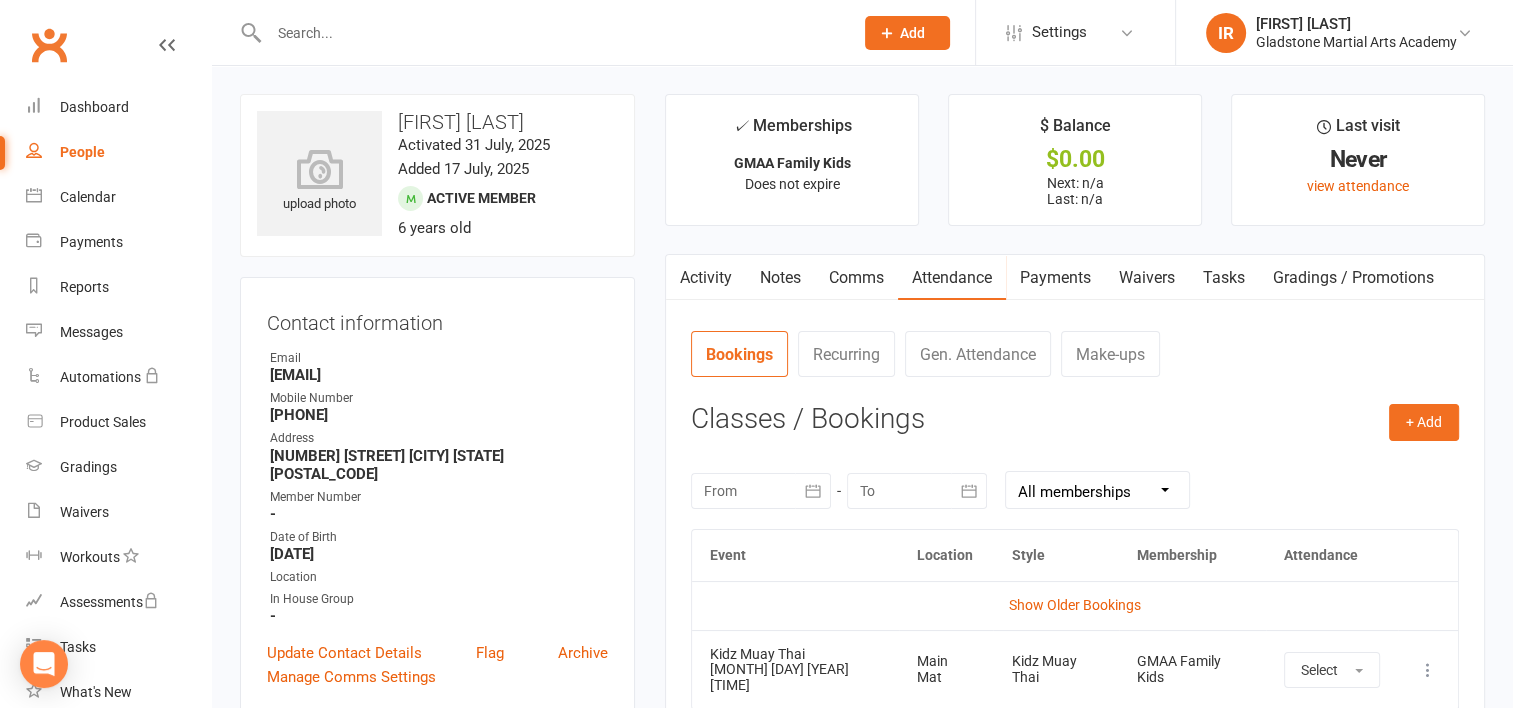click on "People" at bounding box center (82, 152) 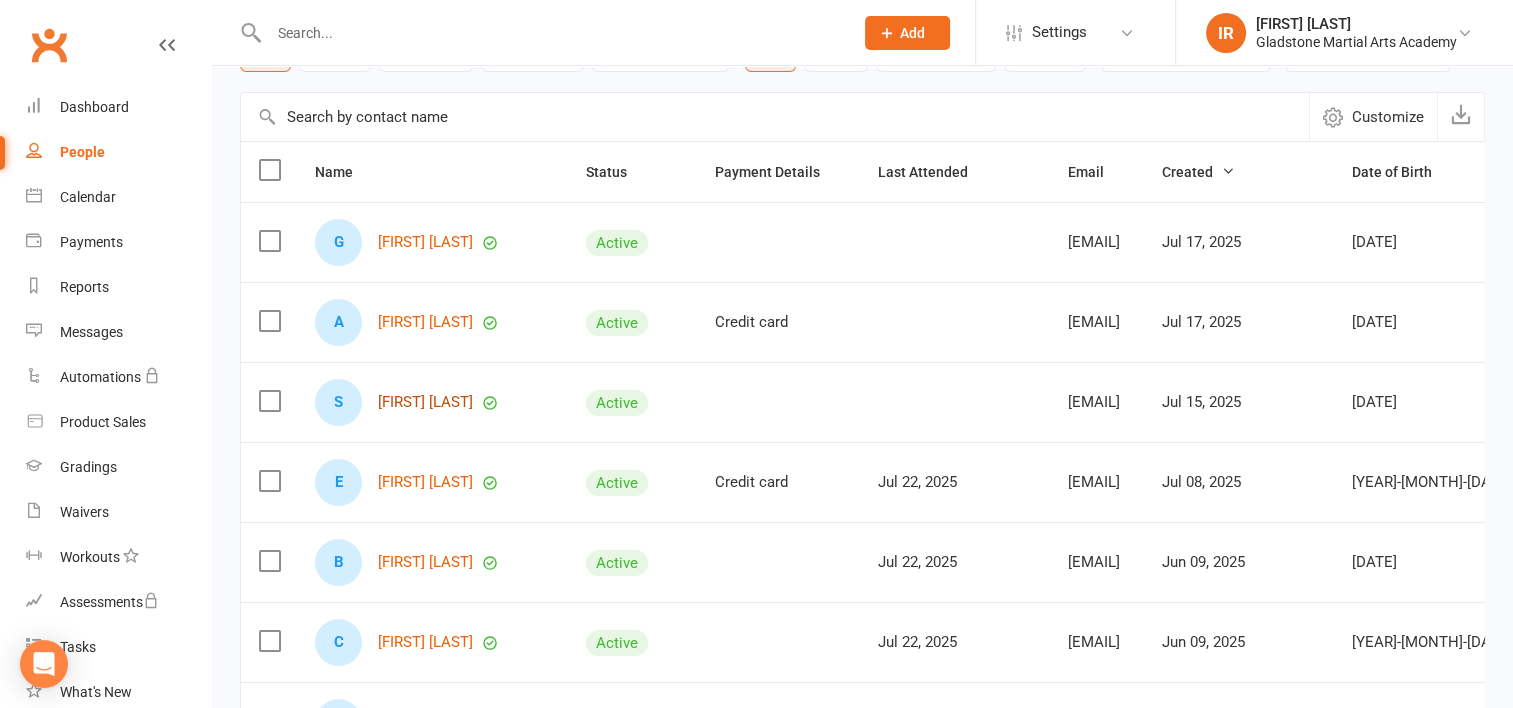 scroll, scrollTop: 200, scrollLeft: 0, axis: vertical 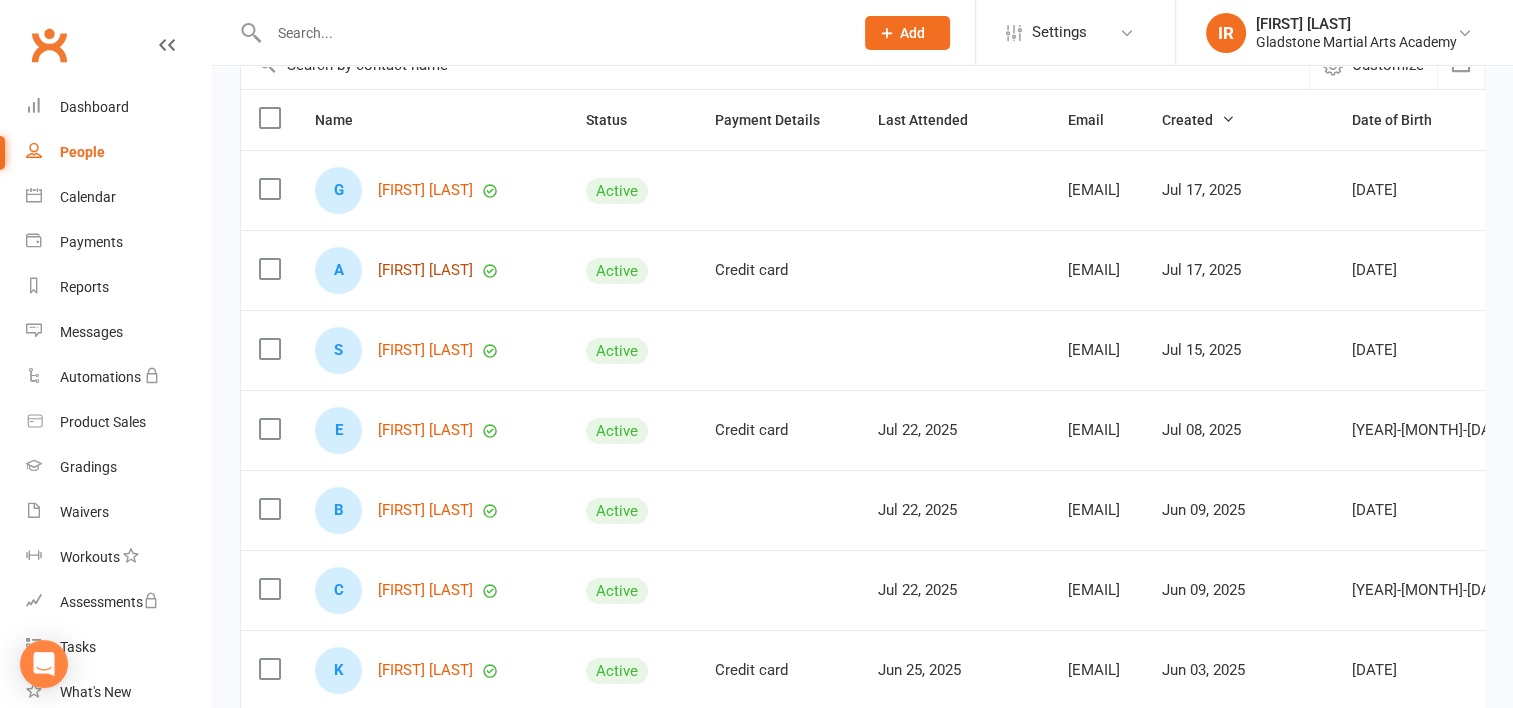click on "[FIRST] [LAST]" at bounding box center [425, 270] 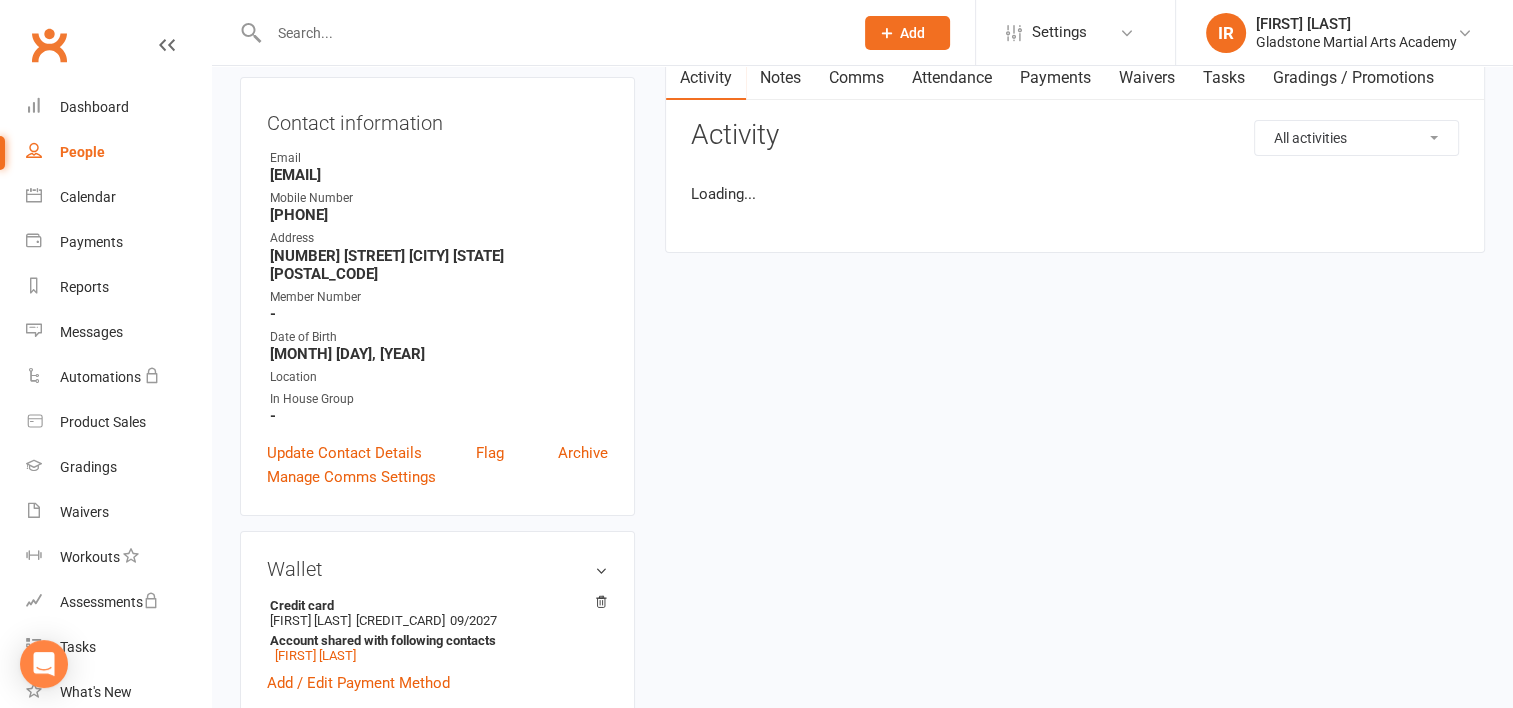 scroll, scrollTop: 0, scrollLeft: 0, axis: both 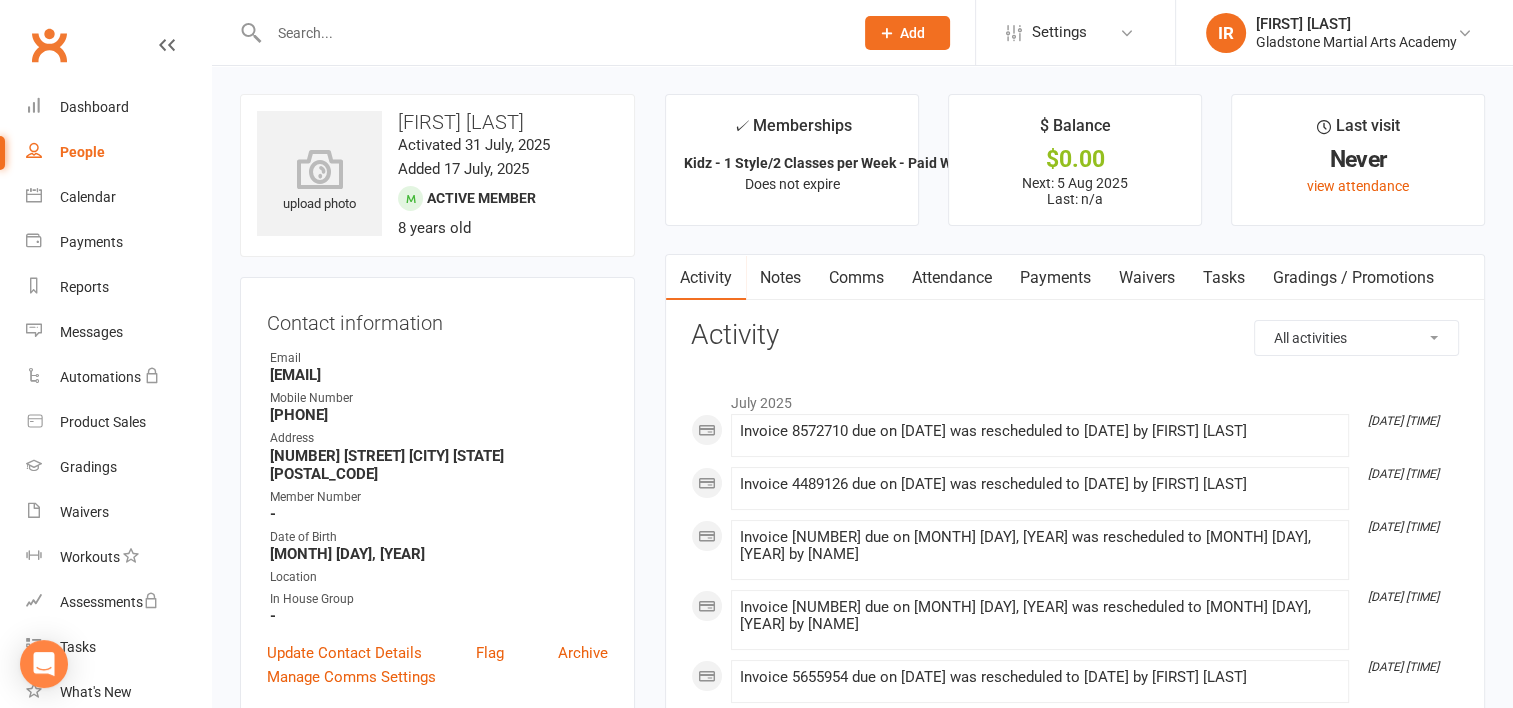 click on "Attendance" at bounding box center [952, 278] 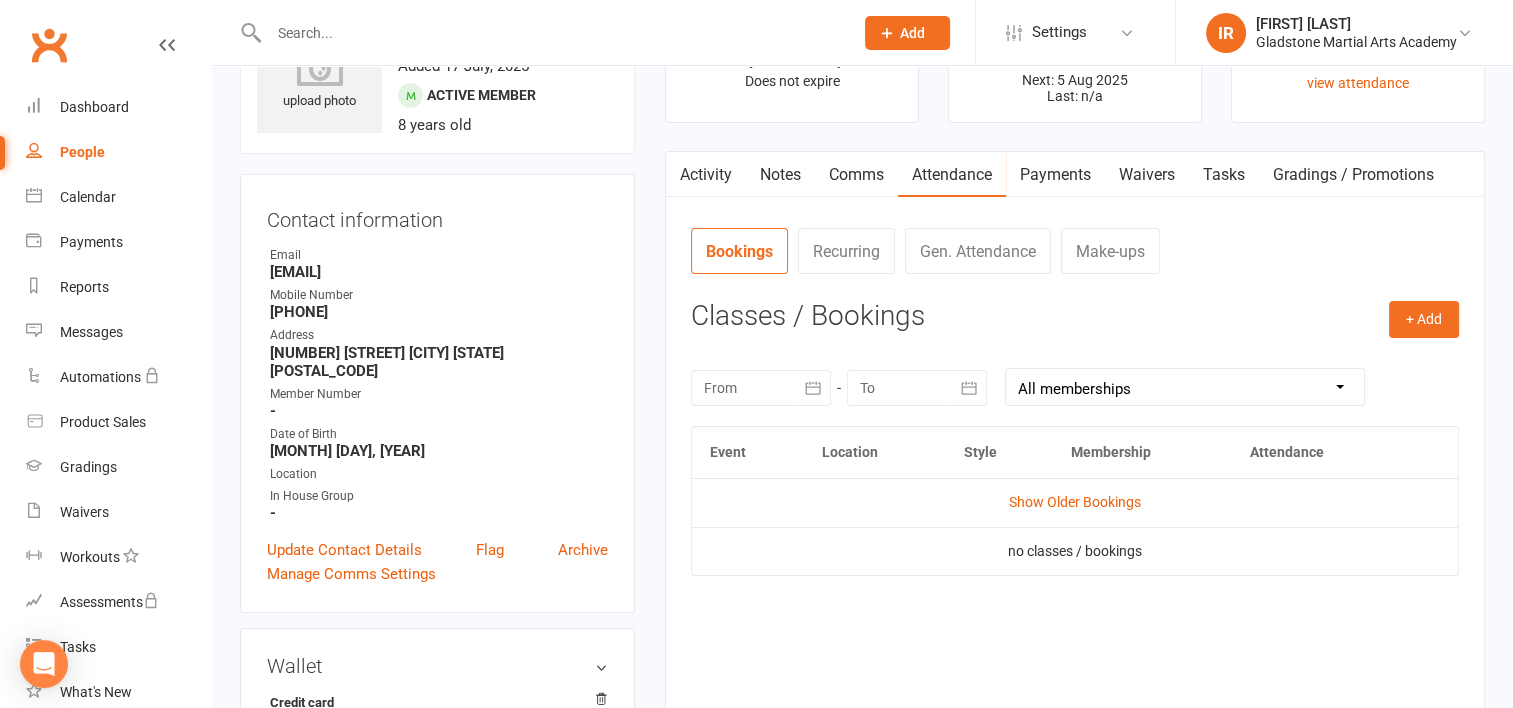scroll, scrollTop: 200, scrollLeft: 0, axis: vertical 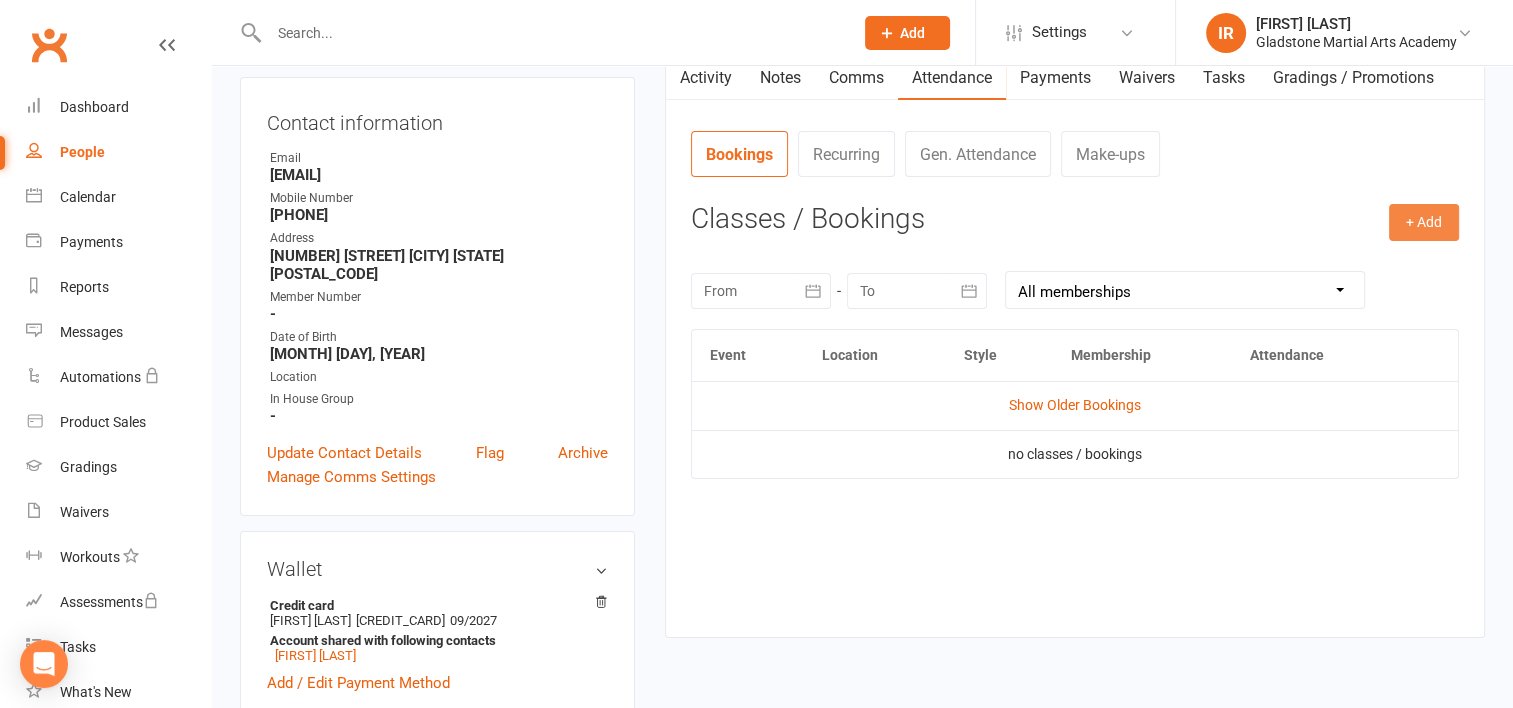 click on "+ Add" at bounding box center (1424, 222) 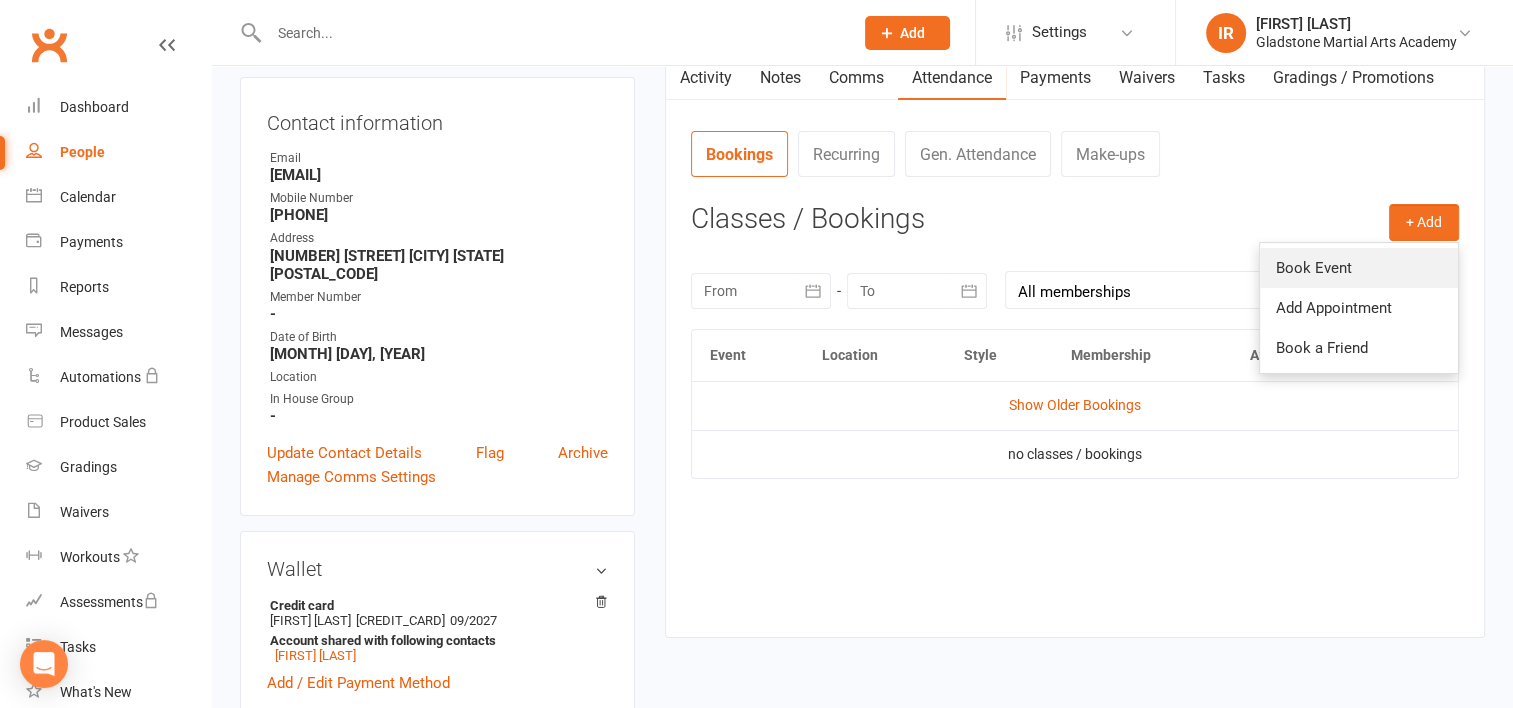 click on "Book Event" at bounding box center (1359, 268) 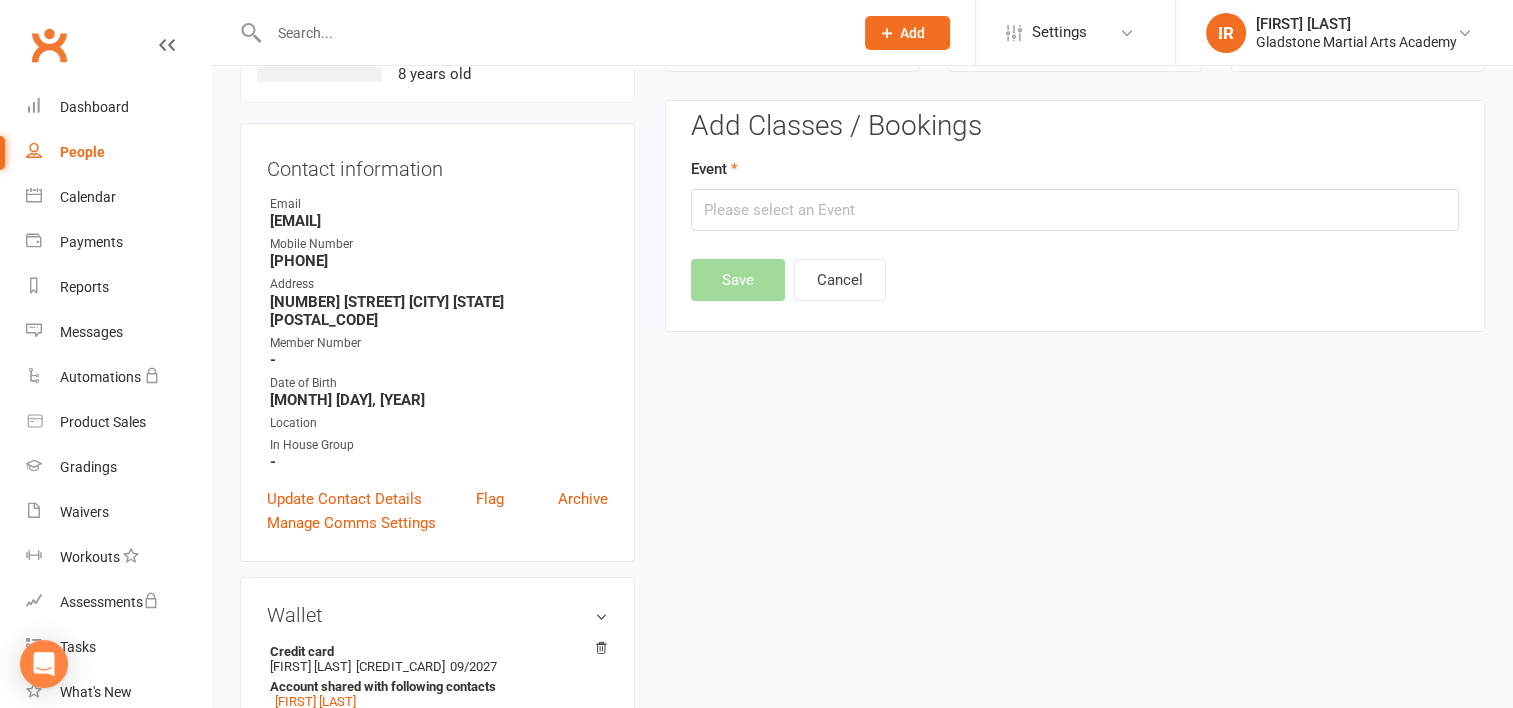 scroll, scrollTop: 153, scrollLeft: 0, axis: vertical 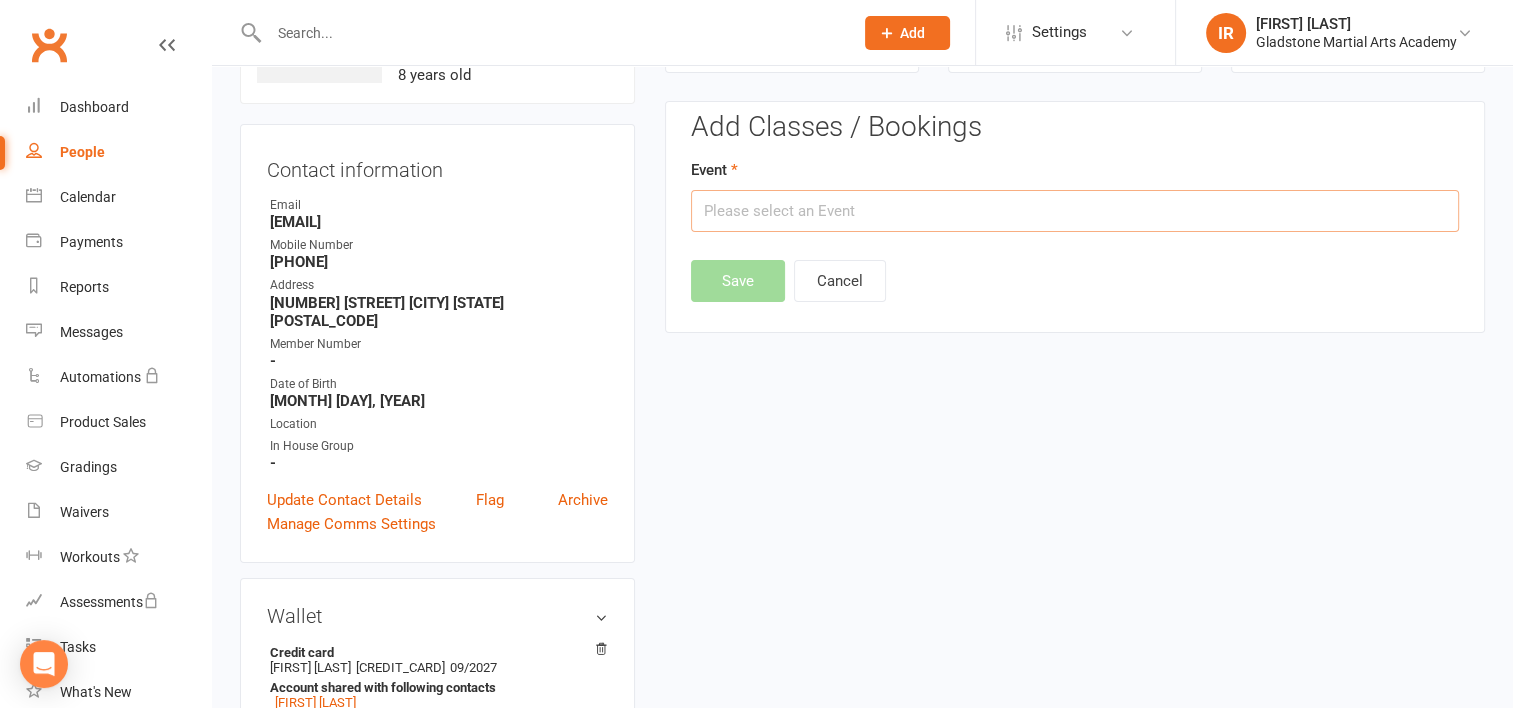 click at bounding box center [1075, 211] 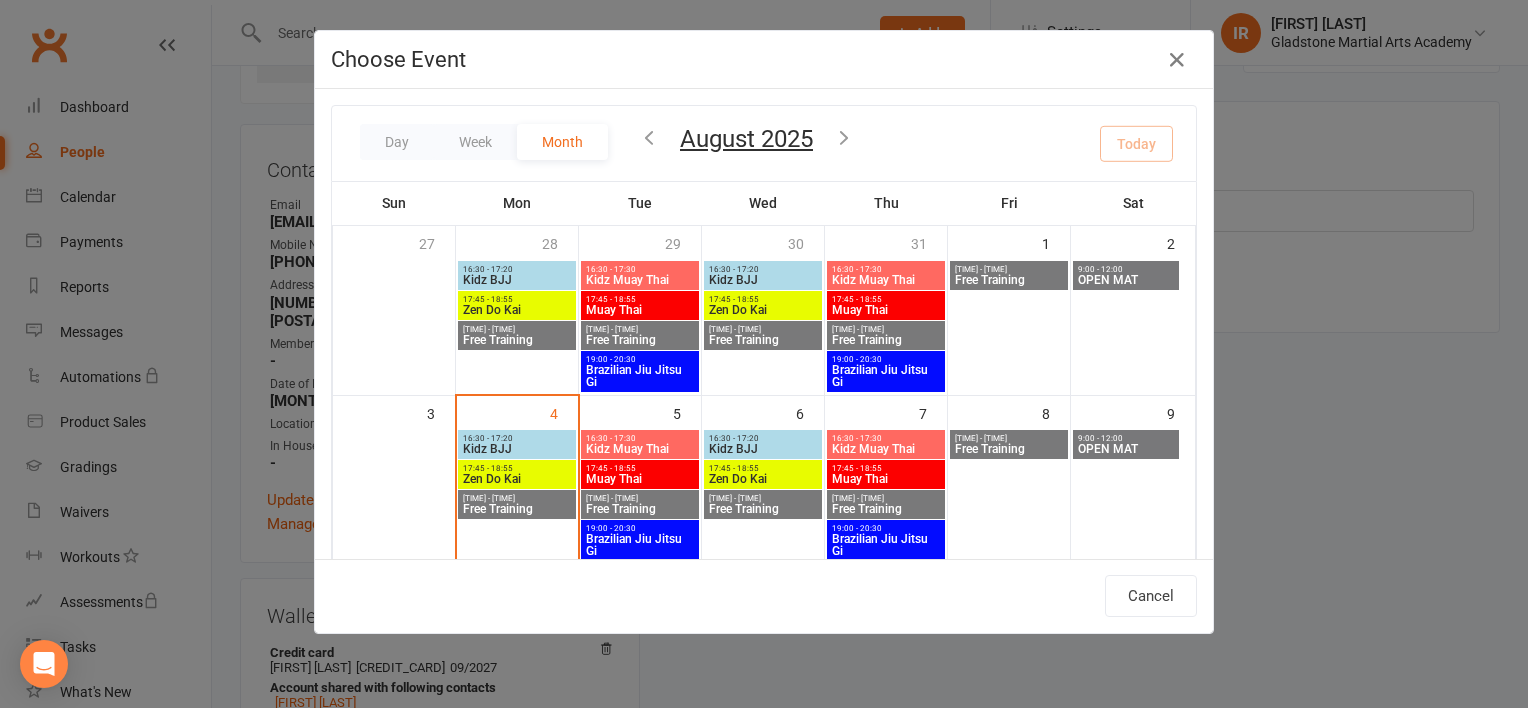 click on "16:30 - 17:30" at bounding box center [640, 438] 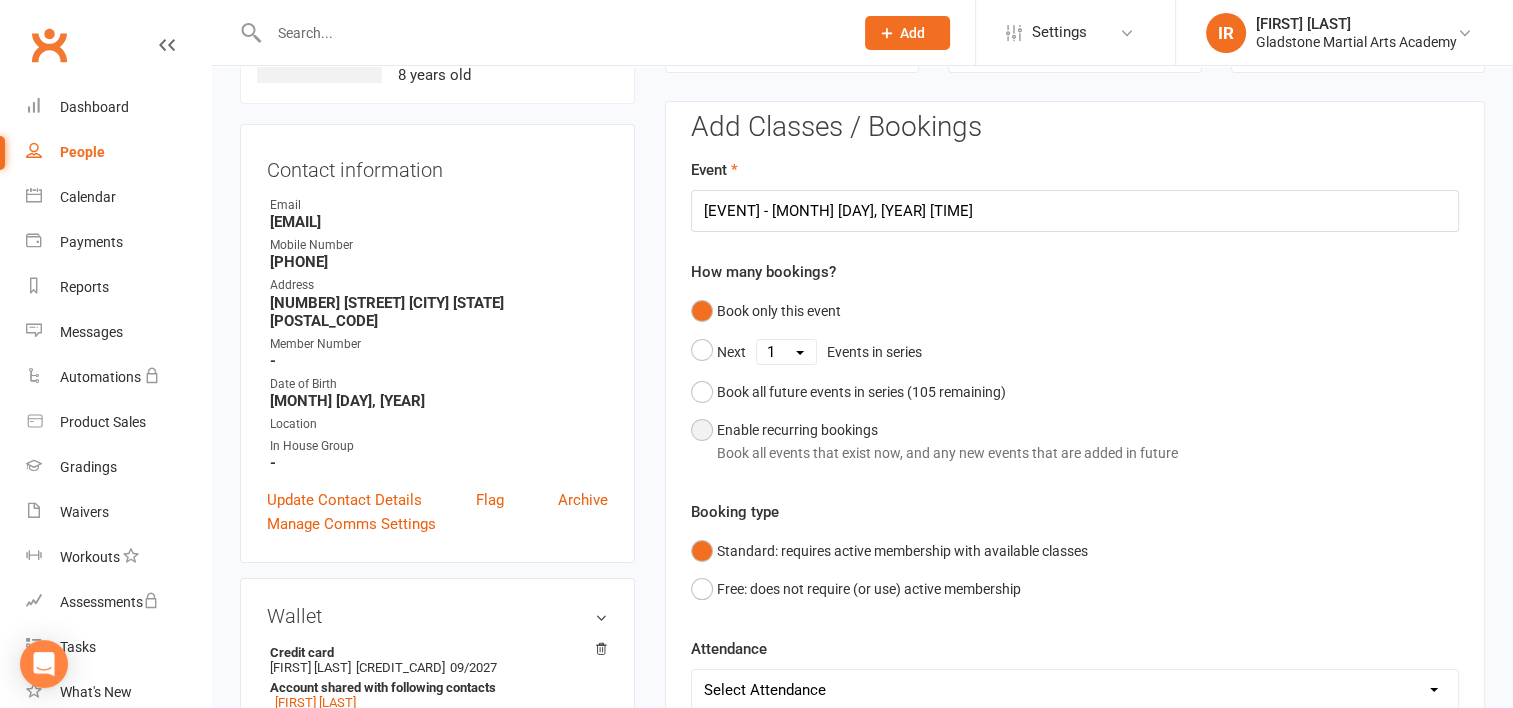 click on "Enable recurring bookings Book all events that exist now, and any new events that are added in future" at bounding box center (934, 441) 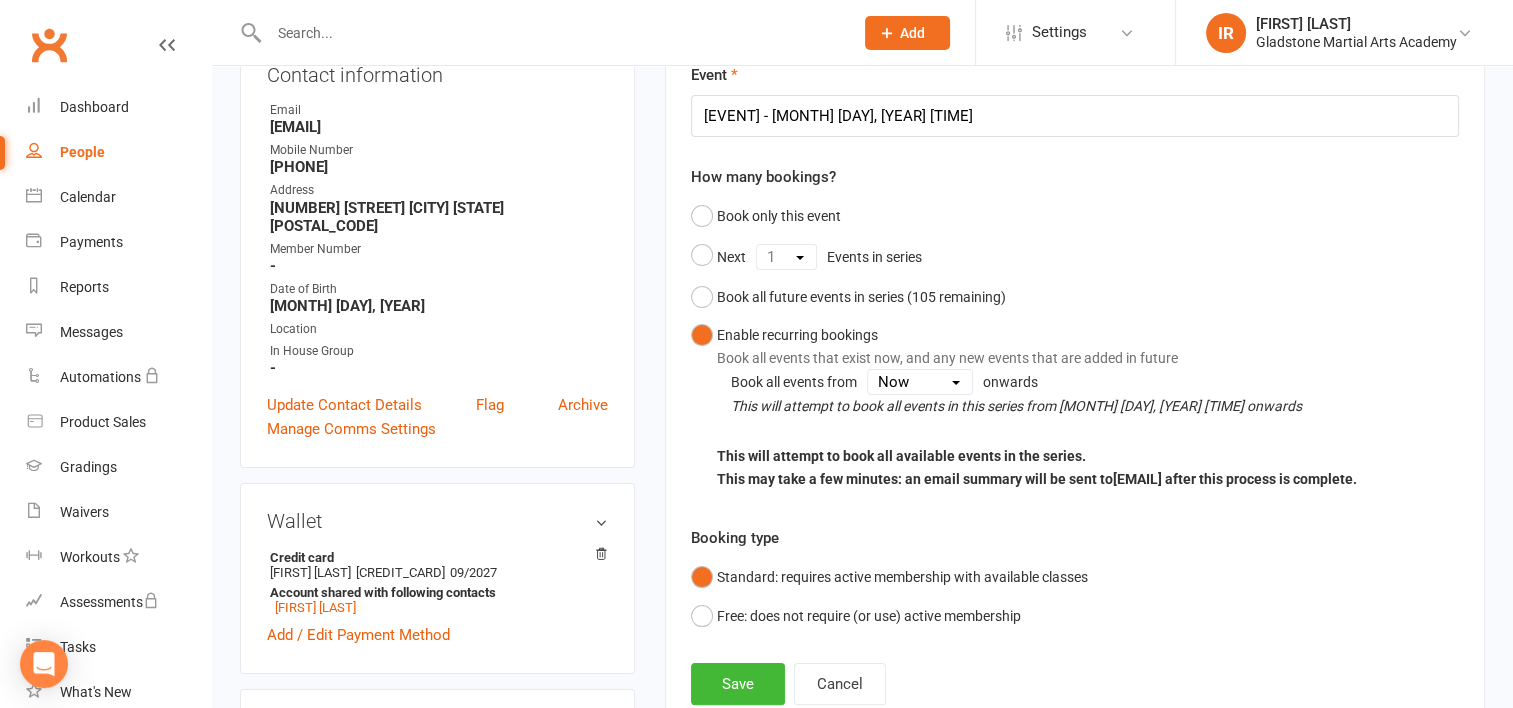 scroll, scrollTop: 453, scrollLeft: 0, axis: vertical 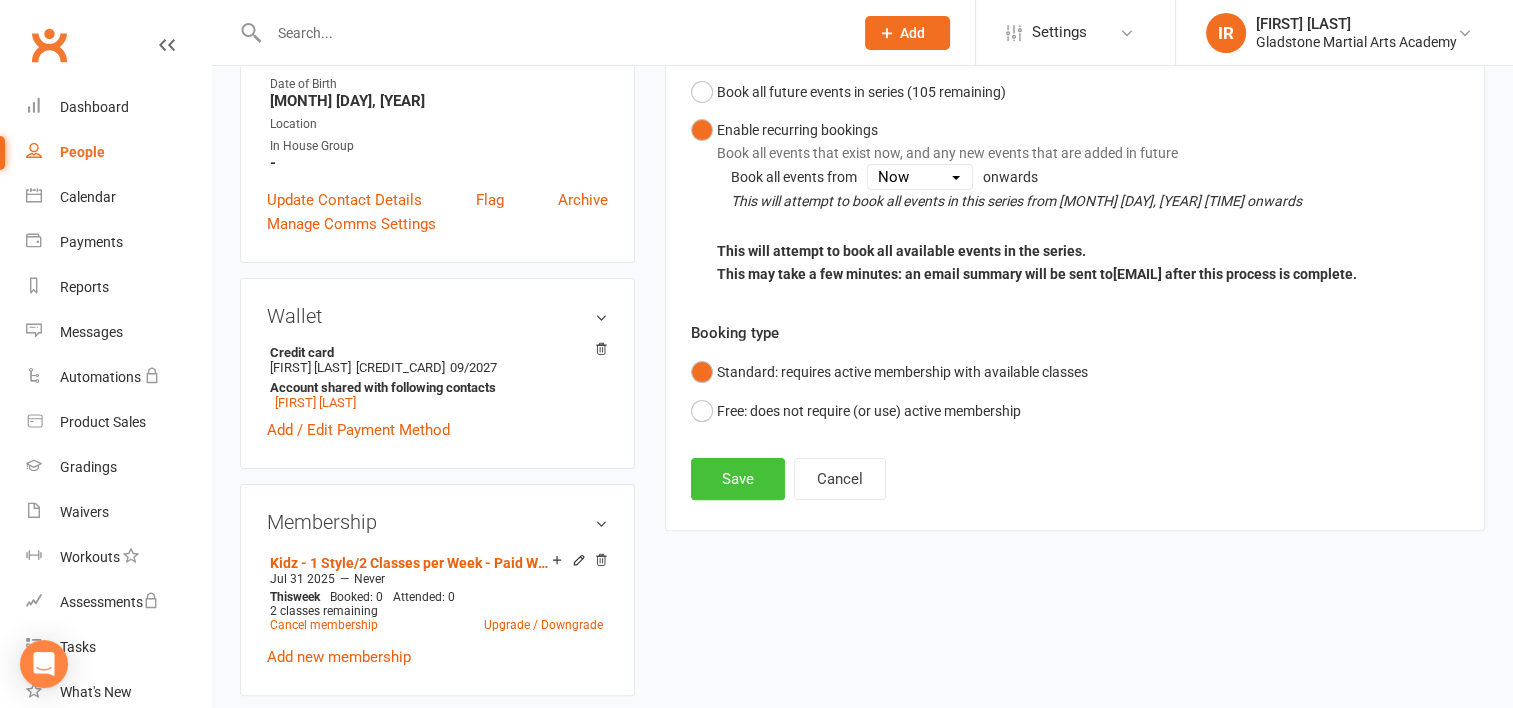 click on "Save" at bounding box center [738, 479] 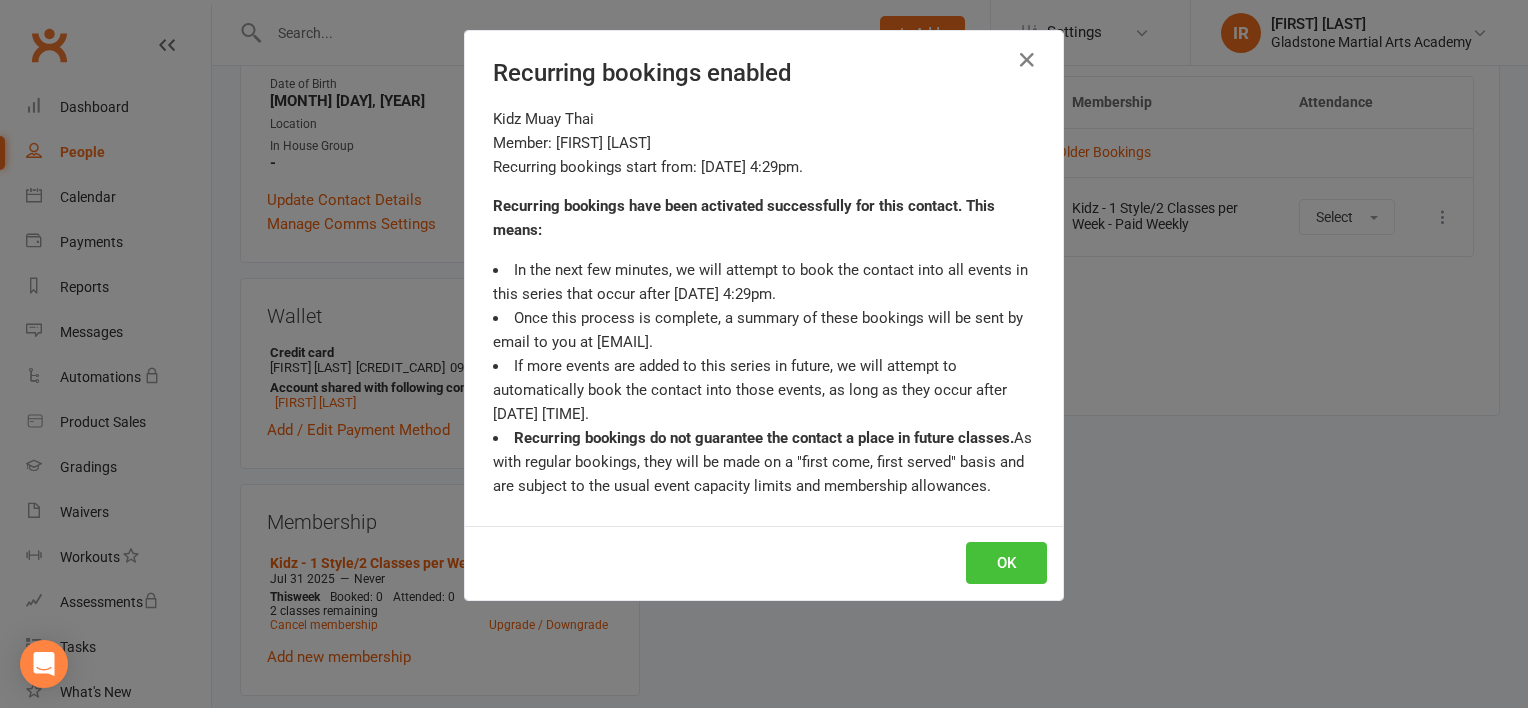 click on "OK" at bounding box center (1006, 563) 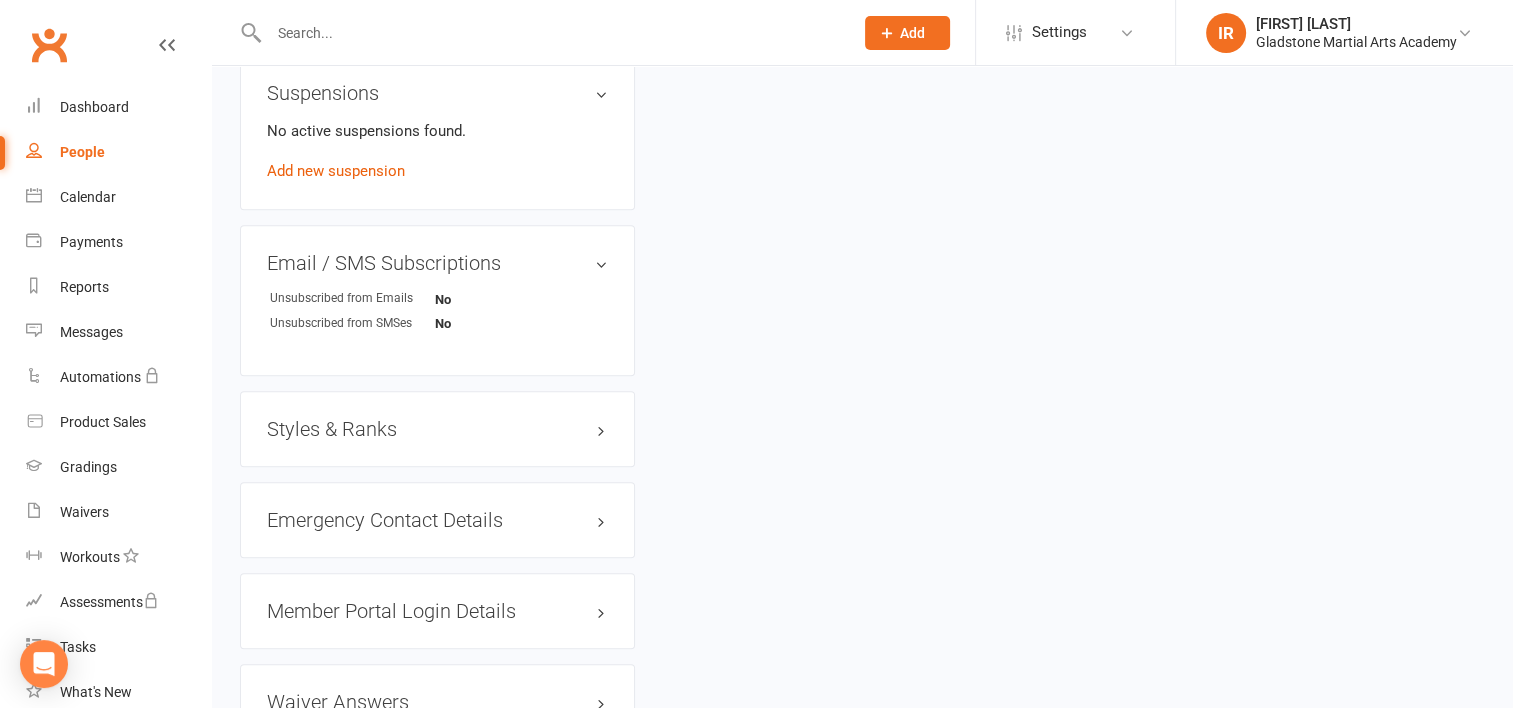 scroll, scrollTop: 1353, scrollLeft: 0, axis: vertical 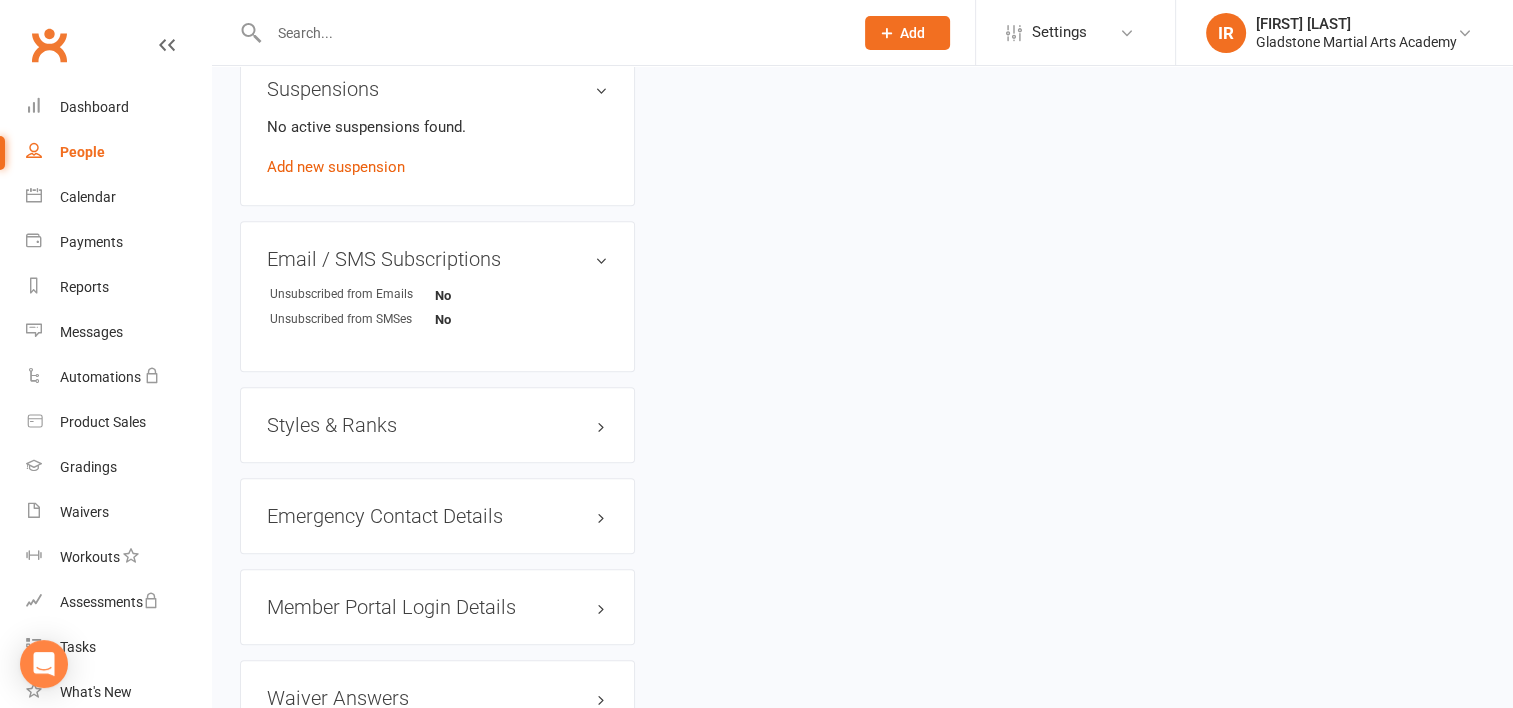 click on "Styles & Ranks" at bounding box center (437, 425) 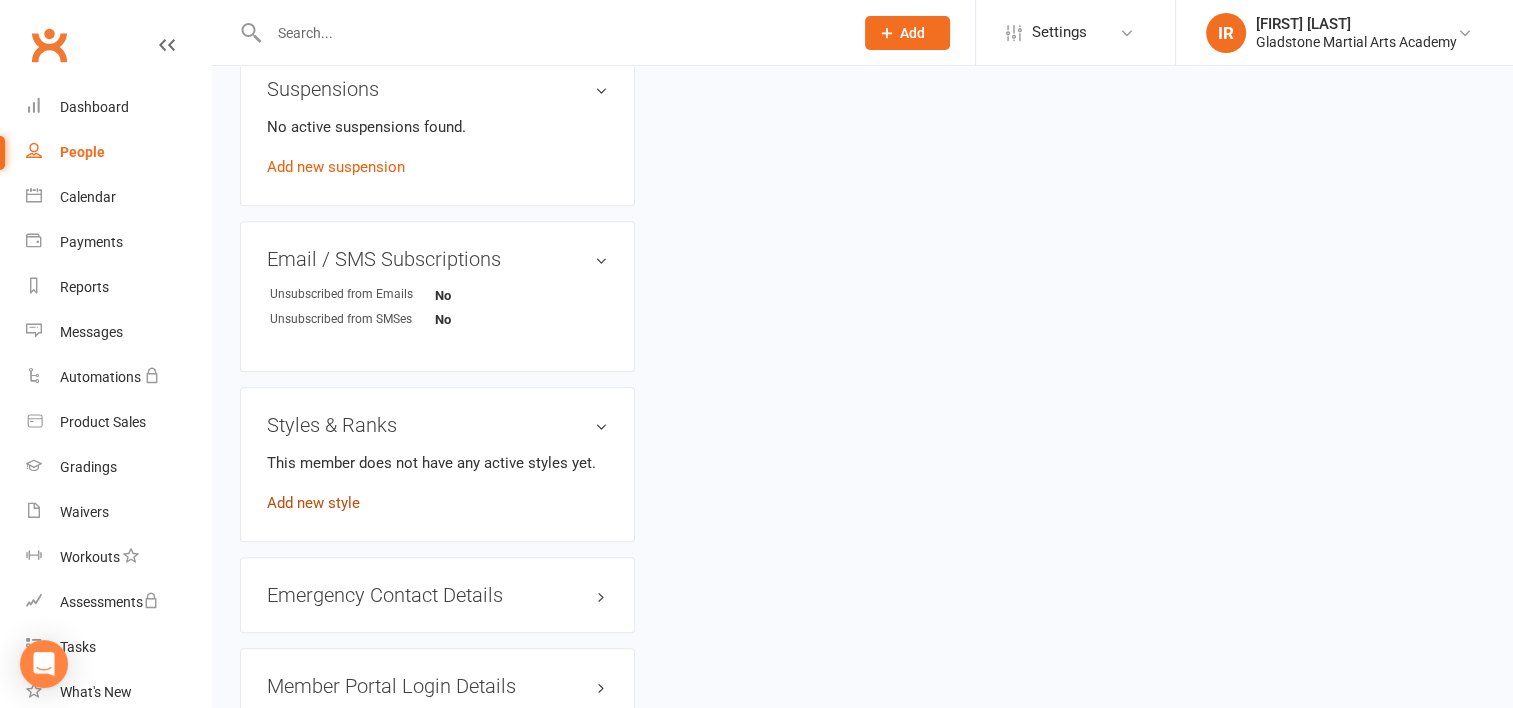 click on "Add new style" at bounding box center (313, 503) 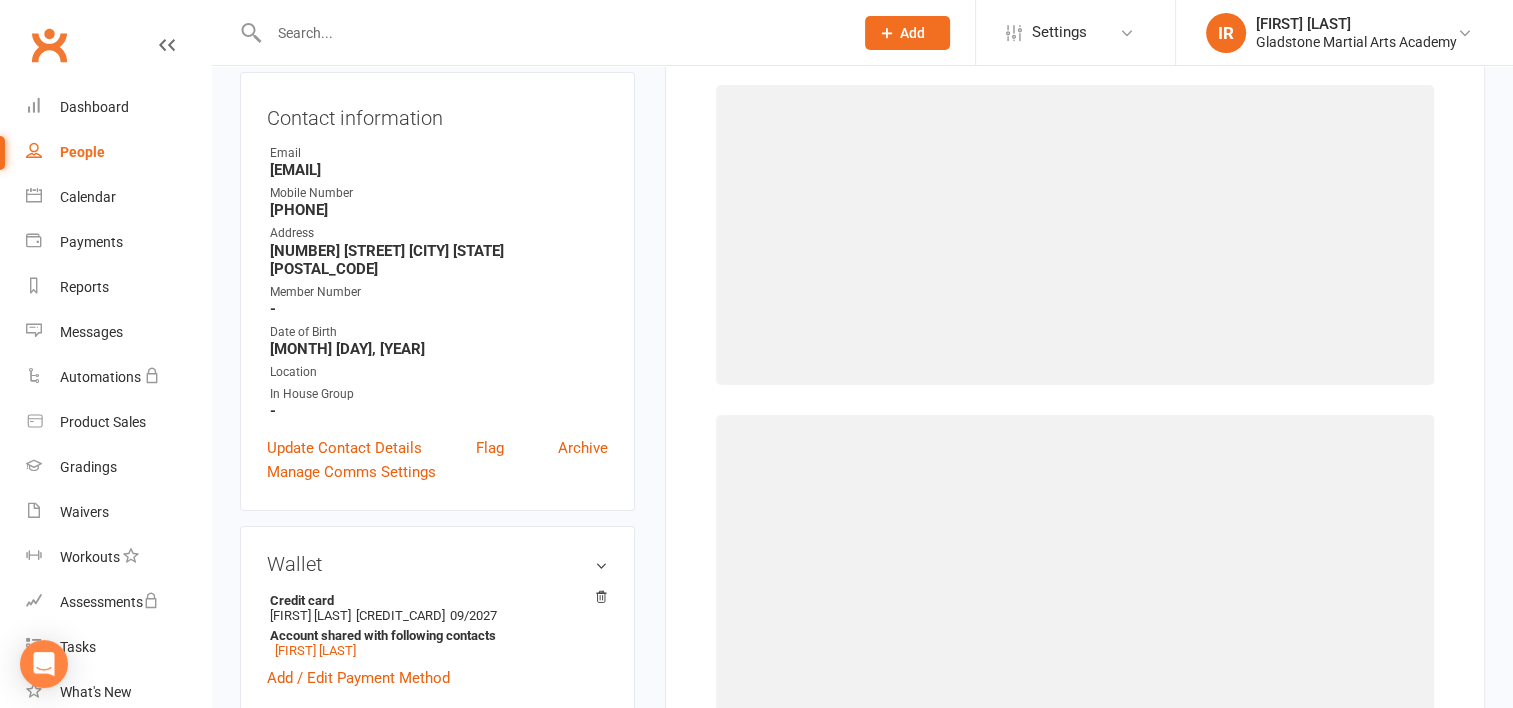 scroll, scrollTop: 152, scrollLeft: 0, axis: vertical 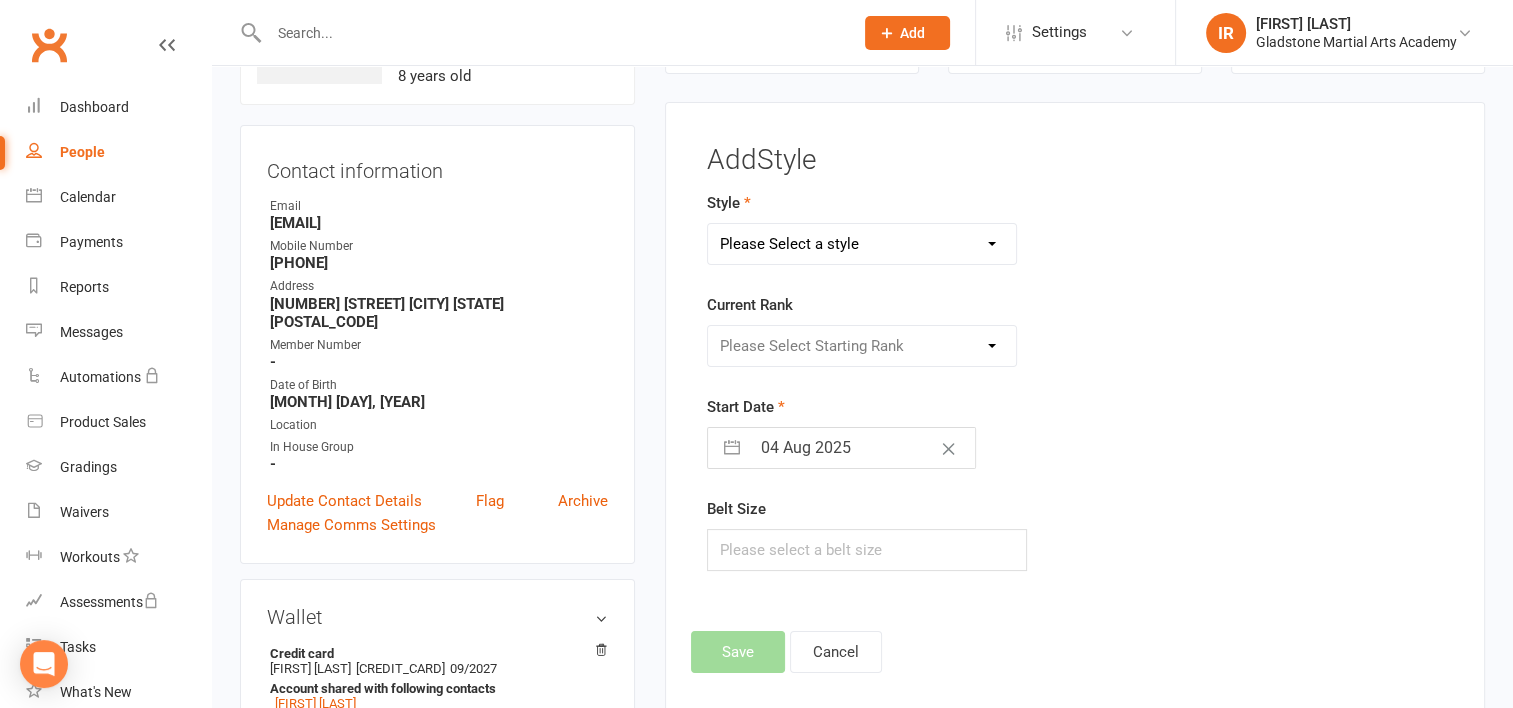 click on "Style Please Select a style [EVENT] [EVENT] [EVENT] [EVENT] [EVENT] [EVENT]" at bounding box center [947, 228] 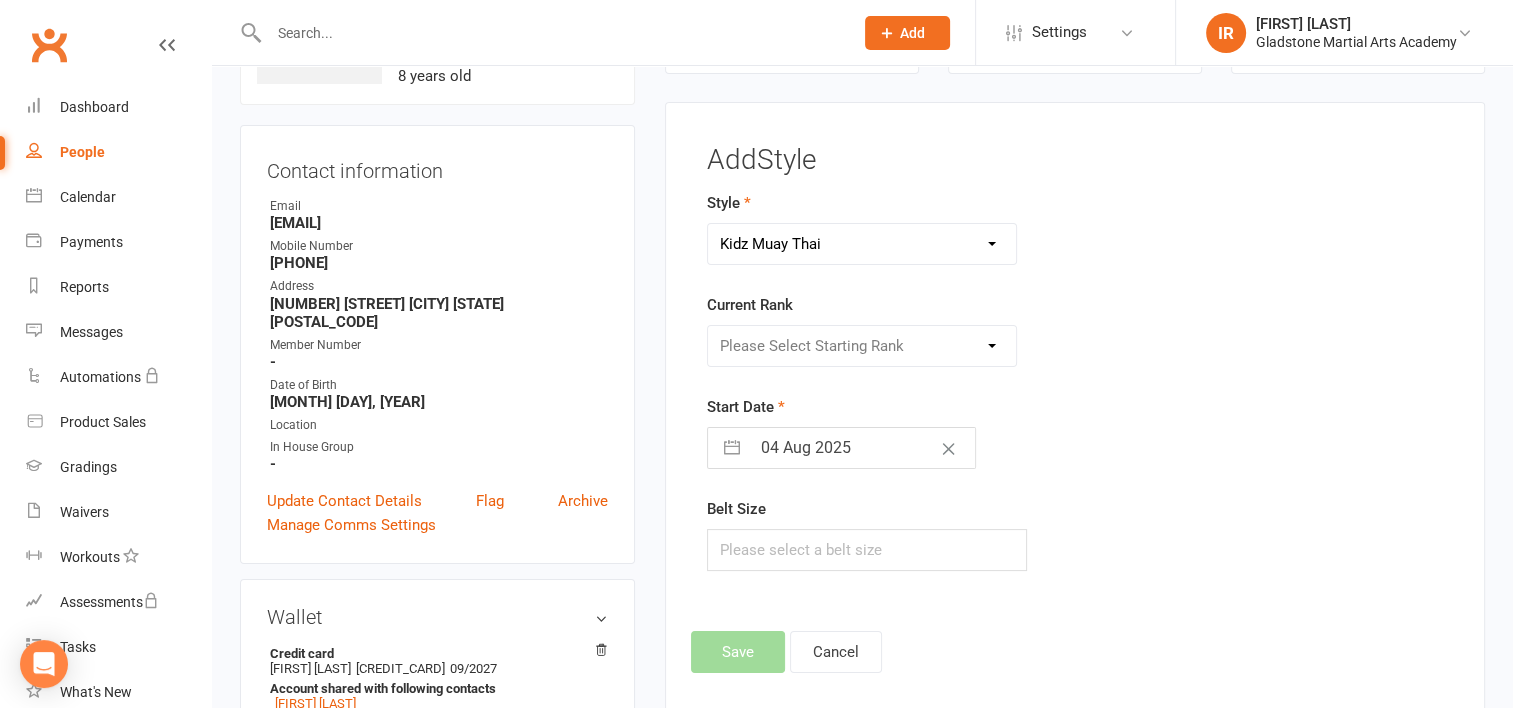 click on "Please Select a style Kidz BJJ (9+) Kidz Muay Thai Little Kidz BJJ (under 9's) Teen/Adult BJJ Teen/Adult Muay Thai Zen Do Kai" at bounding box center [862, 244] 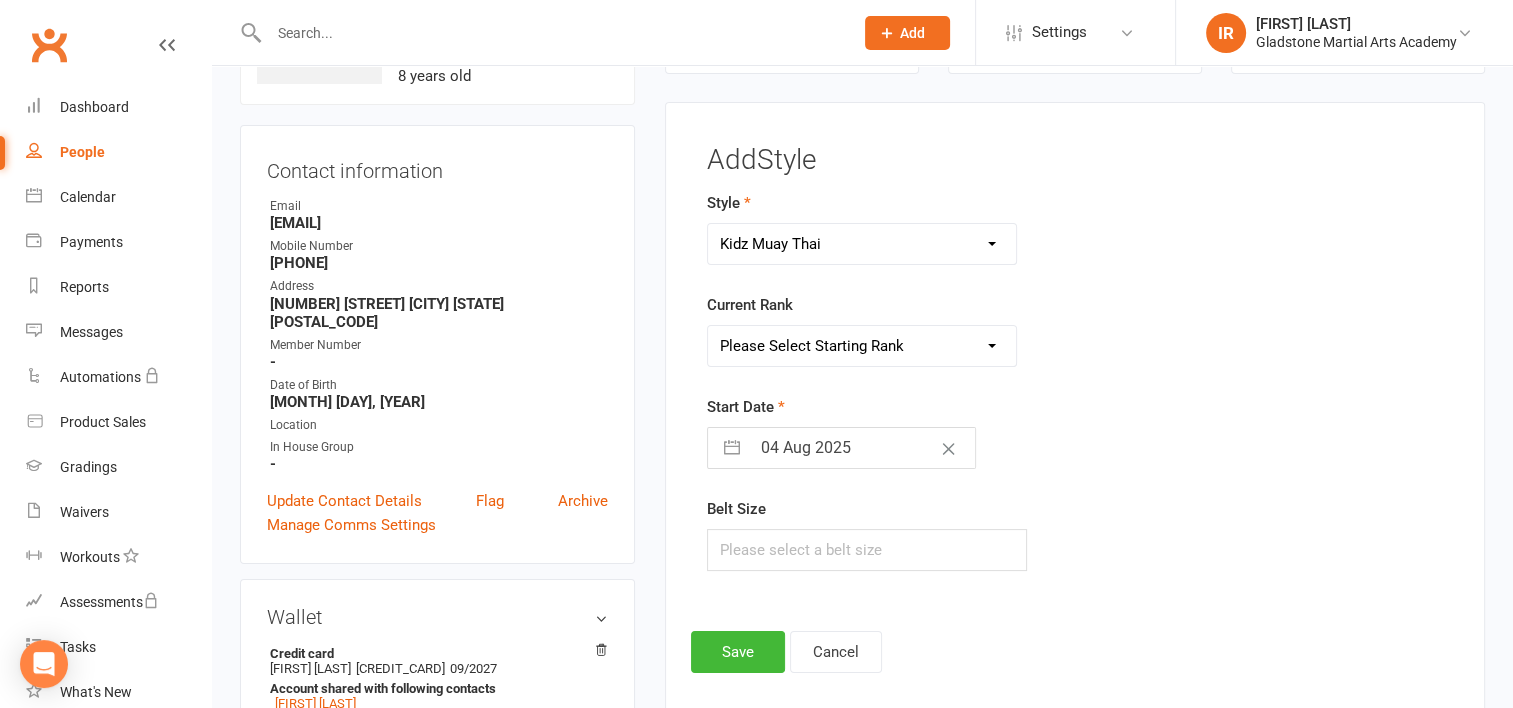 click on "Please Select Starting Rank White White 1st Degree Yellow Yellow 1st Degree Orange Orange 1st Degree Blue Blue 1st Degree Green Green 1st Degree Brown Brown 1st Degree Black 1st Degree Prob Black 2nd Degree Black 2nd Degree Prob Black 3rd Degree Black 3rd Degree Prob Black 4th Degree Black 4th Degree Prob Black 5th Degree Black 5th Degree Prob Black 6th Degree Black 6th Degree Prob Black 7th Degree Black 7th Degree" at bounding box center (862, 346) 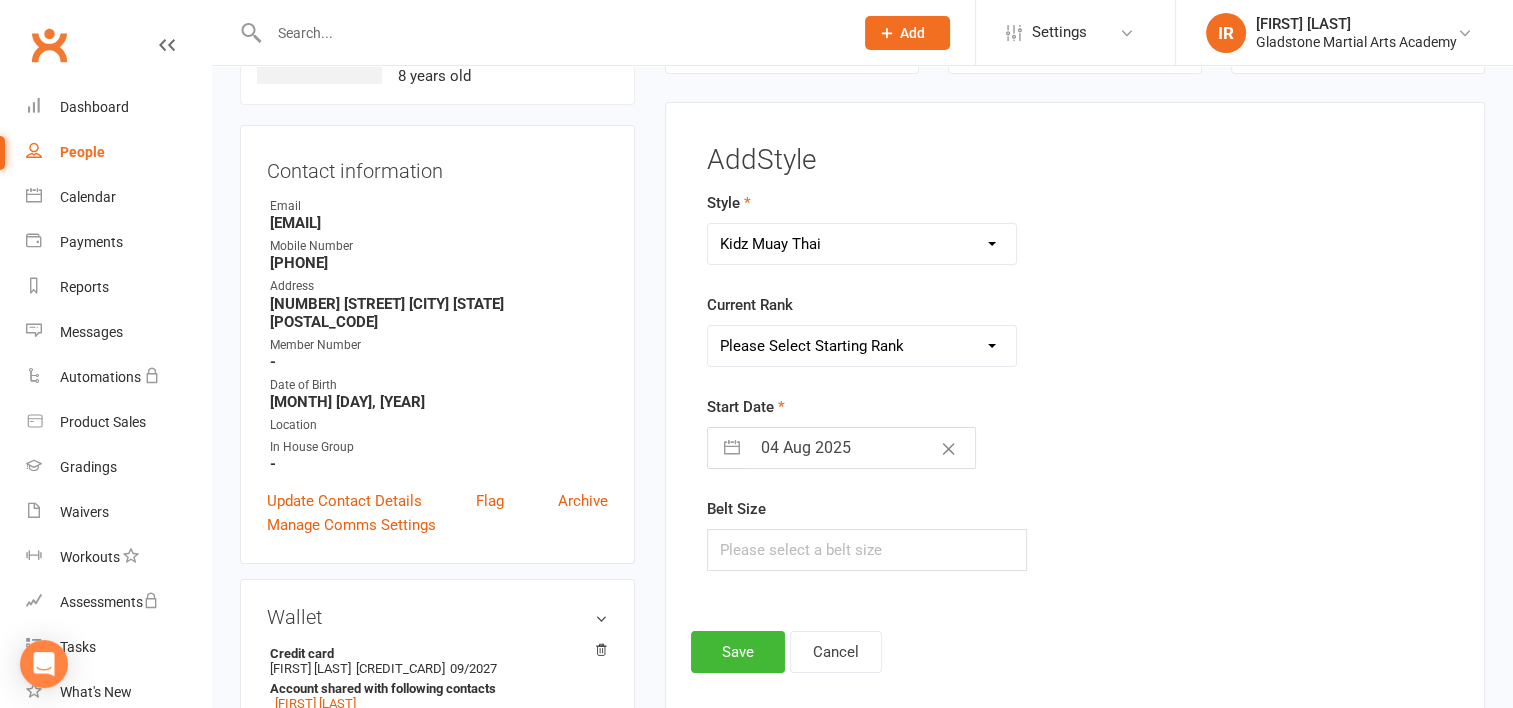 select on "[NUMBER]" 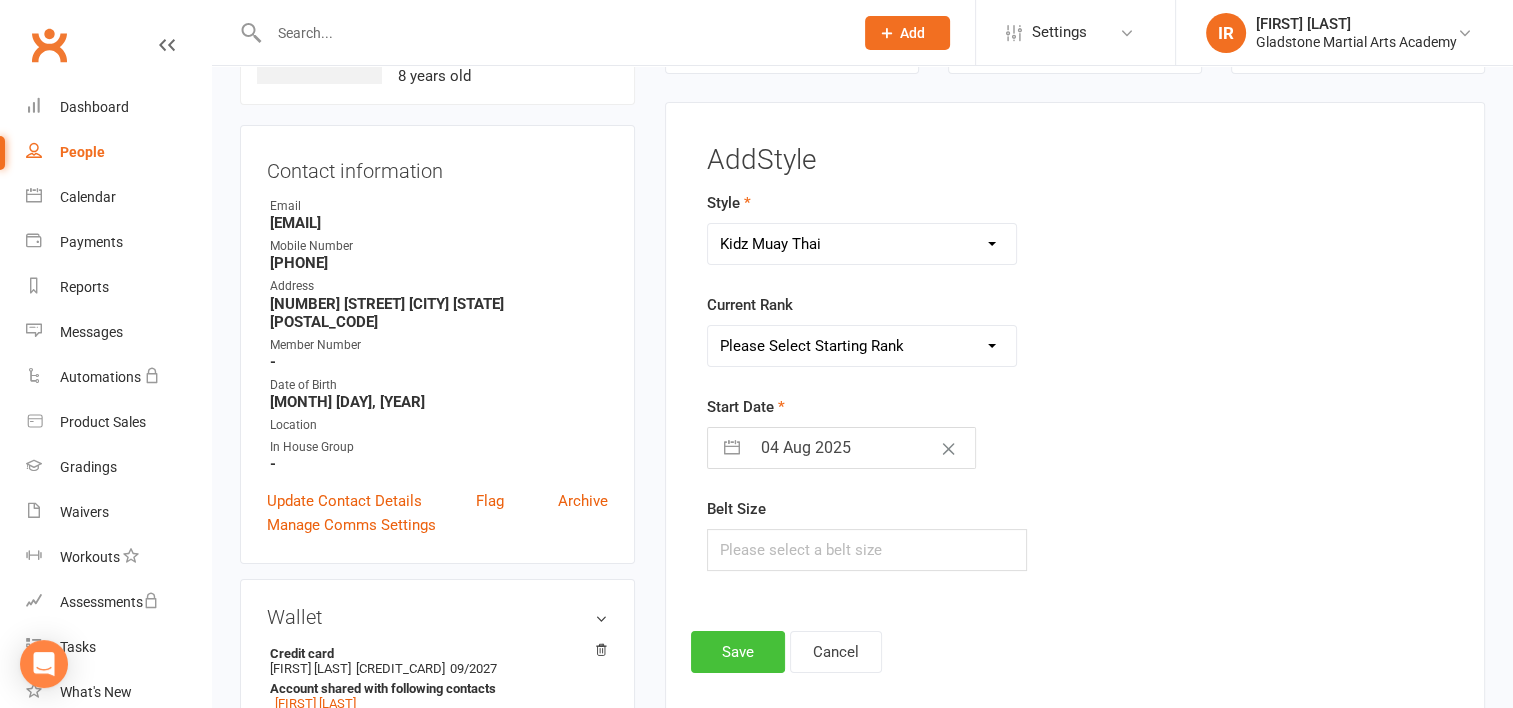 click on "Save" at bounding box center [738, 652] 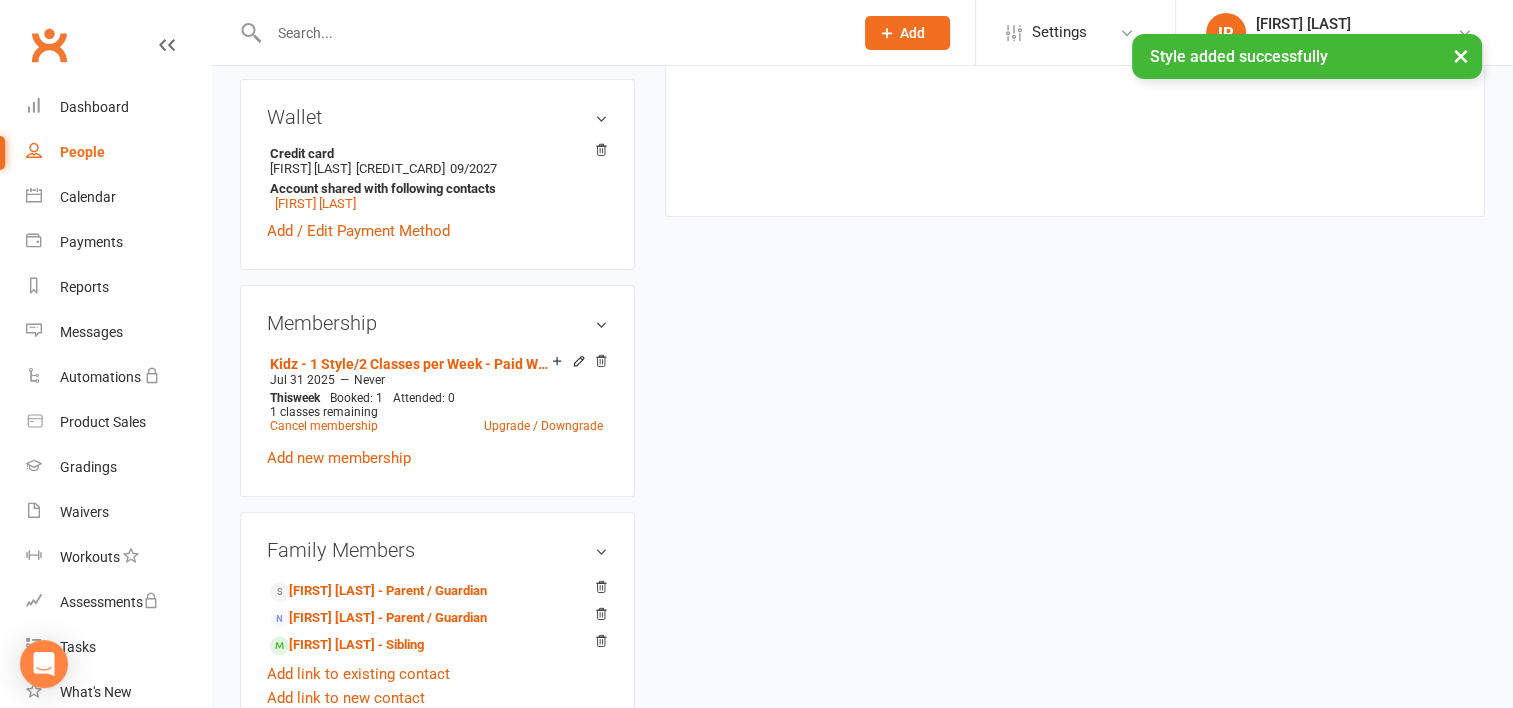 scroll, scrollTop: 752, scrollLeft: 0, axis: vertical 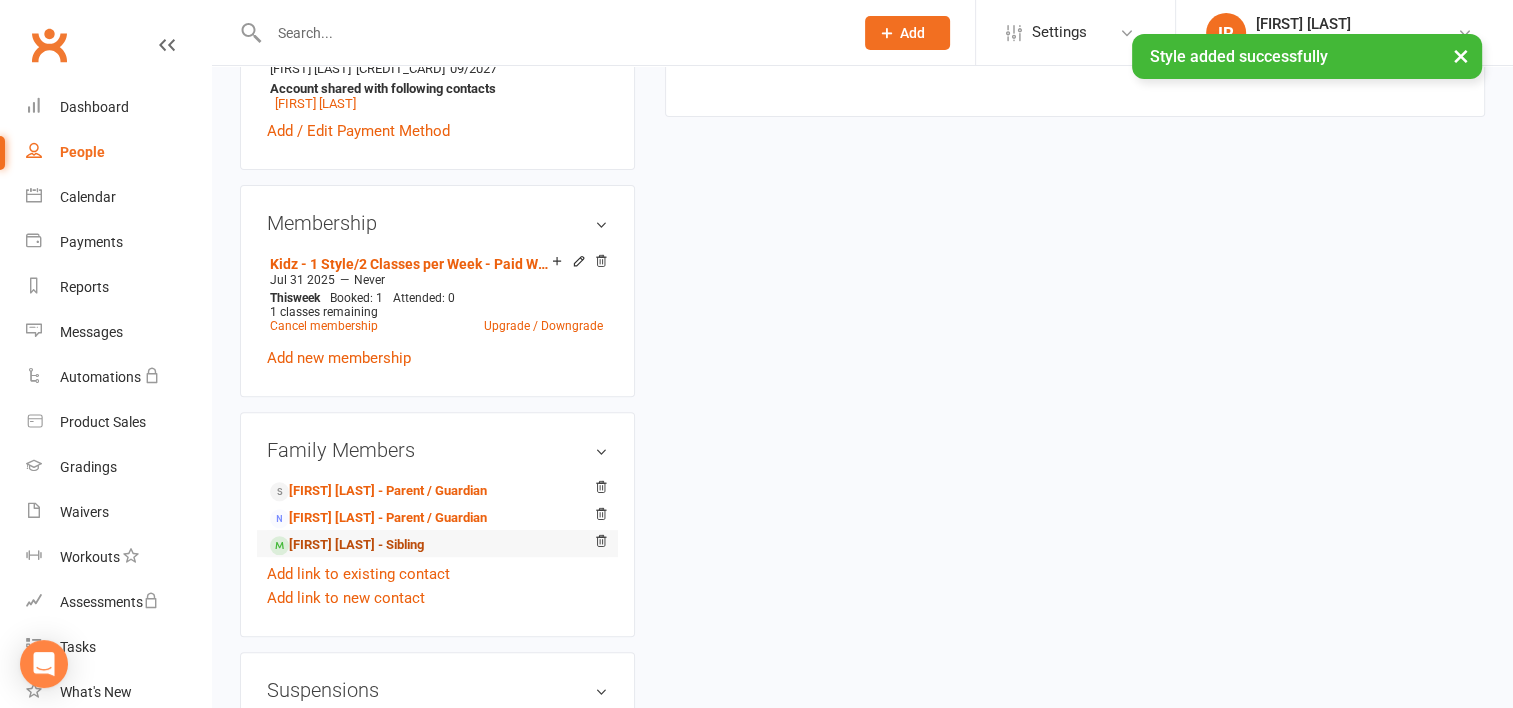 click on "[FIRST] [LAST] - Sibling" at bounding box center (347, 545) 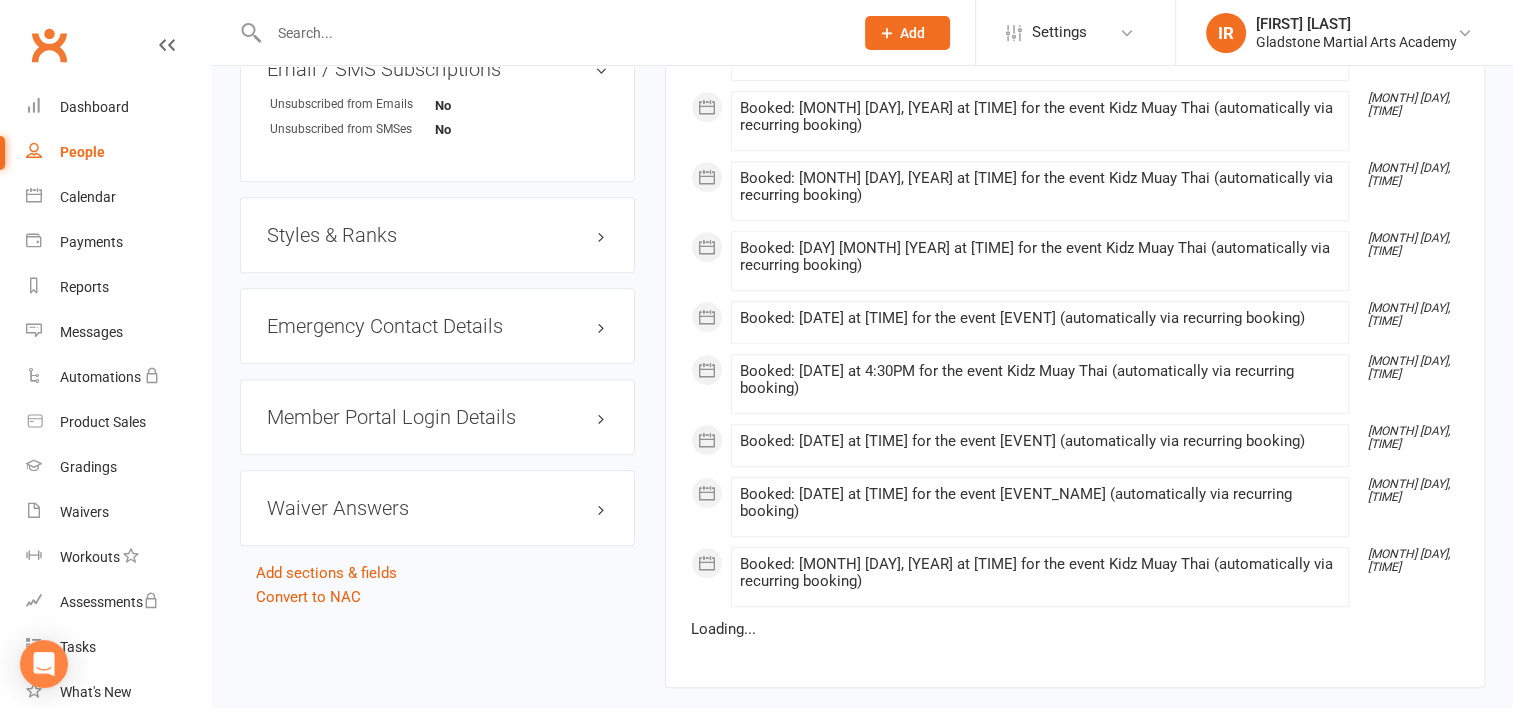 scroll, scrollTop: 1500, scrollLeft: 0, axis: vertical 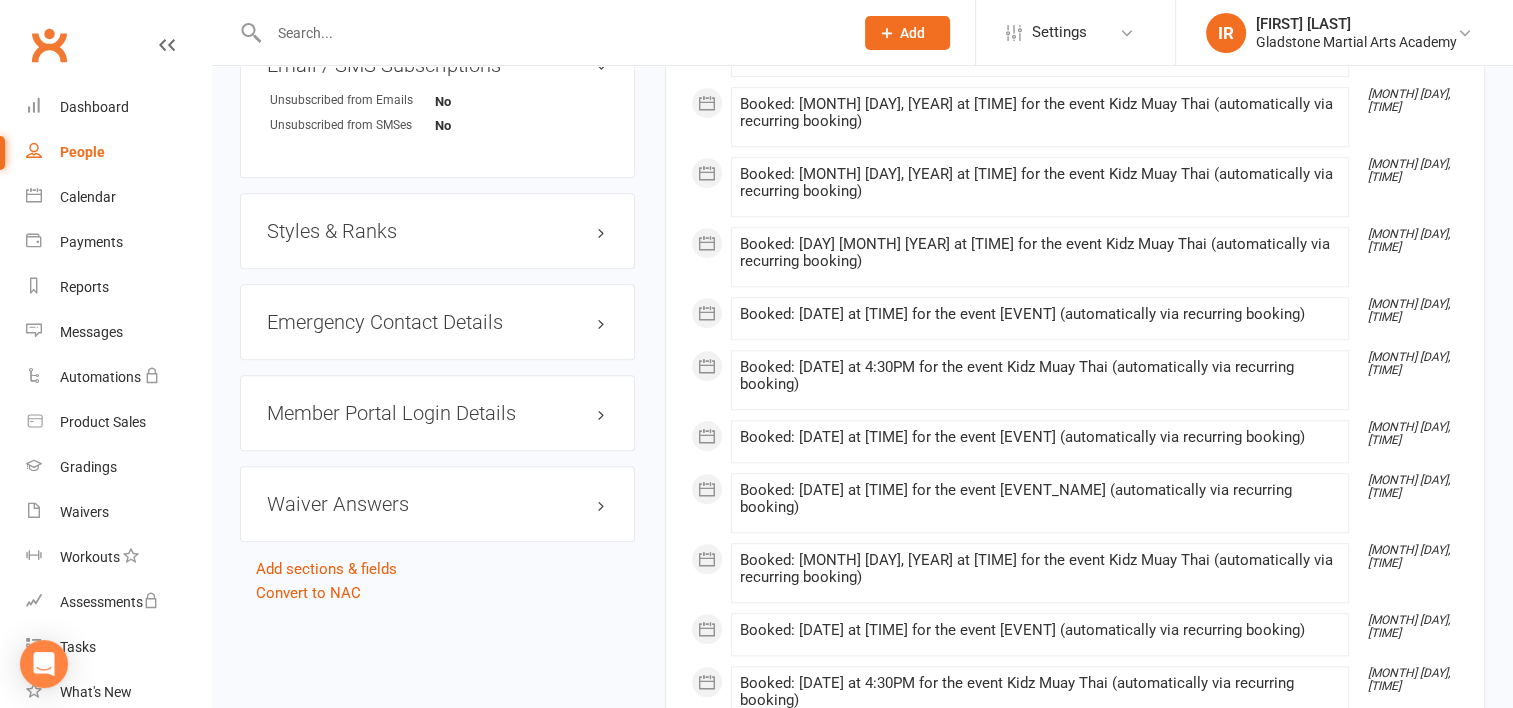 click on "Styles & Ranks" at bounding box center [437, 231] 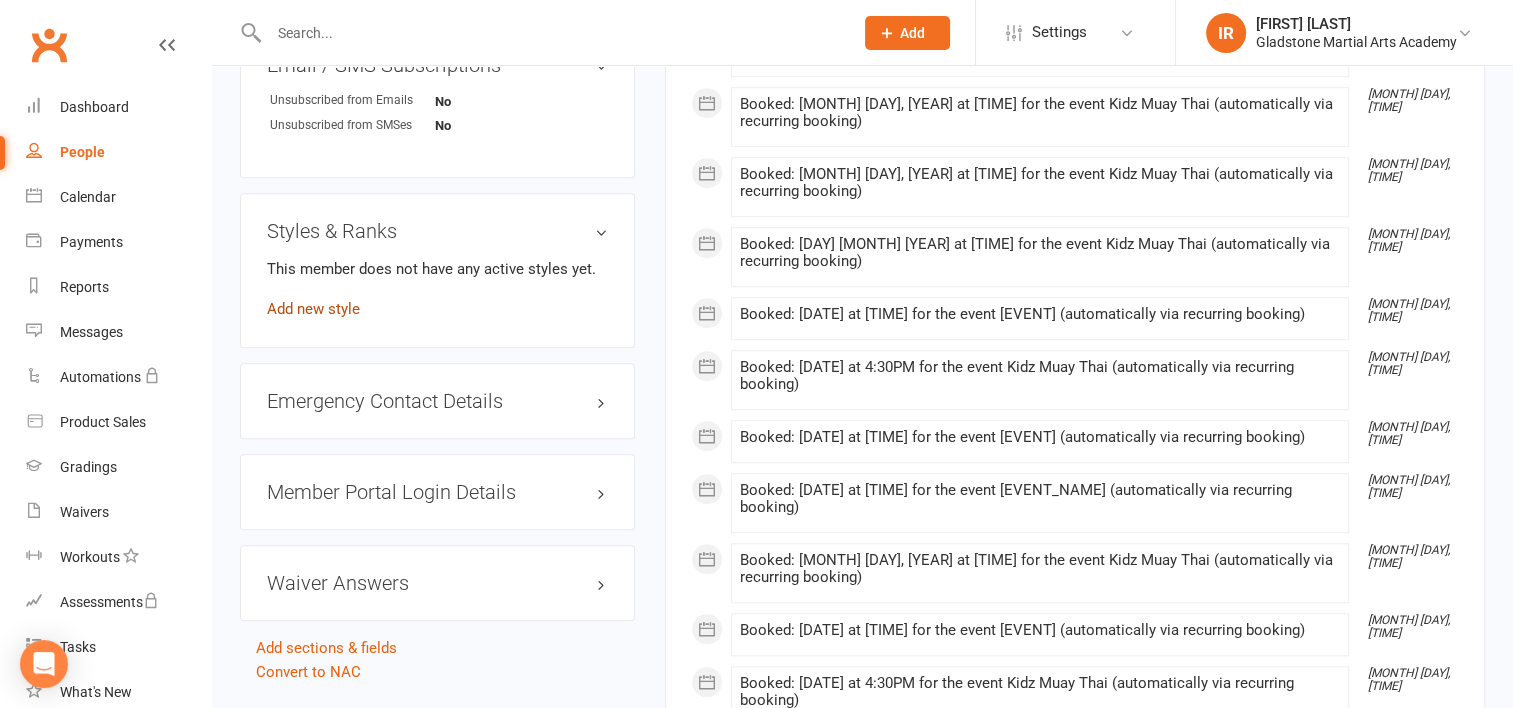 click on "Add new style" at bounding box center (313, 309) 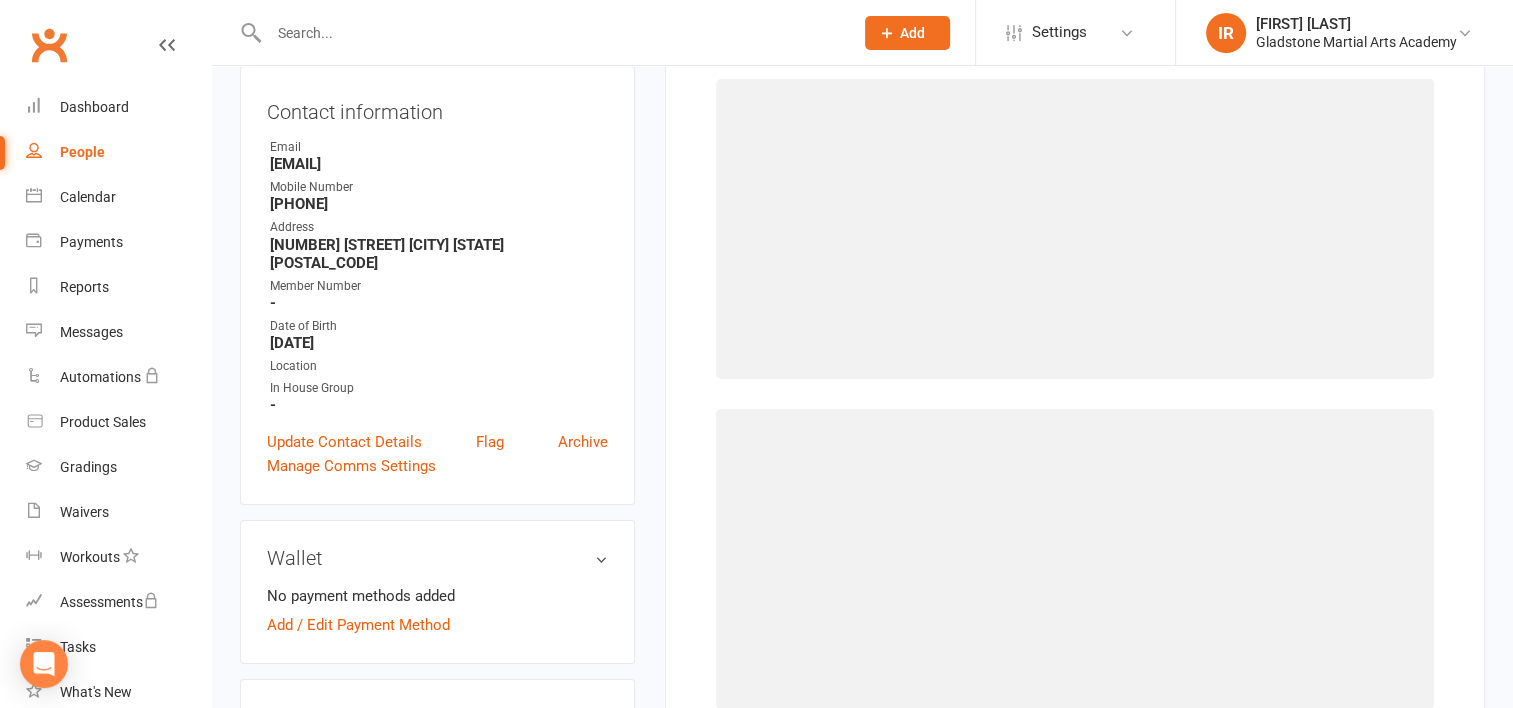 scroll, scrollTop: 152, scrollLeft: 0, axis: vertical 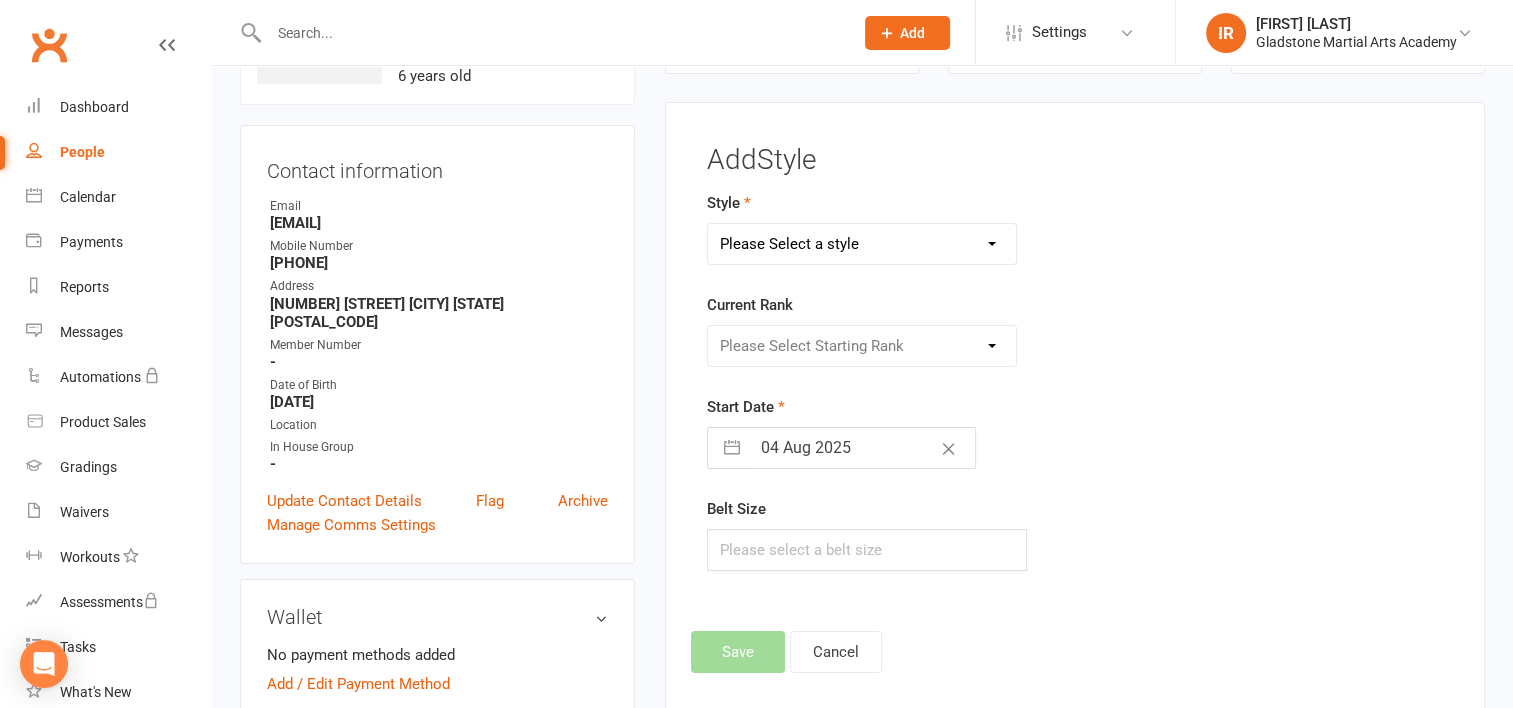 click on "Please Select a style Kidz BJJ (9+) Kidz Muay Thai Little Kidz BJJ (under 9's) Teen/Adult BJJ Teen/Adult Muay Thai Zen Do Kai" at bounding box center [862, 244] 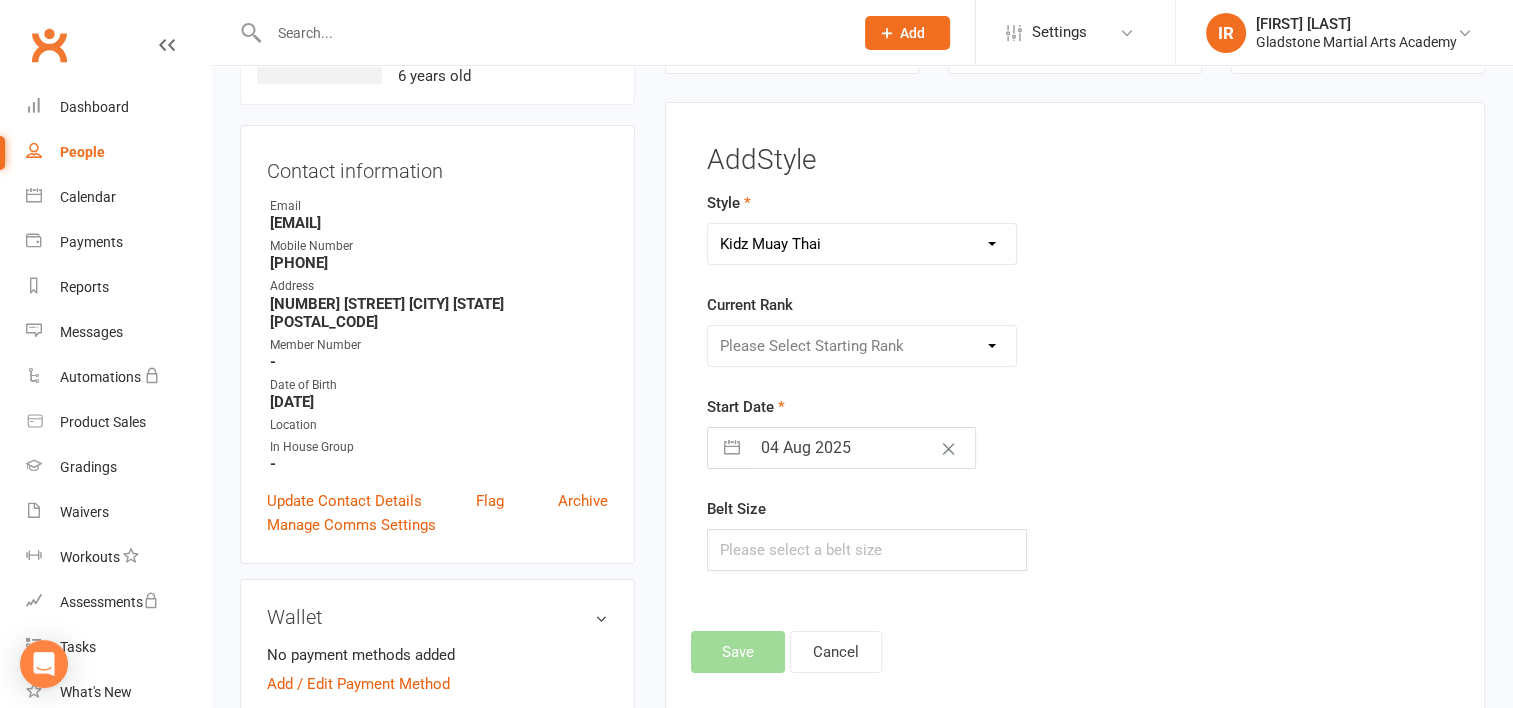 click on "Please Select a style Kidz BJJ (9+) Kidz Muay Thai Little Kidz BJJ (under 9's) Teen/Adult BJJ Teen/Adult Muay Thai Zen Do Kai" at bounding box center [862, 244] 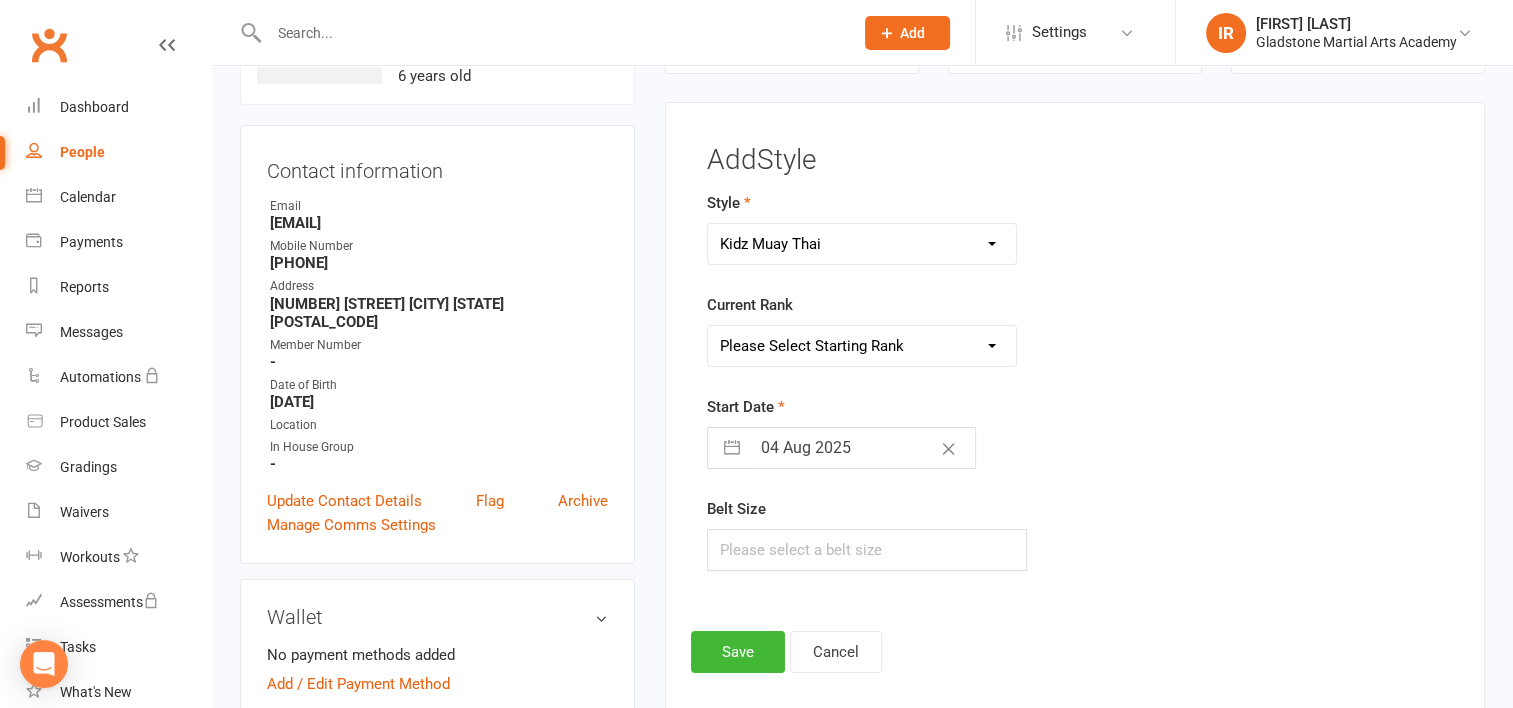 click on "Please Select Starting Rank White White 1st Degree Yellow Yellow 1st Degree Orange Orange 1st Degree Blue Blue 1st Degree Green Green 1st Degree Brown Brown 1st Degree Black 1st Degree Prob Black 2nd Degree Black 2nd Degree Prob Black 3rd Degree Black 3rd Degree Prob Black 4th Degree Black 4th Degree Prob Black 5th Degree Black 5th Degree Prob Black 6th Degree Black 6th Degree Prob Black 7th Degree Black 7th Degree" at bounding box center [862, 346] 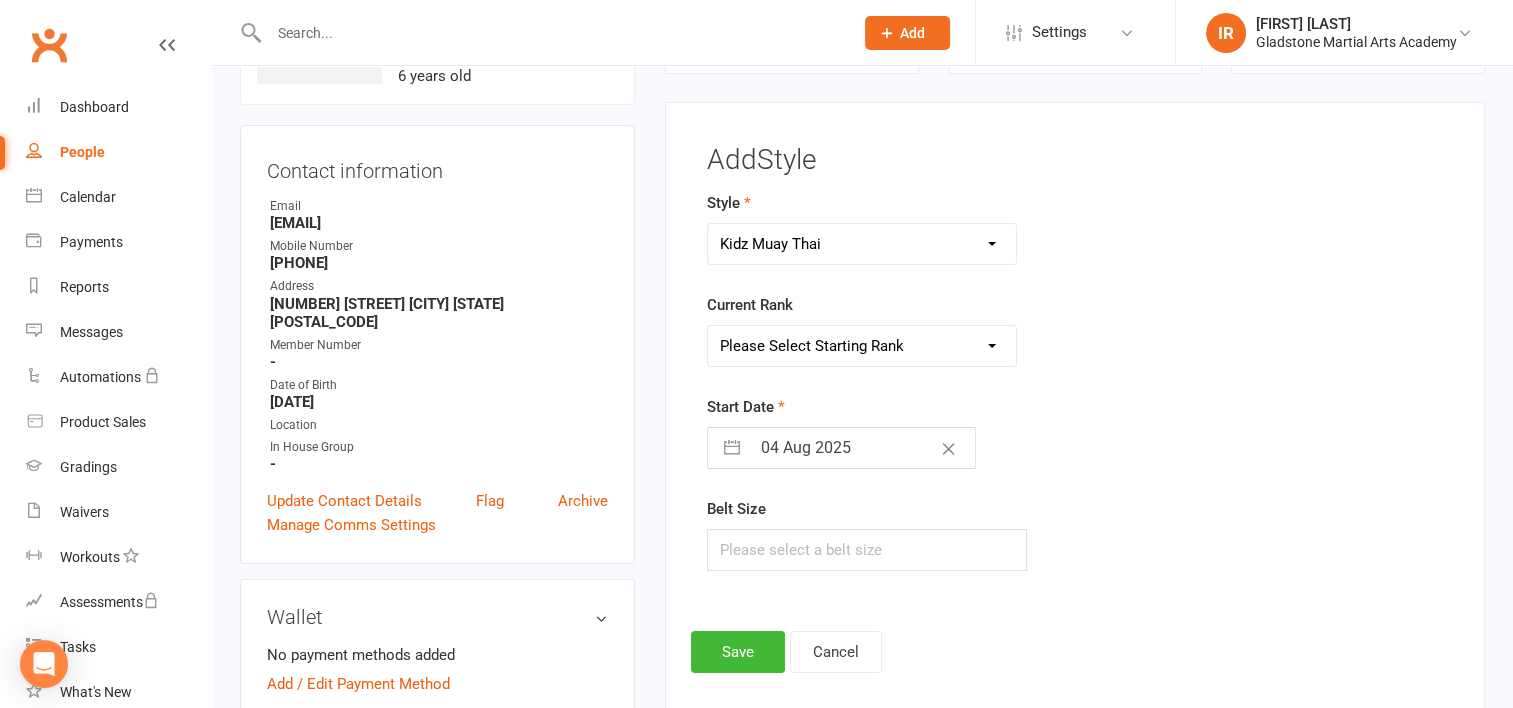 select on "[NUMBER]" 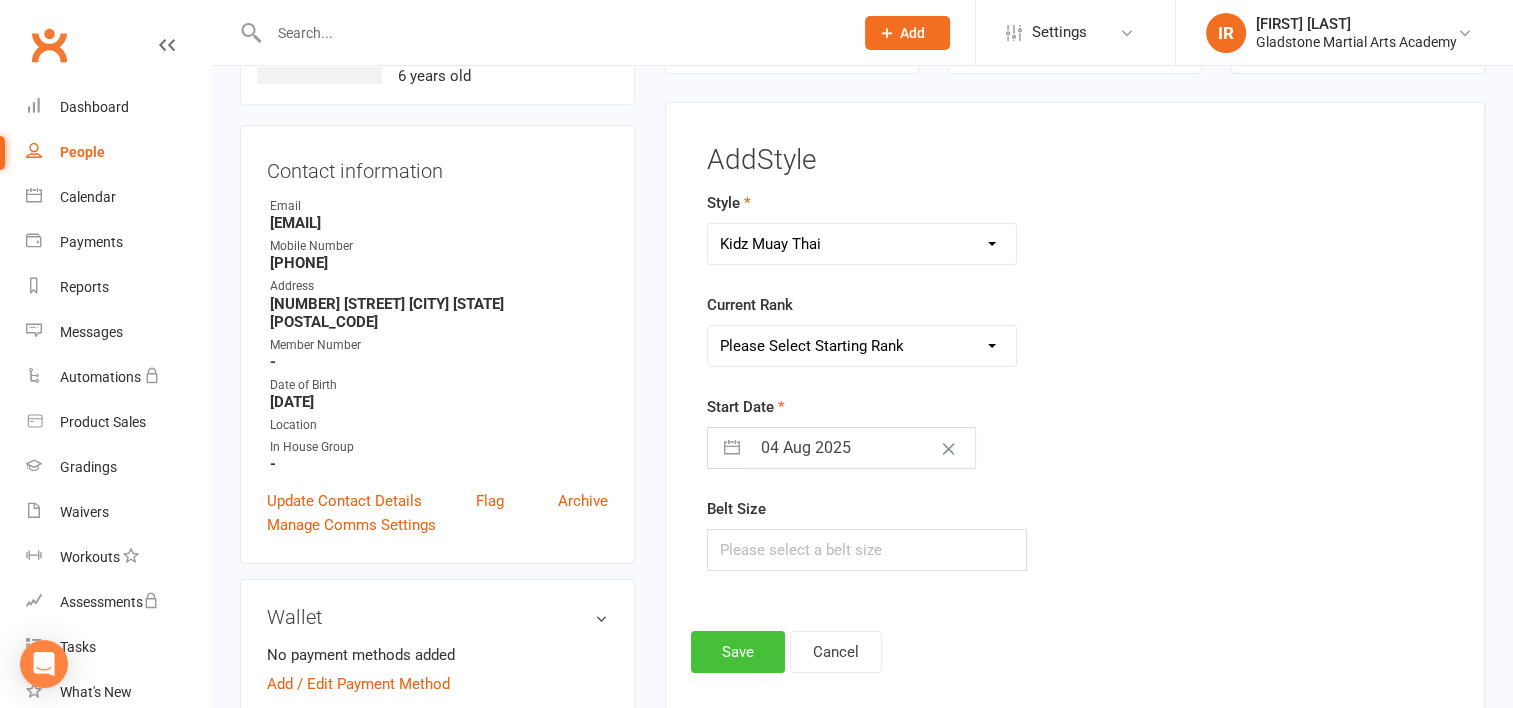 click on "Save" at bounding box center [738, 652] 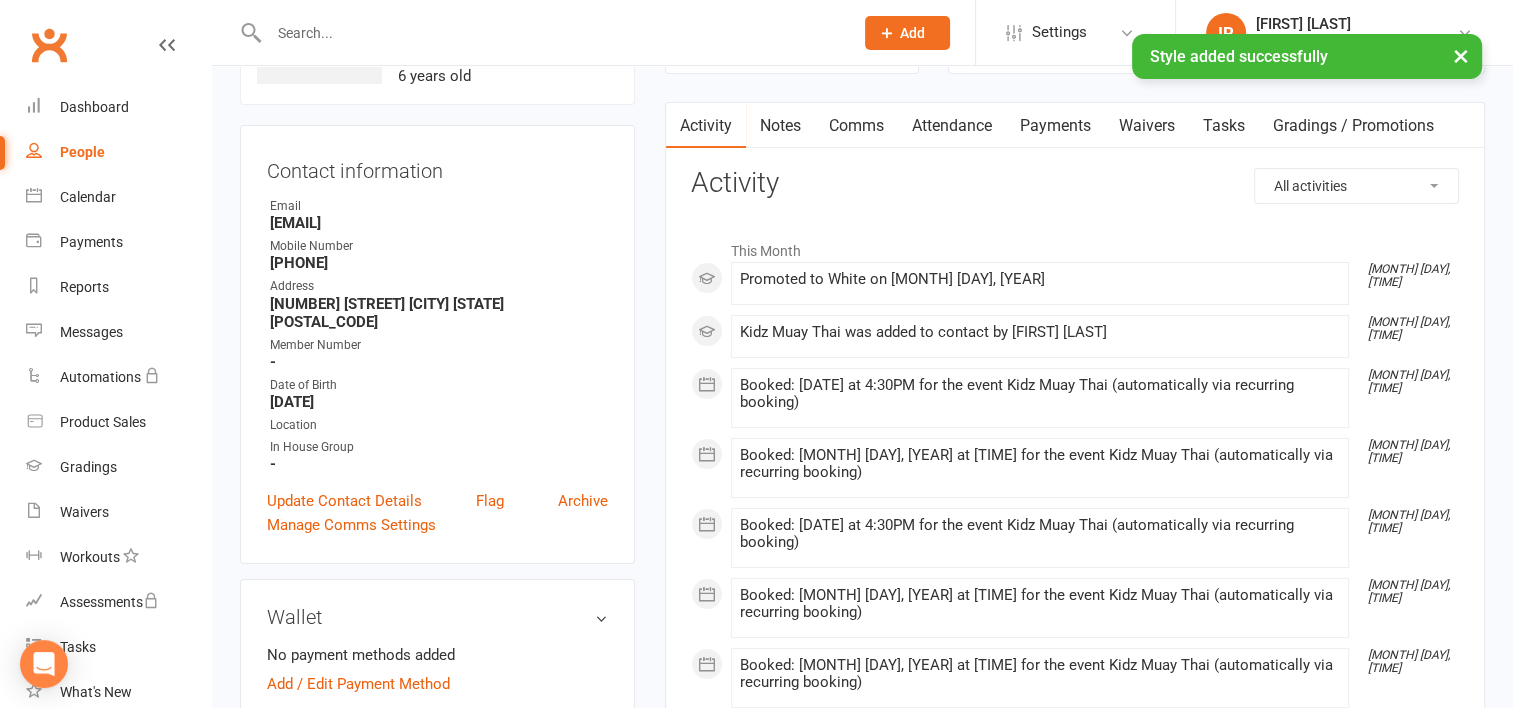 click on "People" at bounding box center [82, 152] 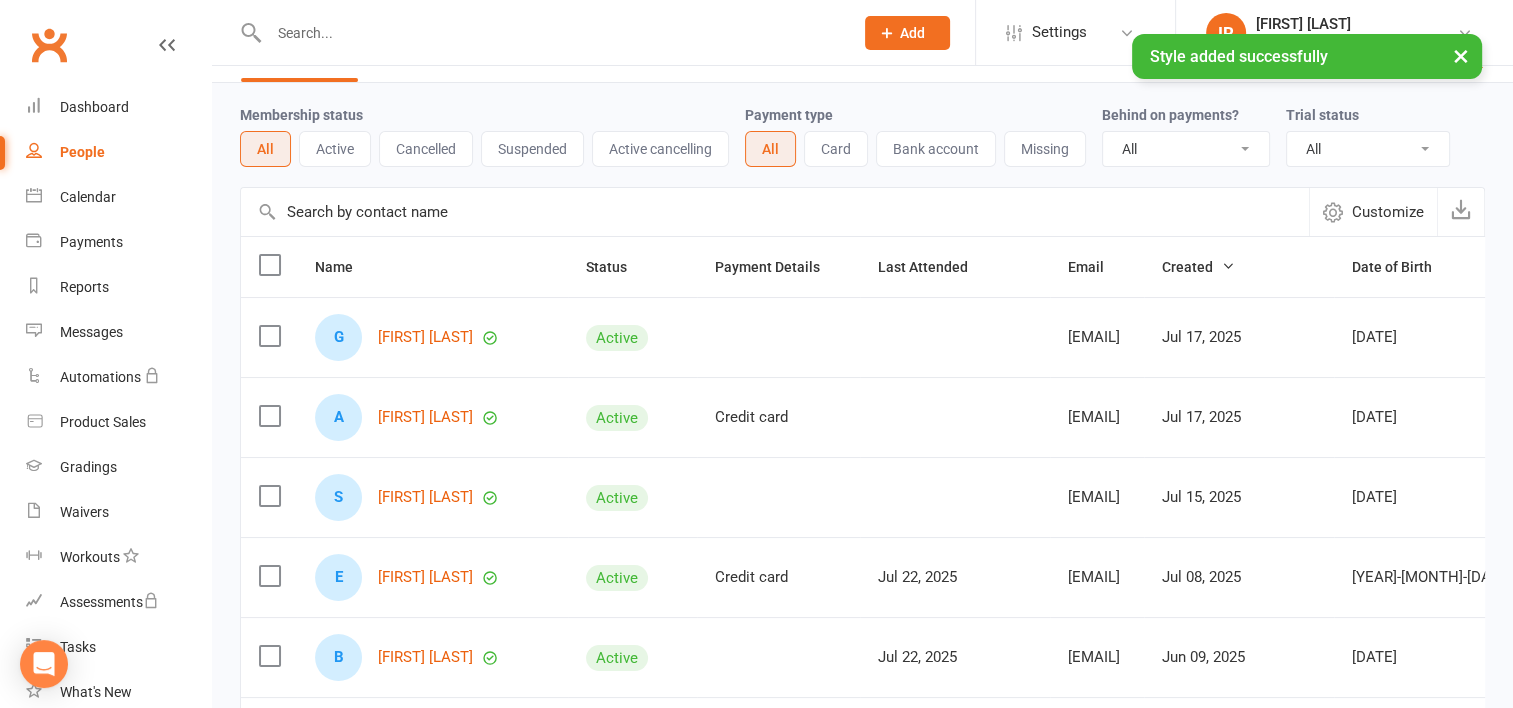 scroll, scrollTop: 100, scrollLeft: 0, axis: vertical 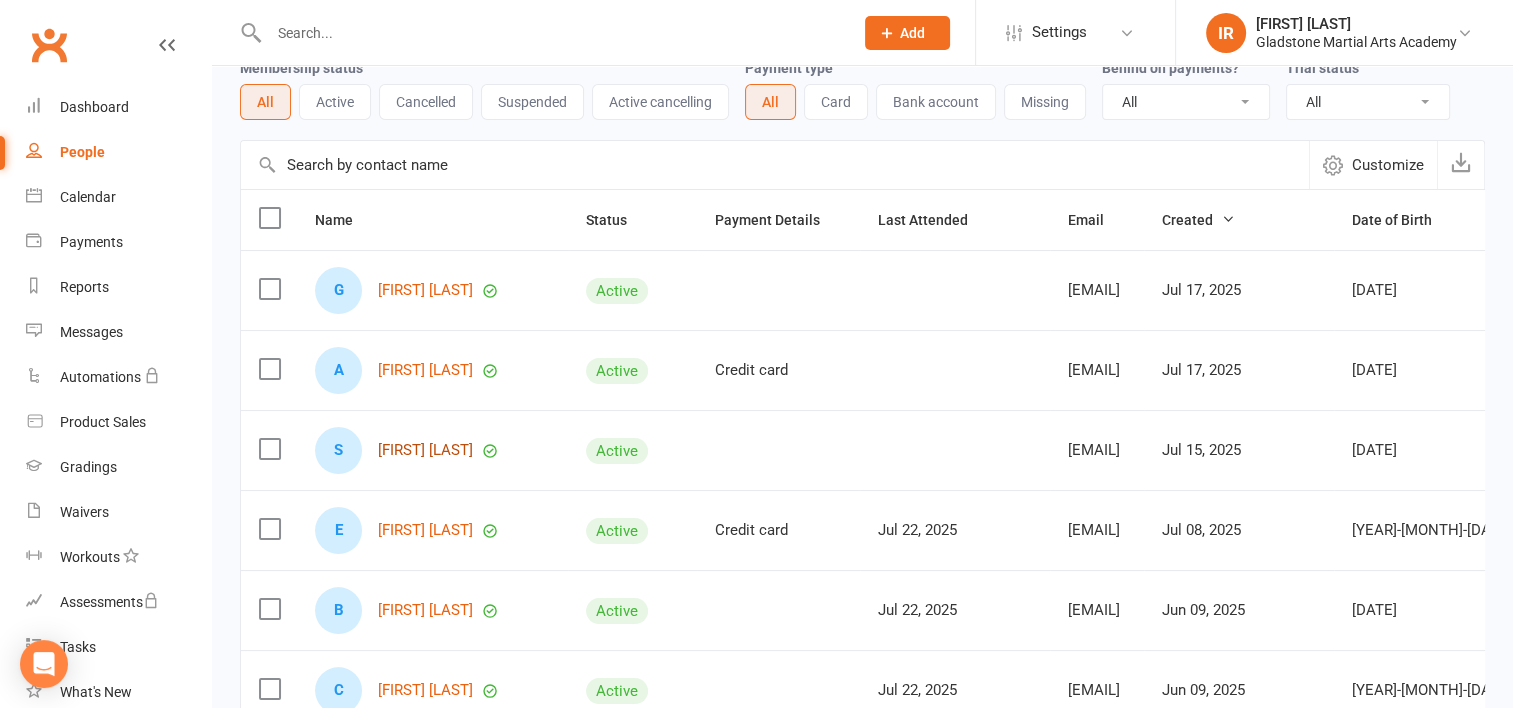 click on "[FIRST] [LAST]" at bounding box center (425, 450) 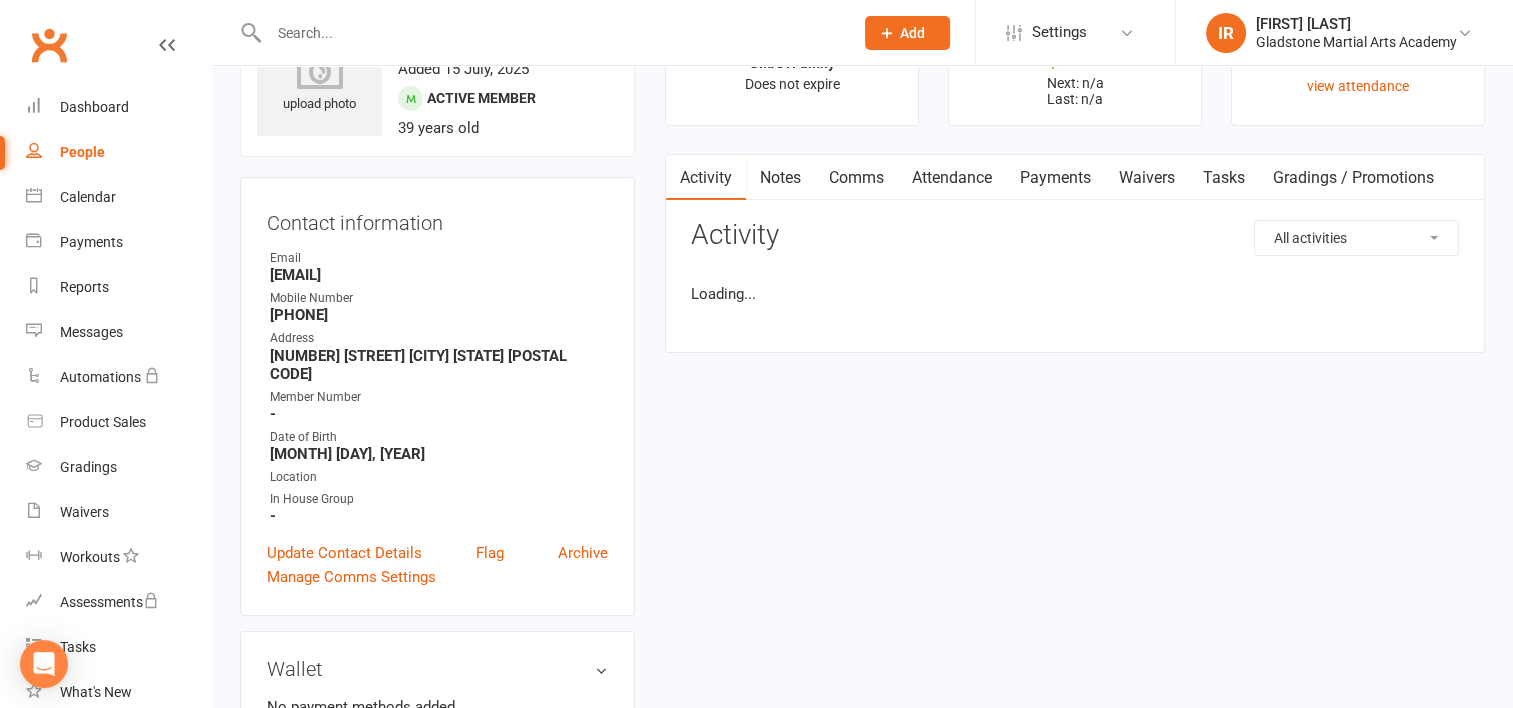 scroll, scrollTop: 0, scrollLeft: 0, axis: both 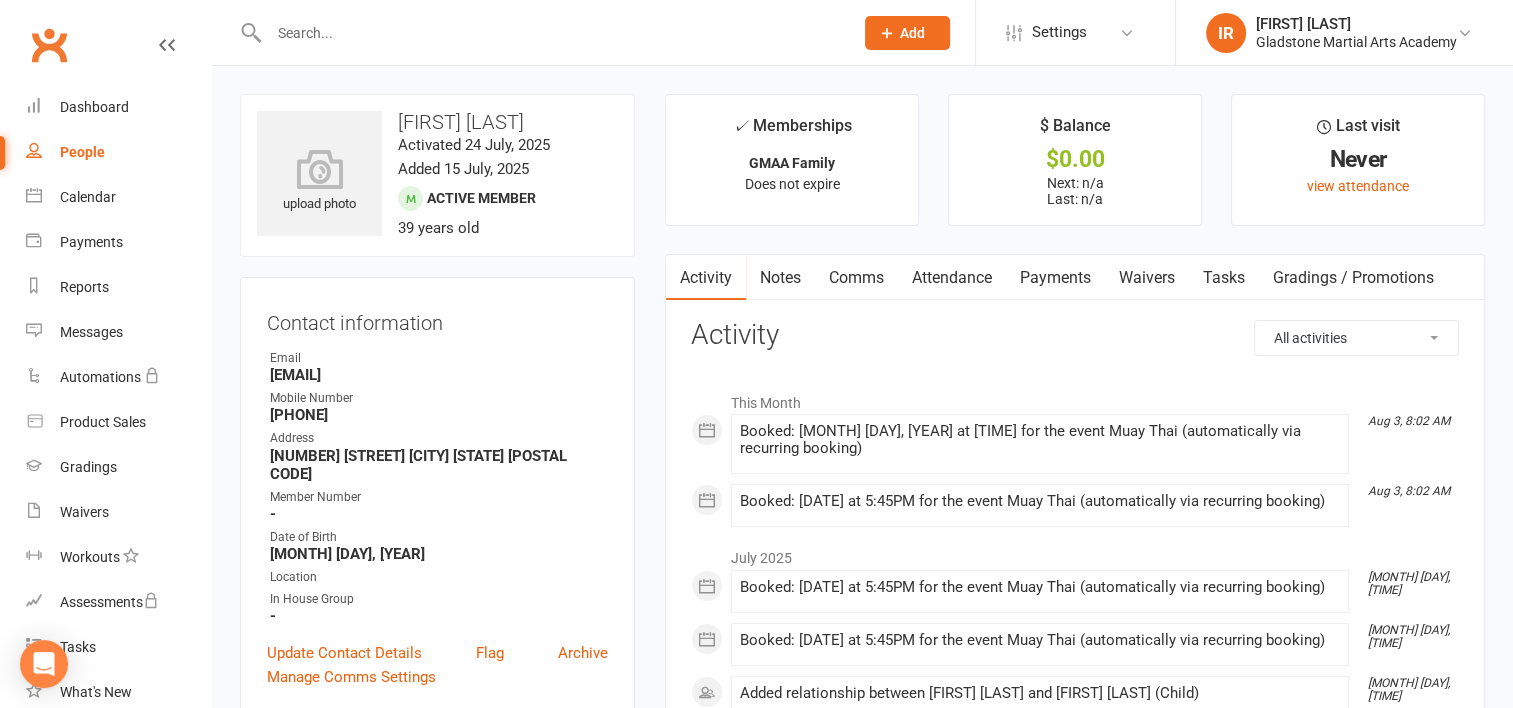 click on "Attendance" at bounding box center (952, 278) 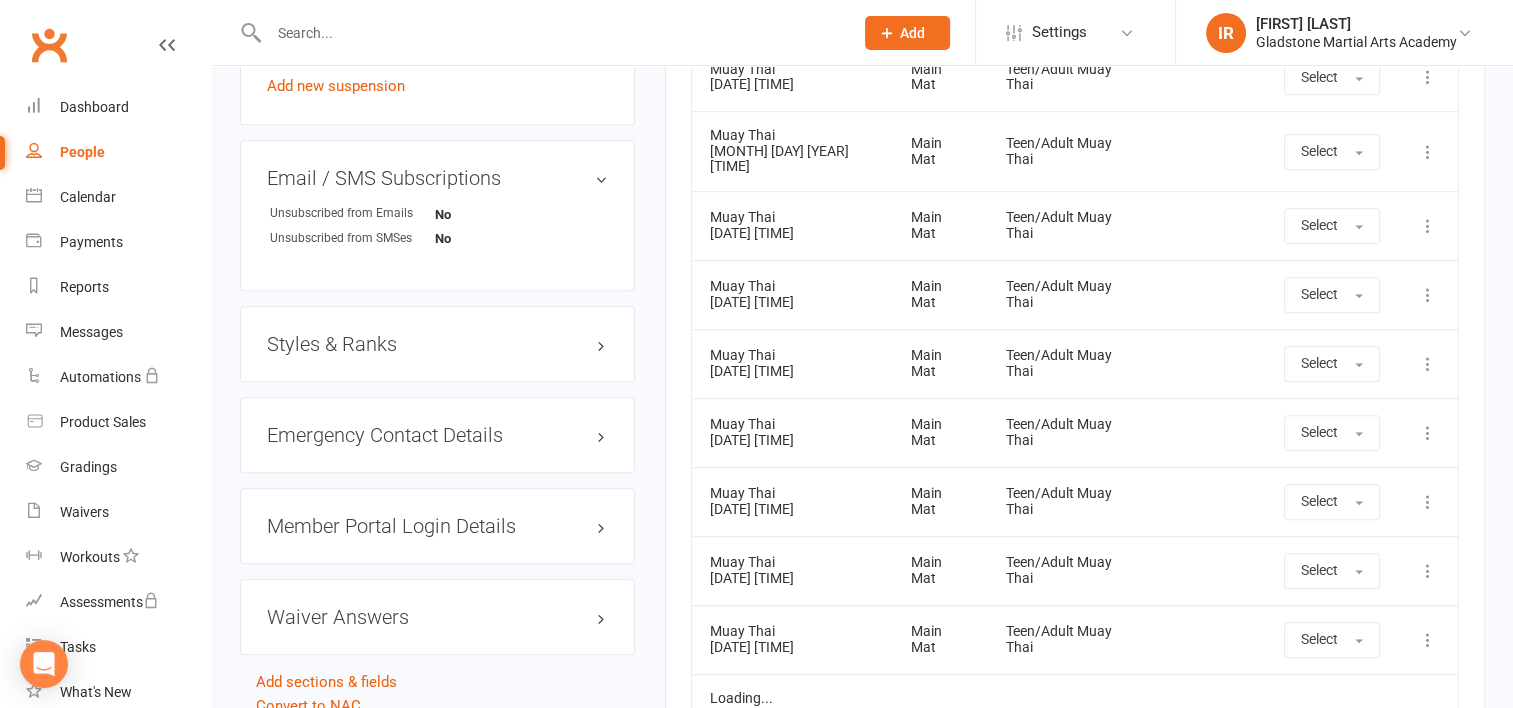 scroll, scrollTop: 1400, scrollLeft: 0, axis: vertical 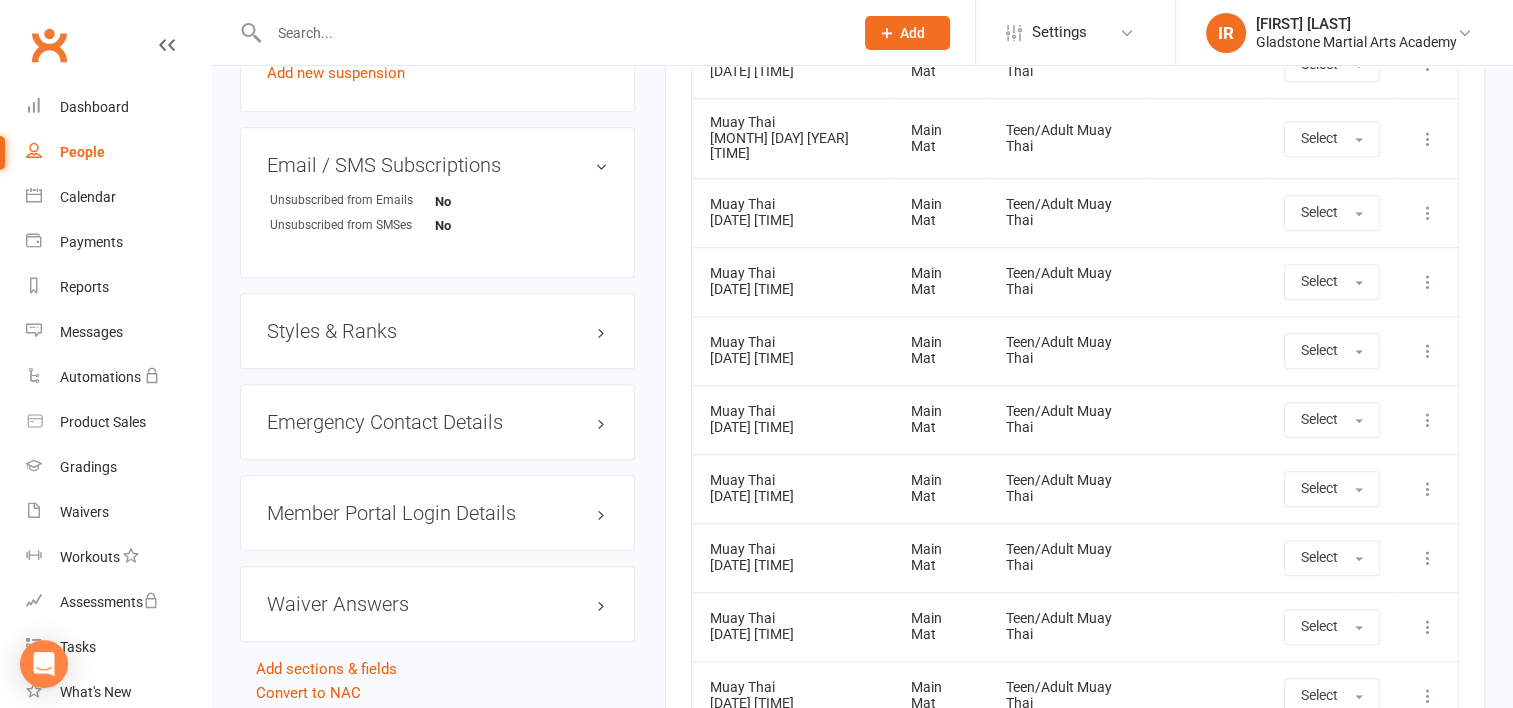 click on "Styles & Ranks" at bounding box center [437, 331] 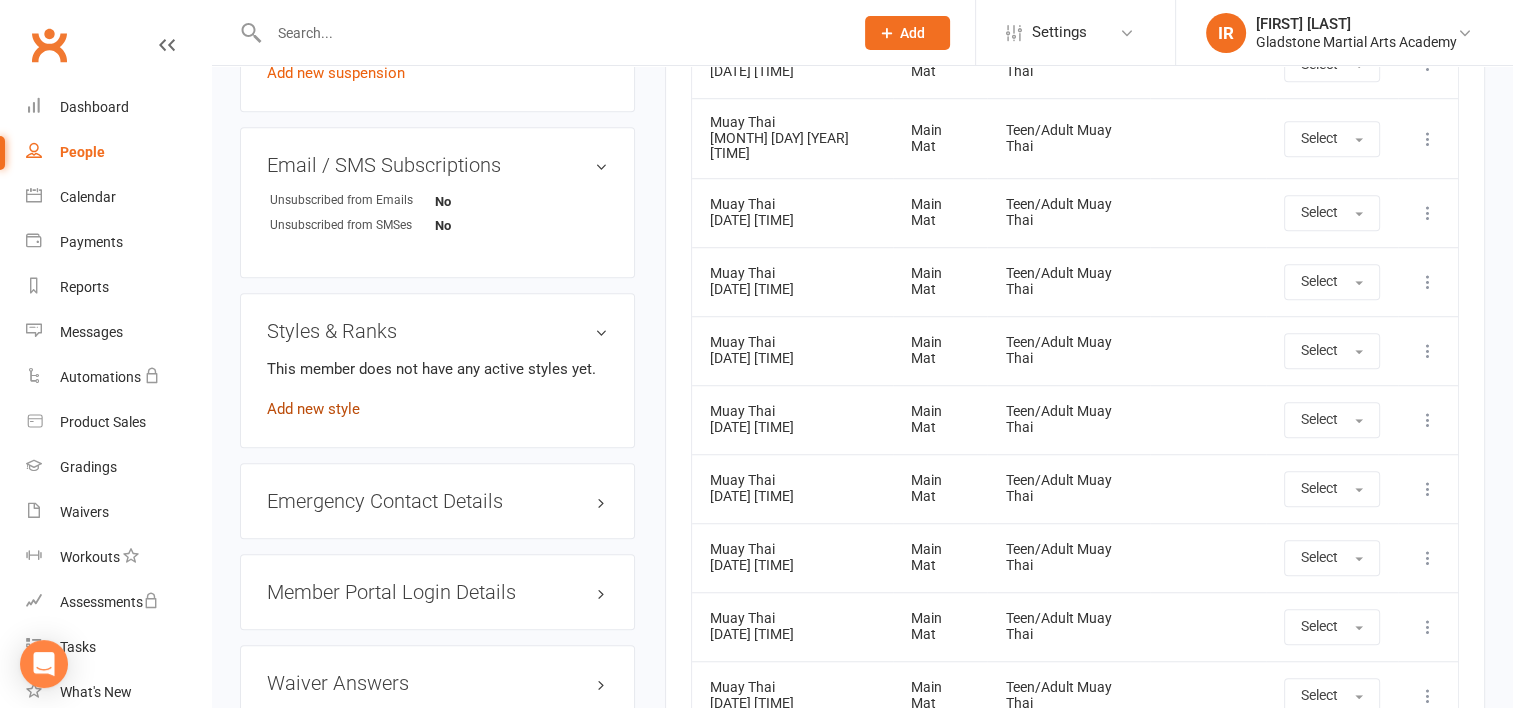 click on "Add new style" at bounding box center (313, 409) 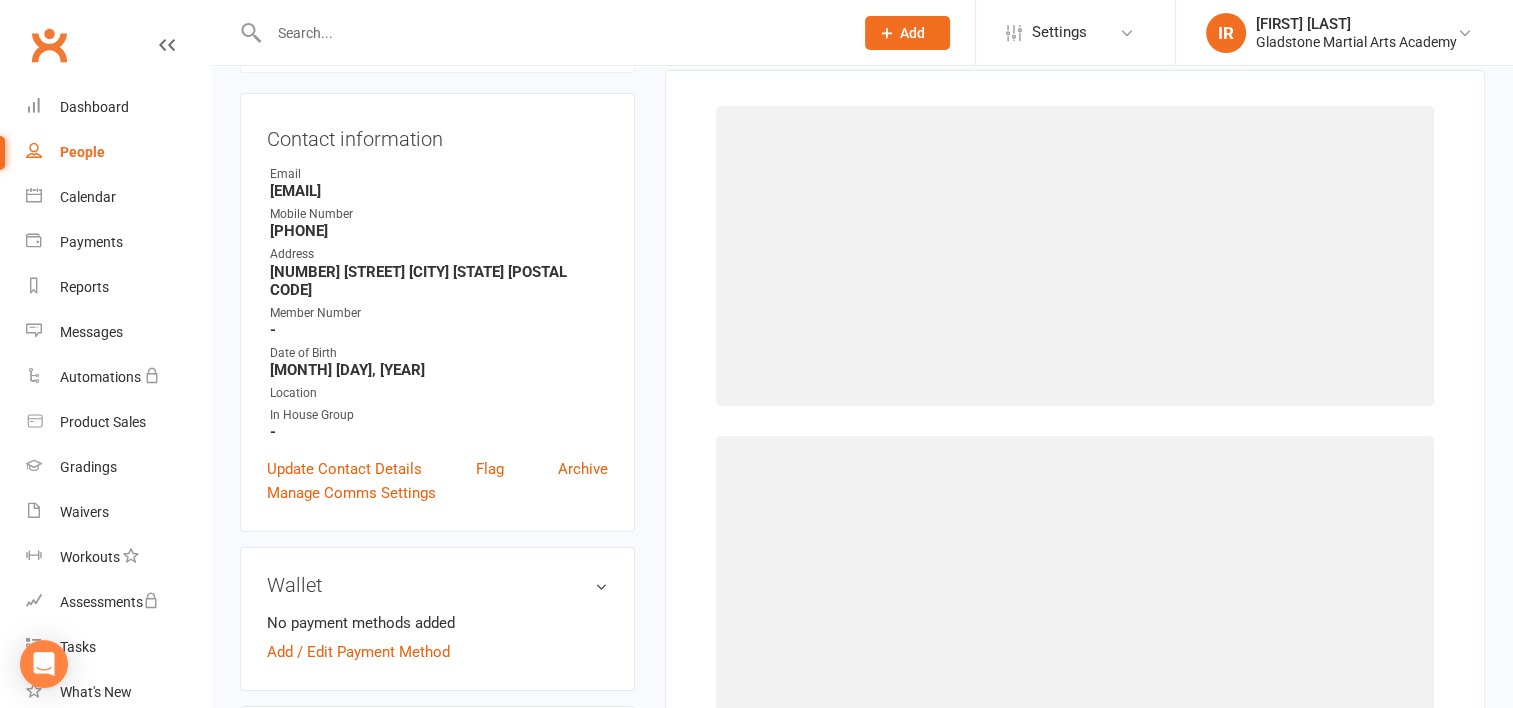 scroll, scrollTop: 152, scrollLeft: 0, axis: vertical 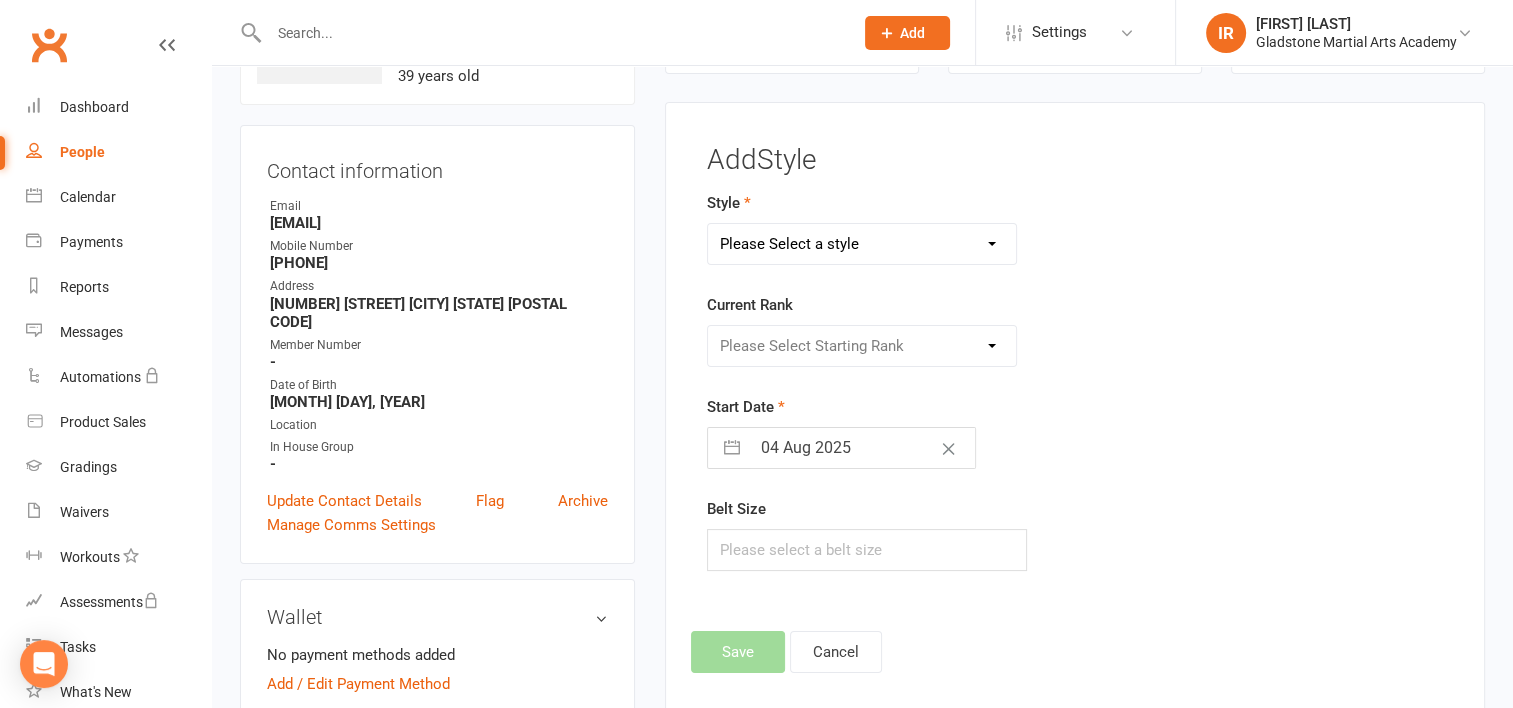 click on "Please Select a style Kidz BJJ (9+) Kidz Muay Thai Little Kidz BJJ (under 9's) Teen/Adult BJJ Teen/Adult Muay Thai Zen Do Kai" at bounding box center (862, 244) 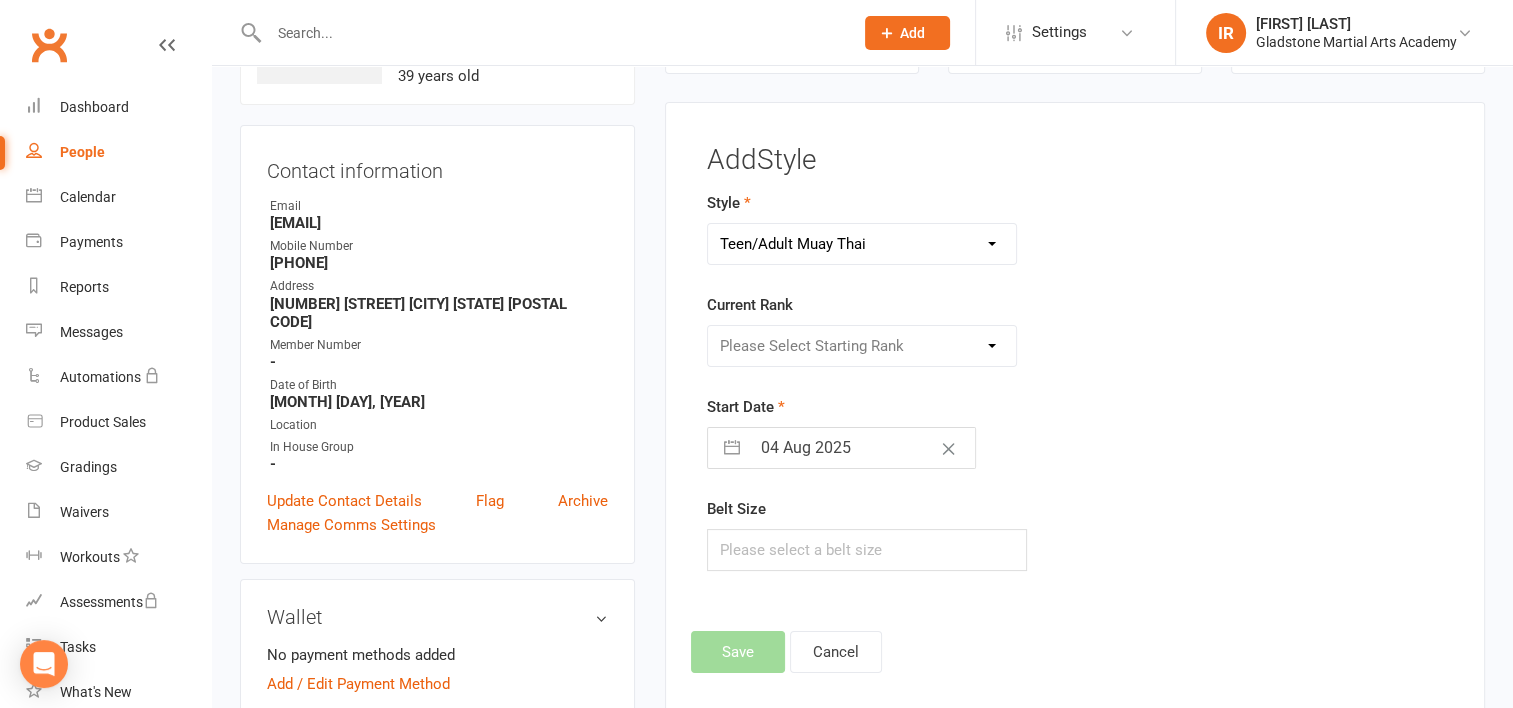 click on "Please Select a style Kidz BJJ (9+) Kidz Muay Thai Little Kidz BJJ (under 9's) Teen/Adult BJJ Teen/Adult Muay Thai Zen Do Kai" at bounding box center [862, 244] 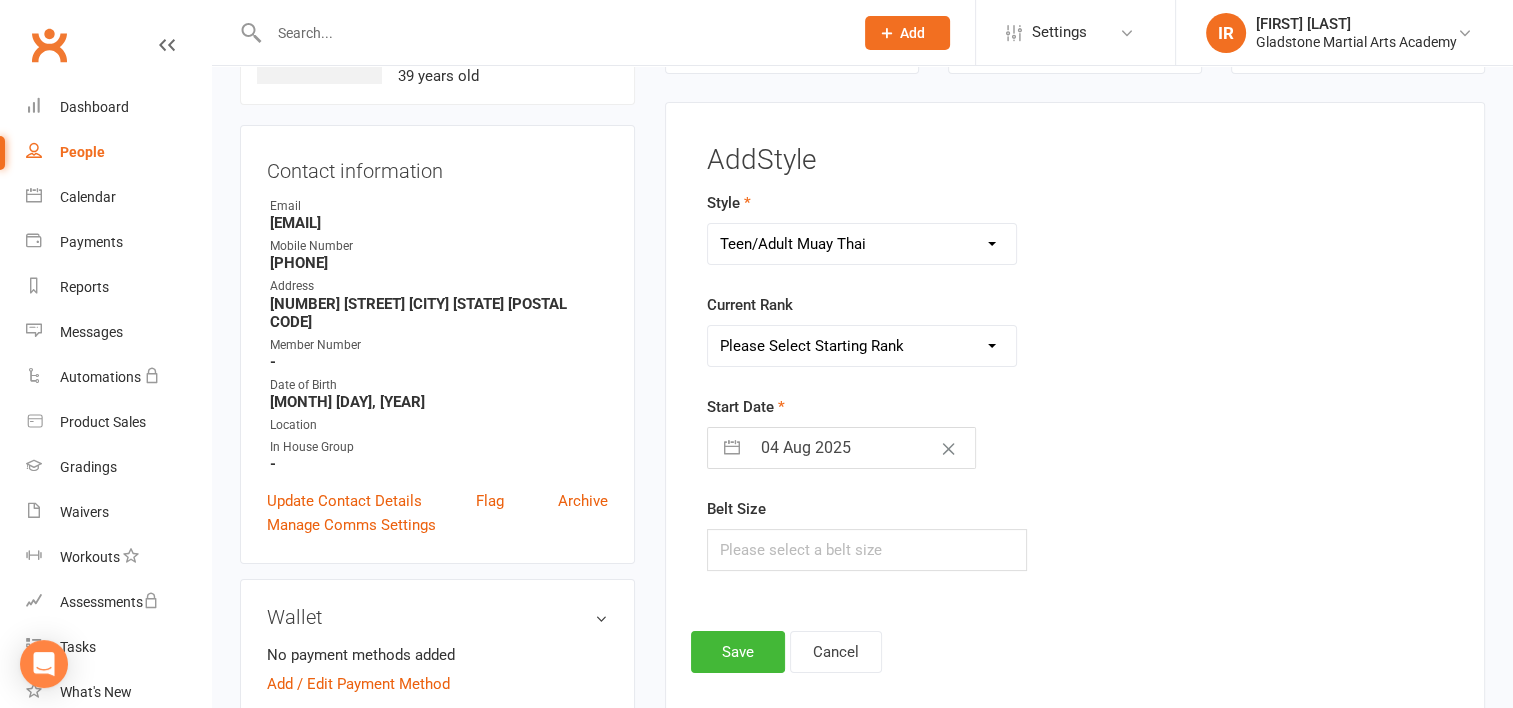 click on "Please Select Starting Rank White White 1st Degree Yellow Yellow 1st Degree Orange Orange 1st Degree Blue Blue 1st Degree Green Green 1st Degree Brown Brown 1st Degree Black 1st Degree Prob Black 2nd Degree Black 2nd Degree Prob Black 3rd Degree Black 3rd Degree Prob Black 4th Degree Black 4th Degree Prob Black 5th Degree Black 5th Degree Prob Black 6th Degree Black 6th Degree Prob Black 7th Degree Black 7th Degree" at bounding box center [862, 346] 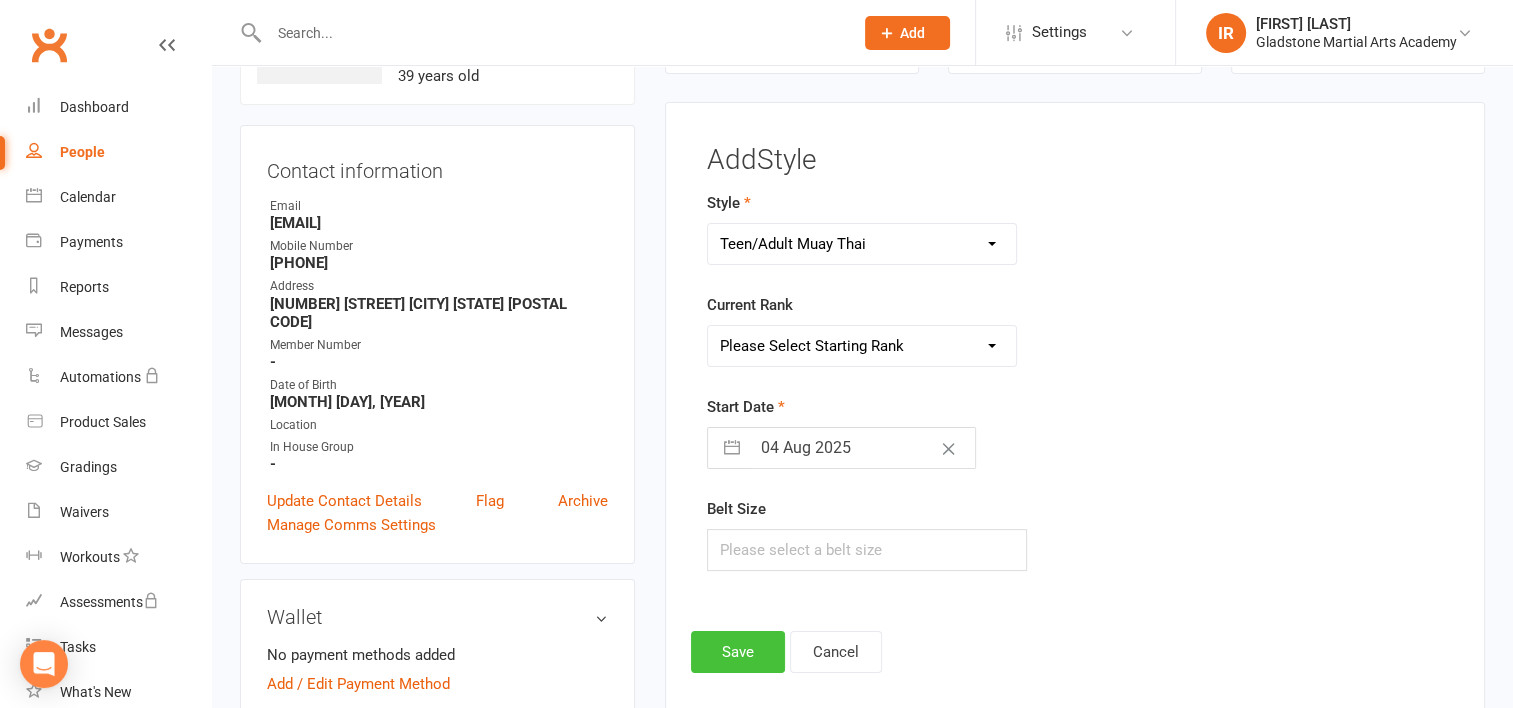 click on "Save" at bounding box center [738, 652] 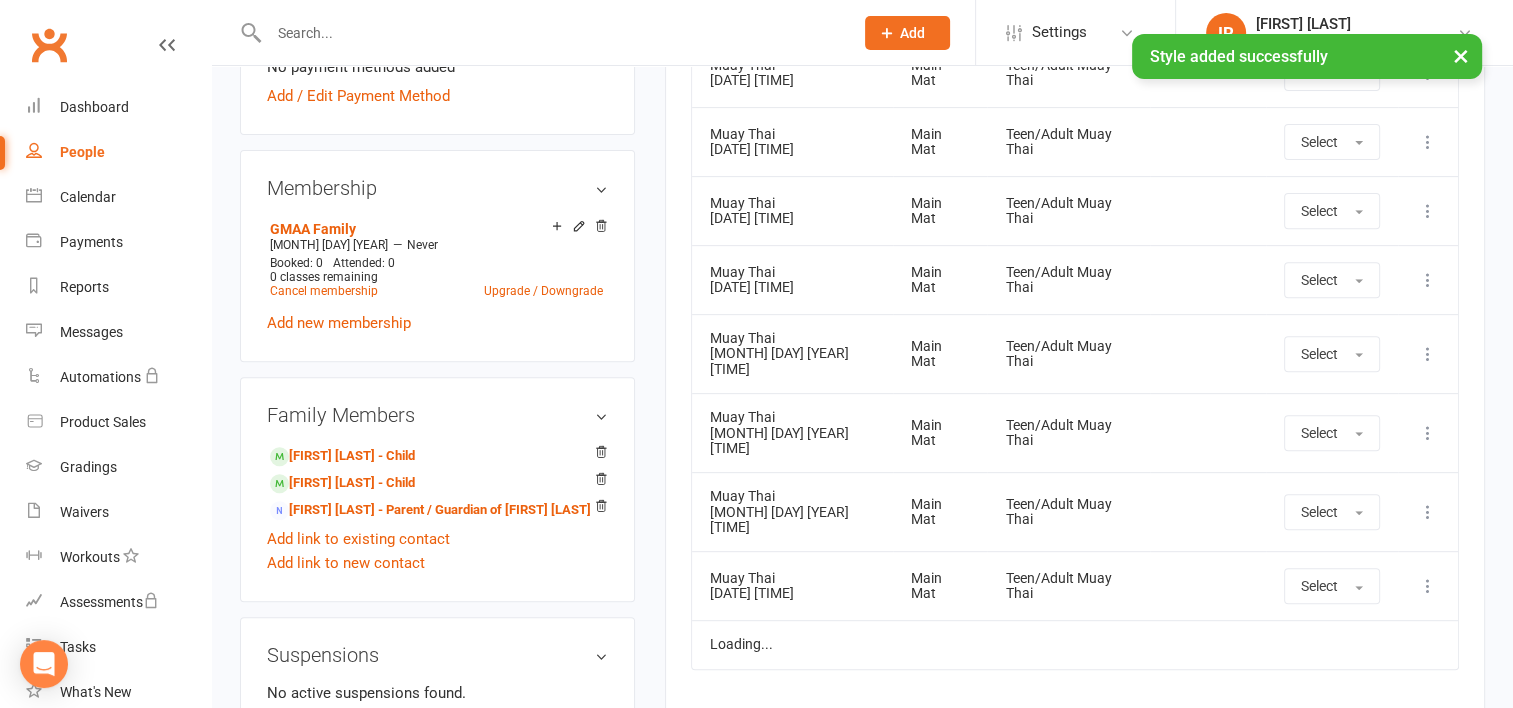 scroll, scrollTop: 752, scrollLeft: 0, axis: vertical 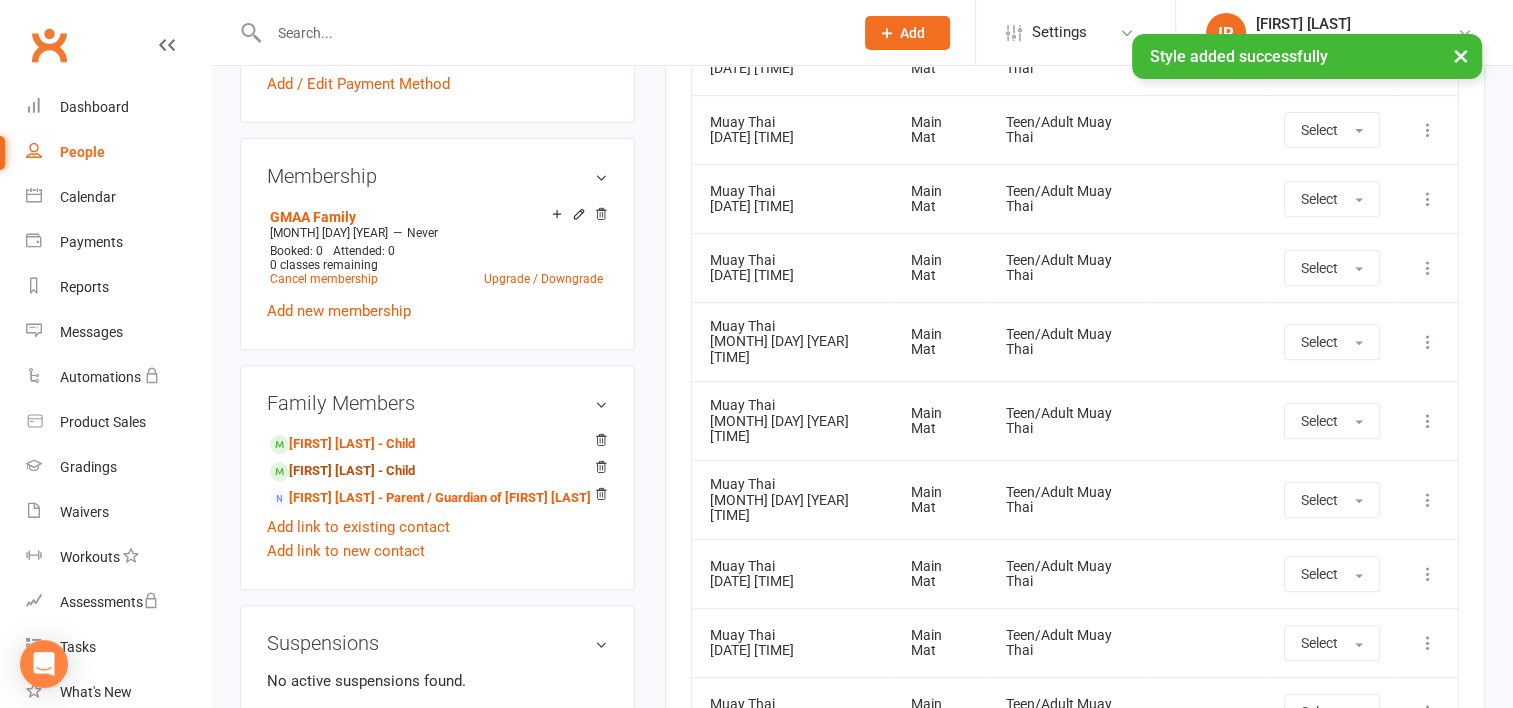 click on "[FIRST] [LAST] - Child" at bounding box center [342, 471] 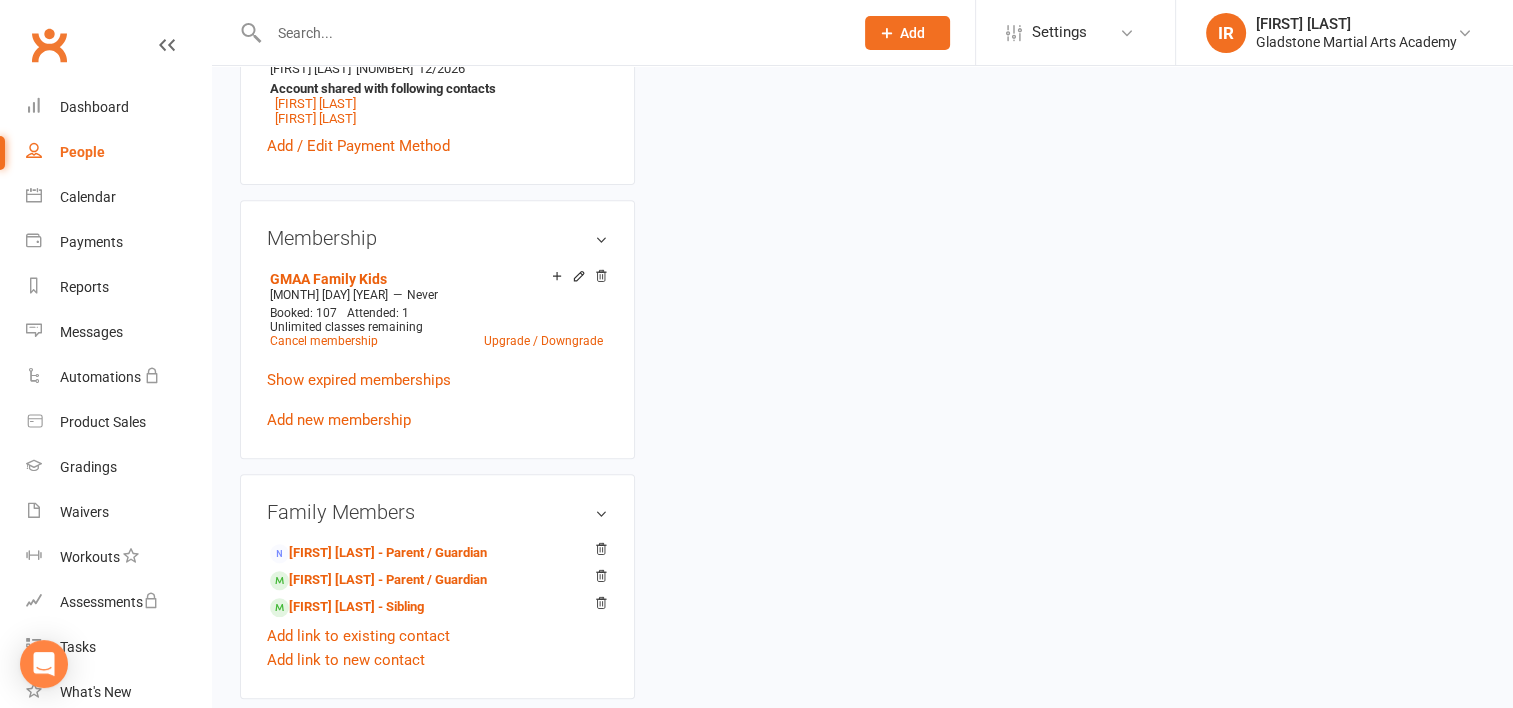 scroll, scrollTop: 0, scrollLeft: 0, axis: both 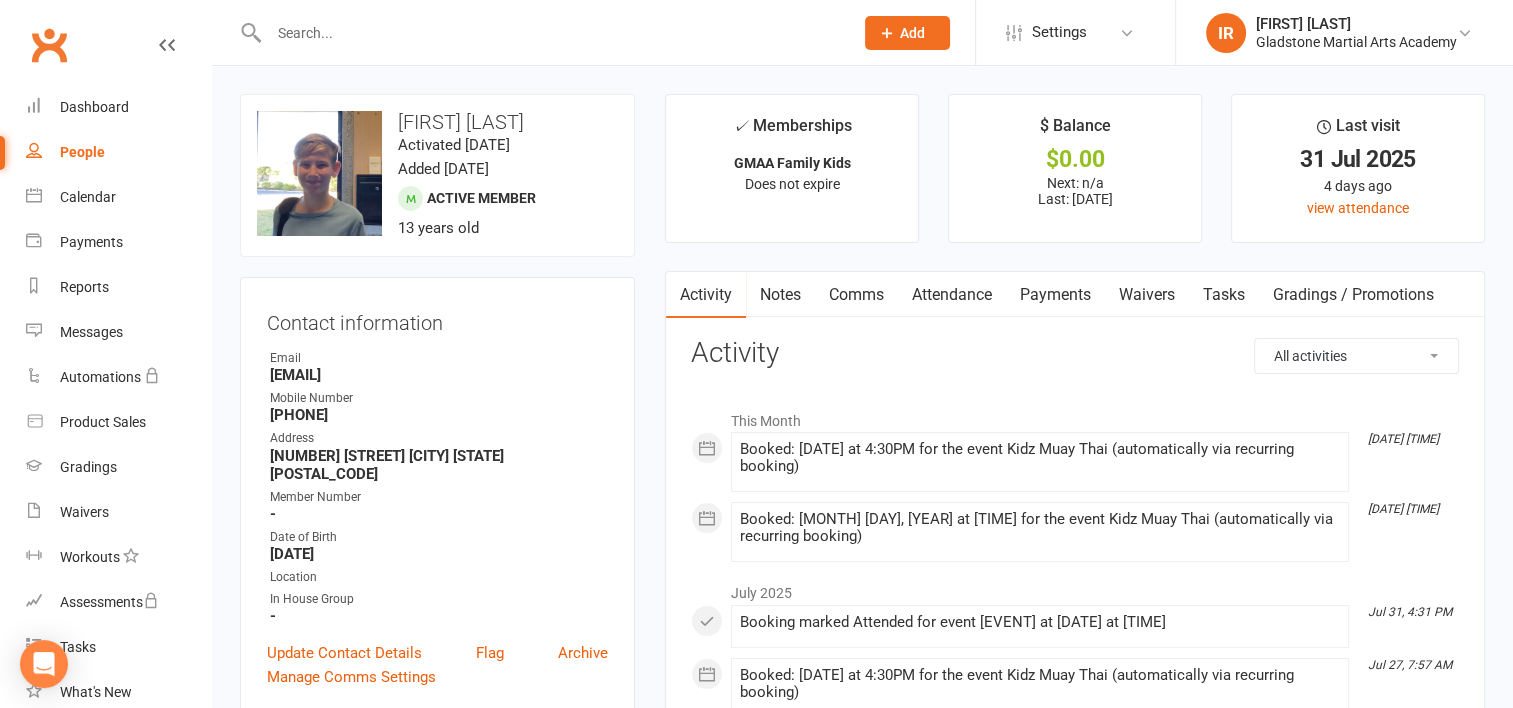 click on "Attendance" at bounding box center [952, 295] 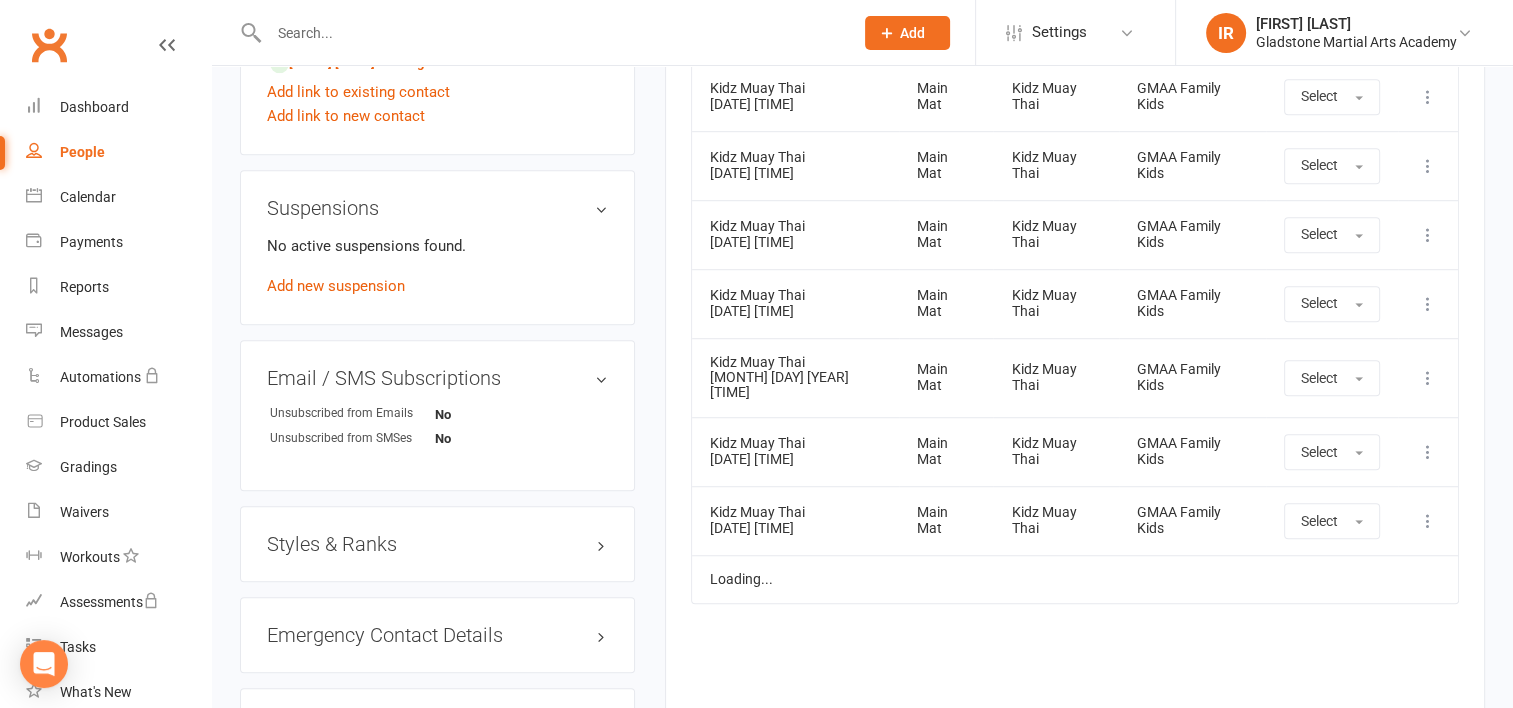 scroll, scrollTop: 1300, scrollLeft: 0, axis: vertical 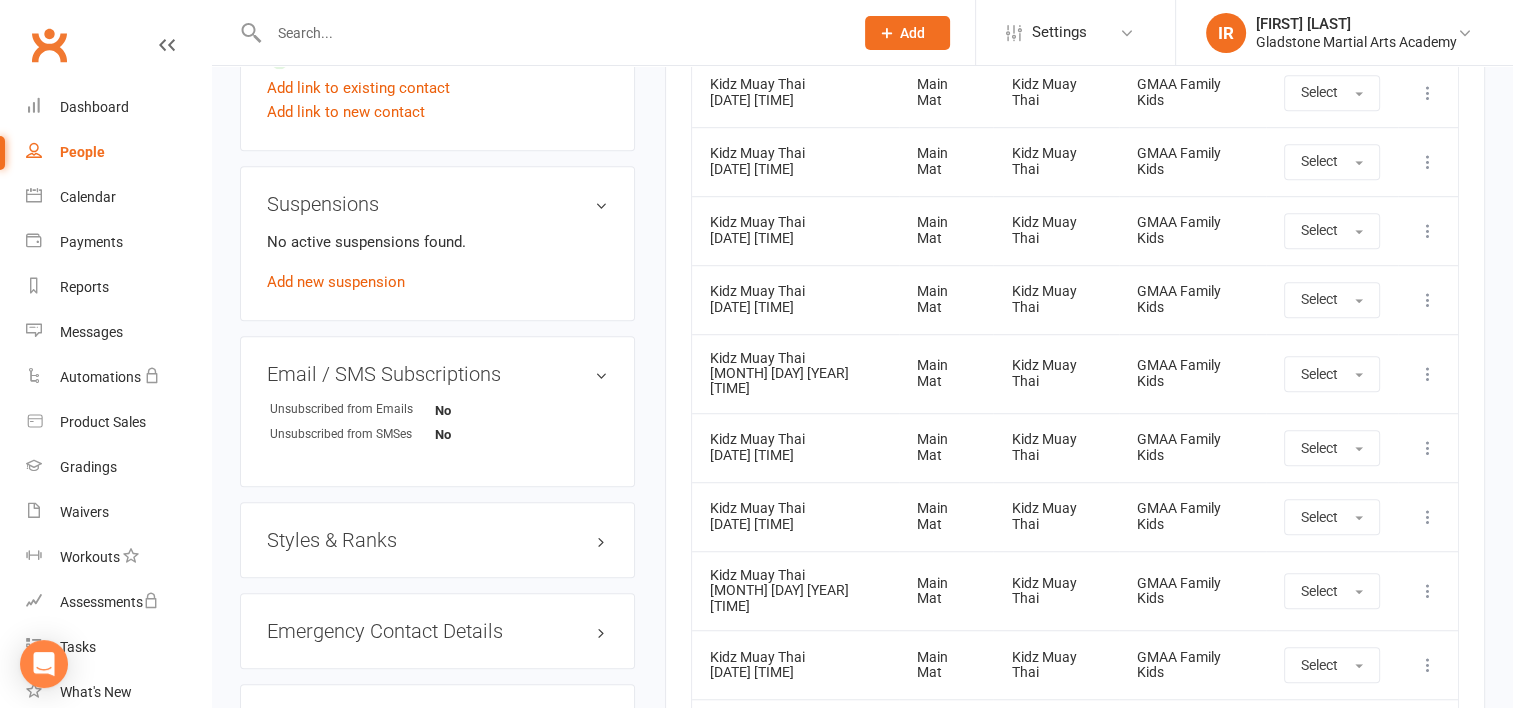 click on "Styles & Ranks" at bounding box center [437, 540] 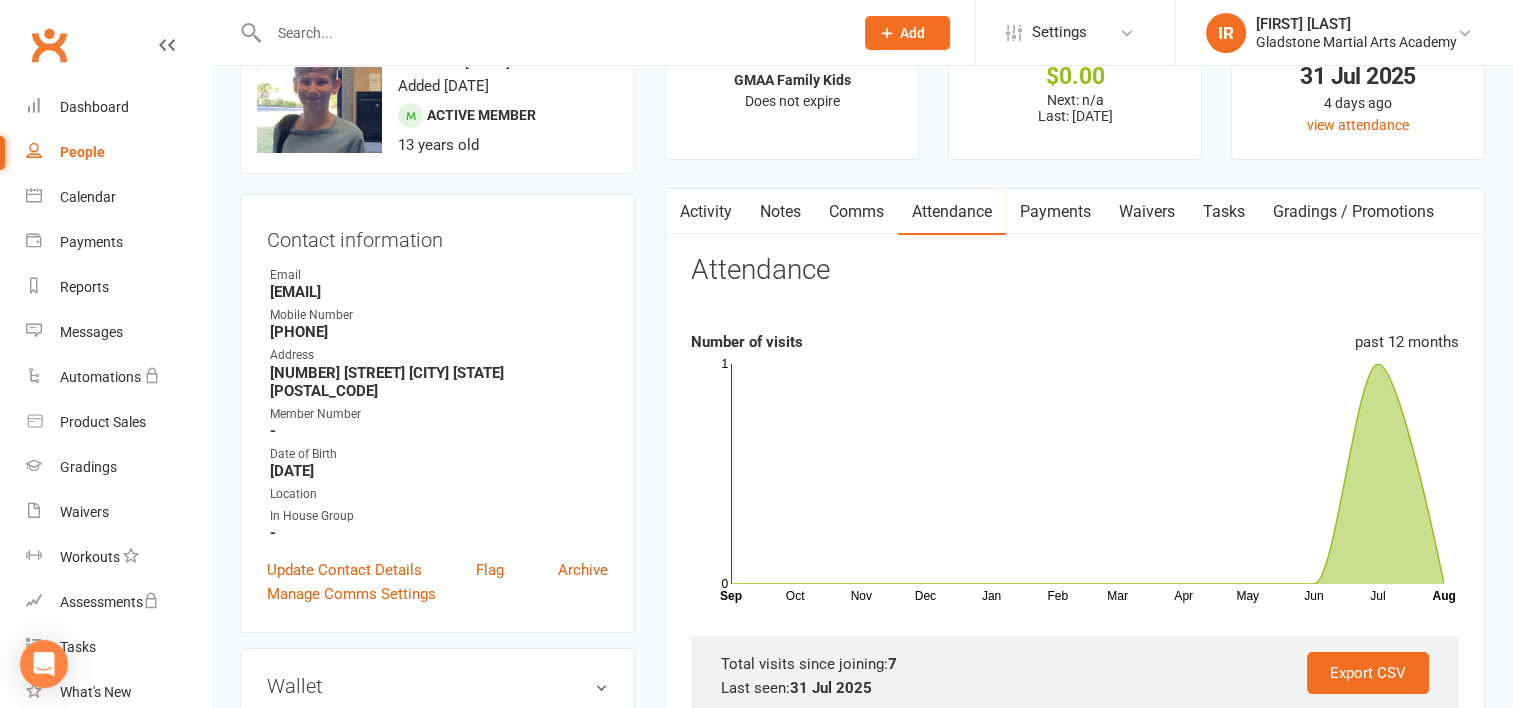scroll, scrollTop: 0, scrollLeft: 0, axis: both 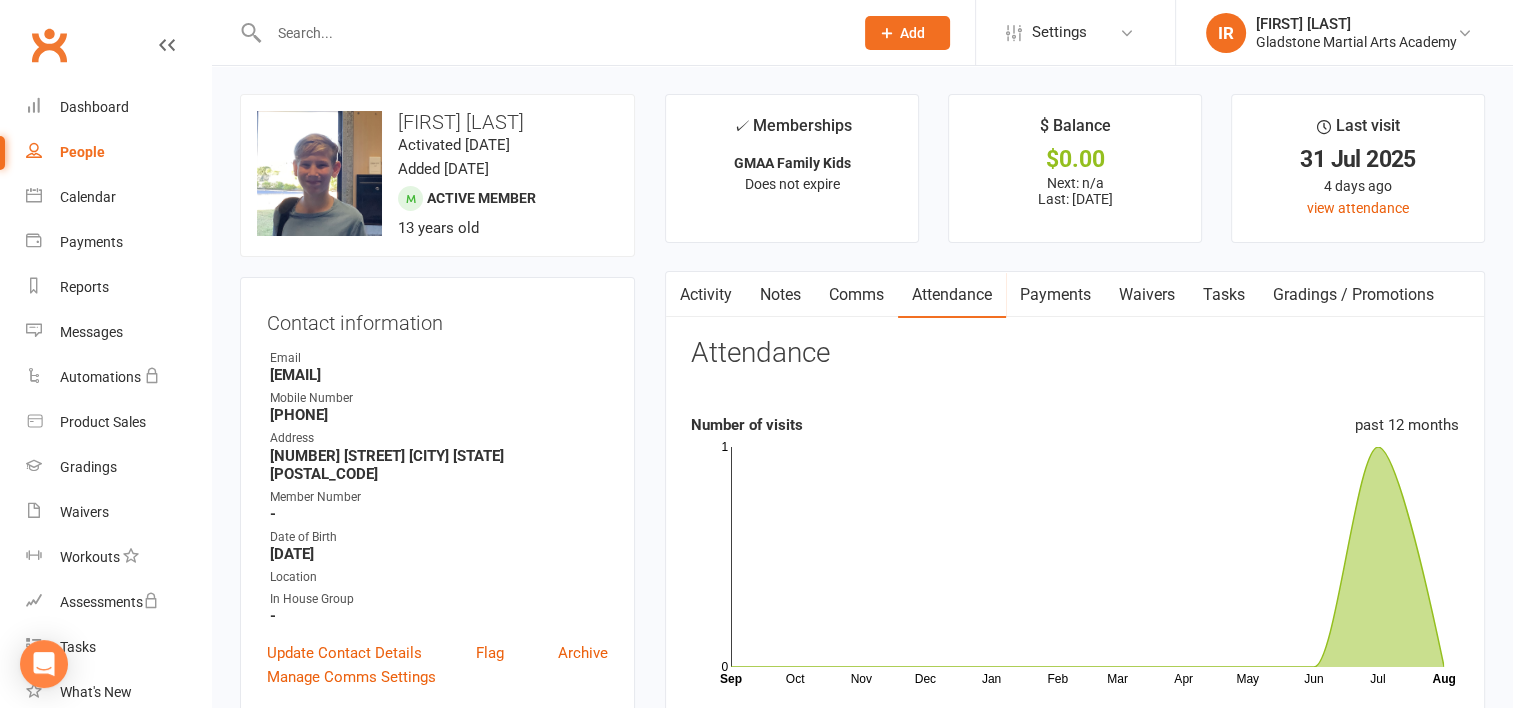 click on "People" at bounding box center (82, 152) 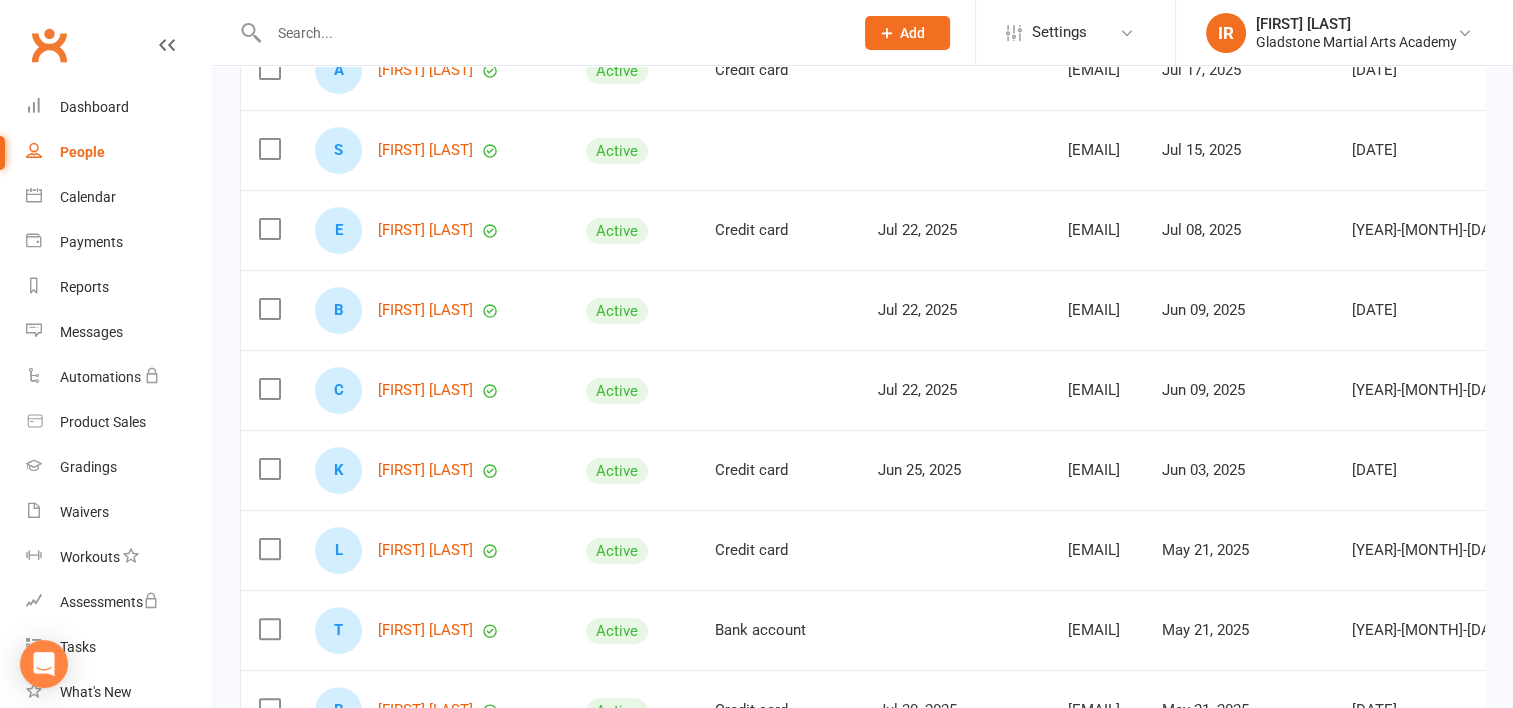 scroll, scrollTop: 300, scrollLeft: 0, axis: vertical 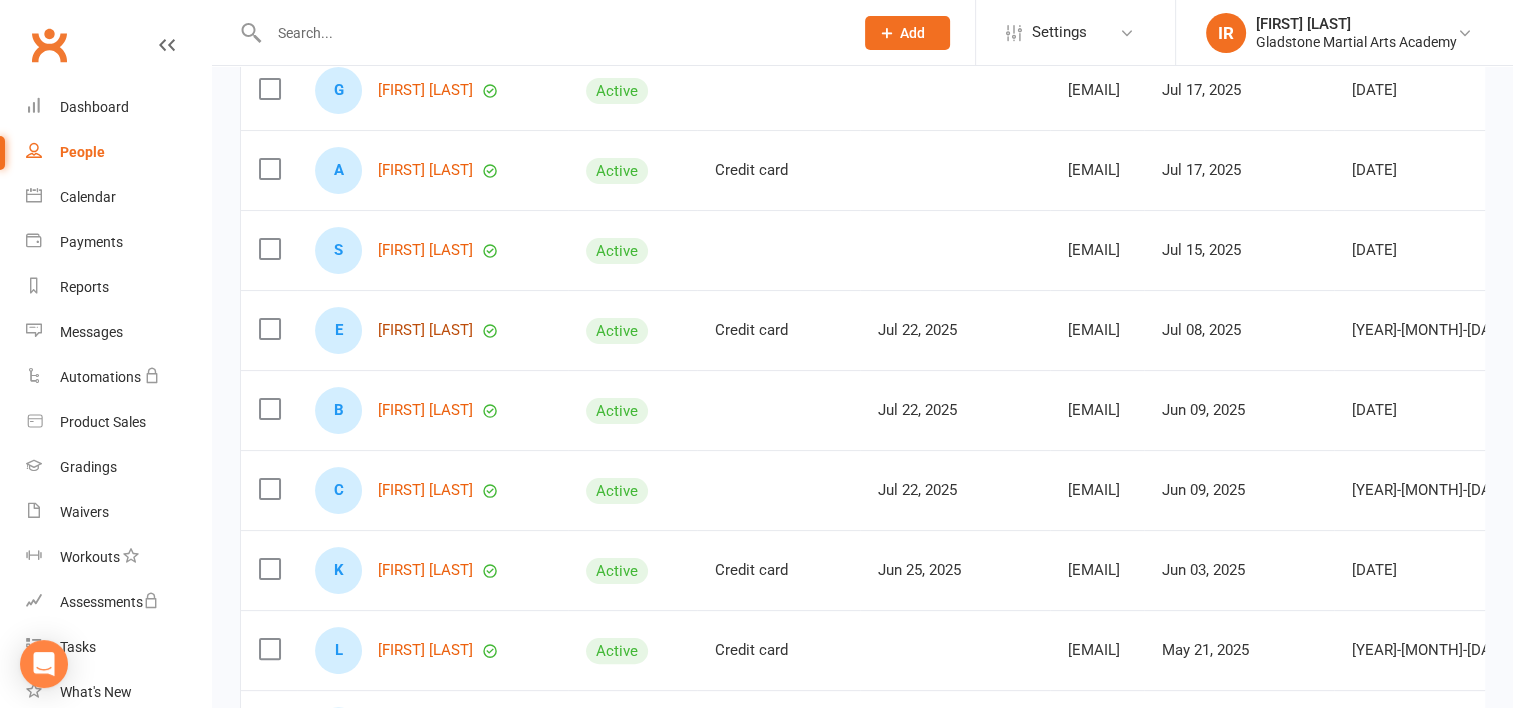 click on "[FIRST] [LAST]" at bounding box center [425, 330] 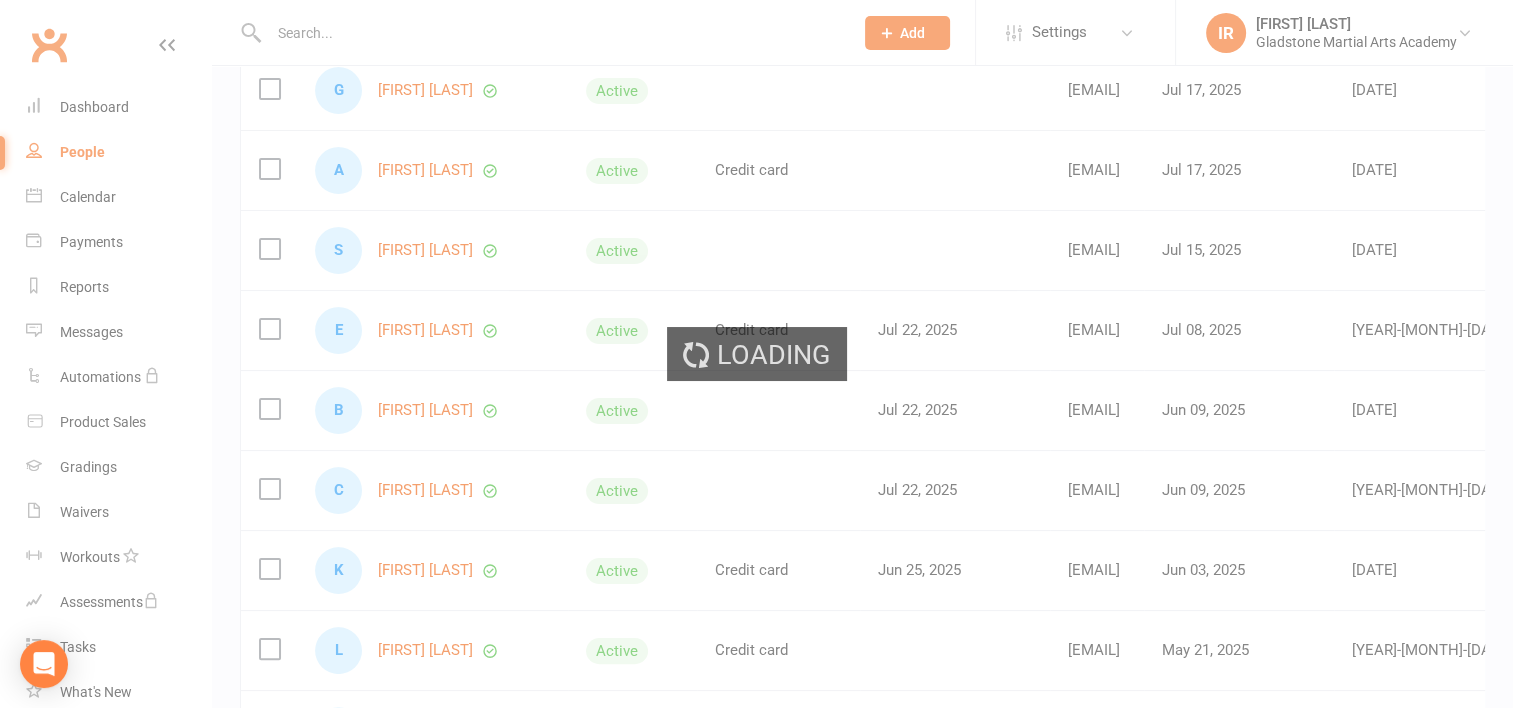 scroll, scrollTop: 0, scrollLeft: 0, axis: both 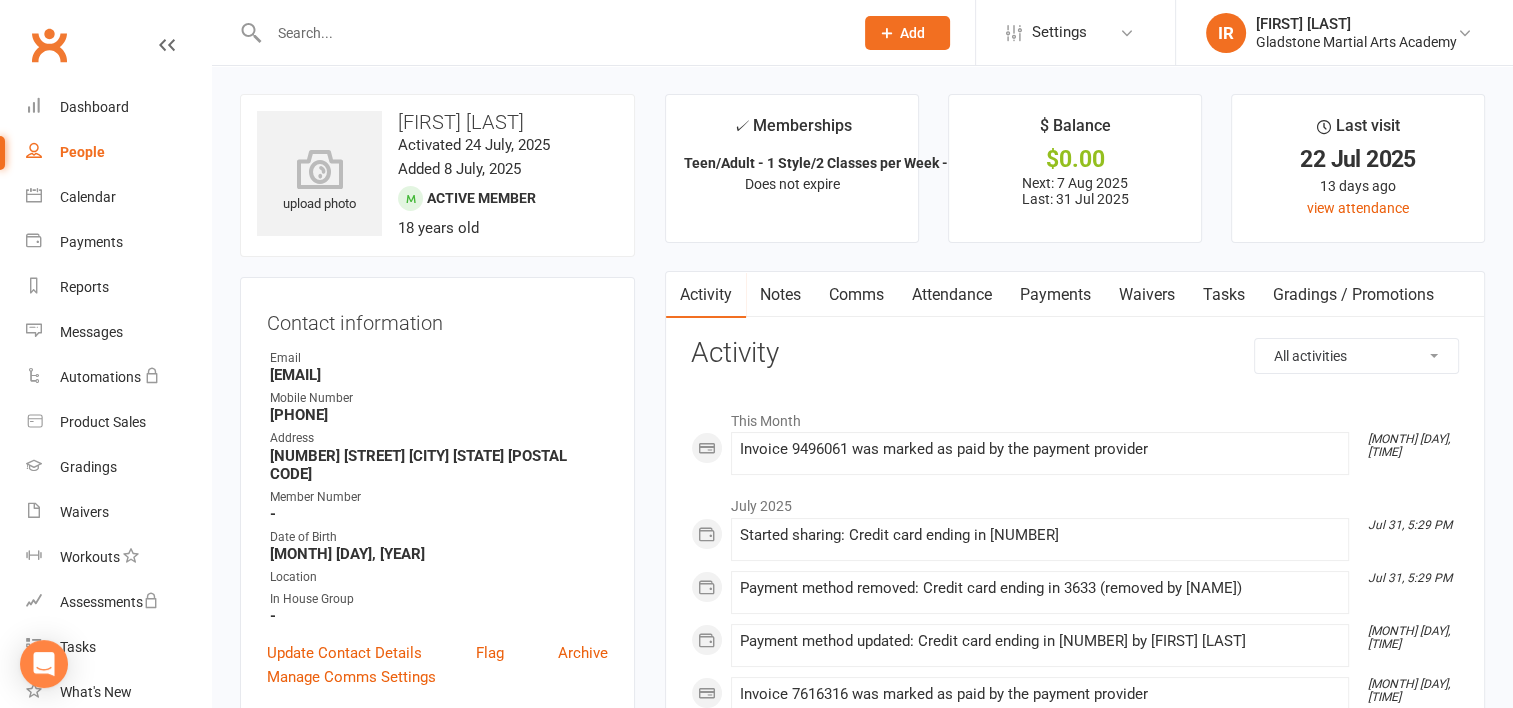 click on "Attendance" at bounding box center [952, 295] 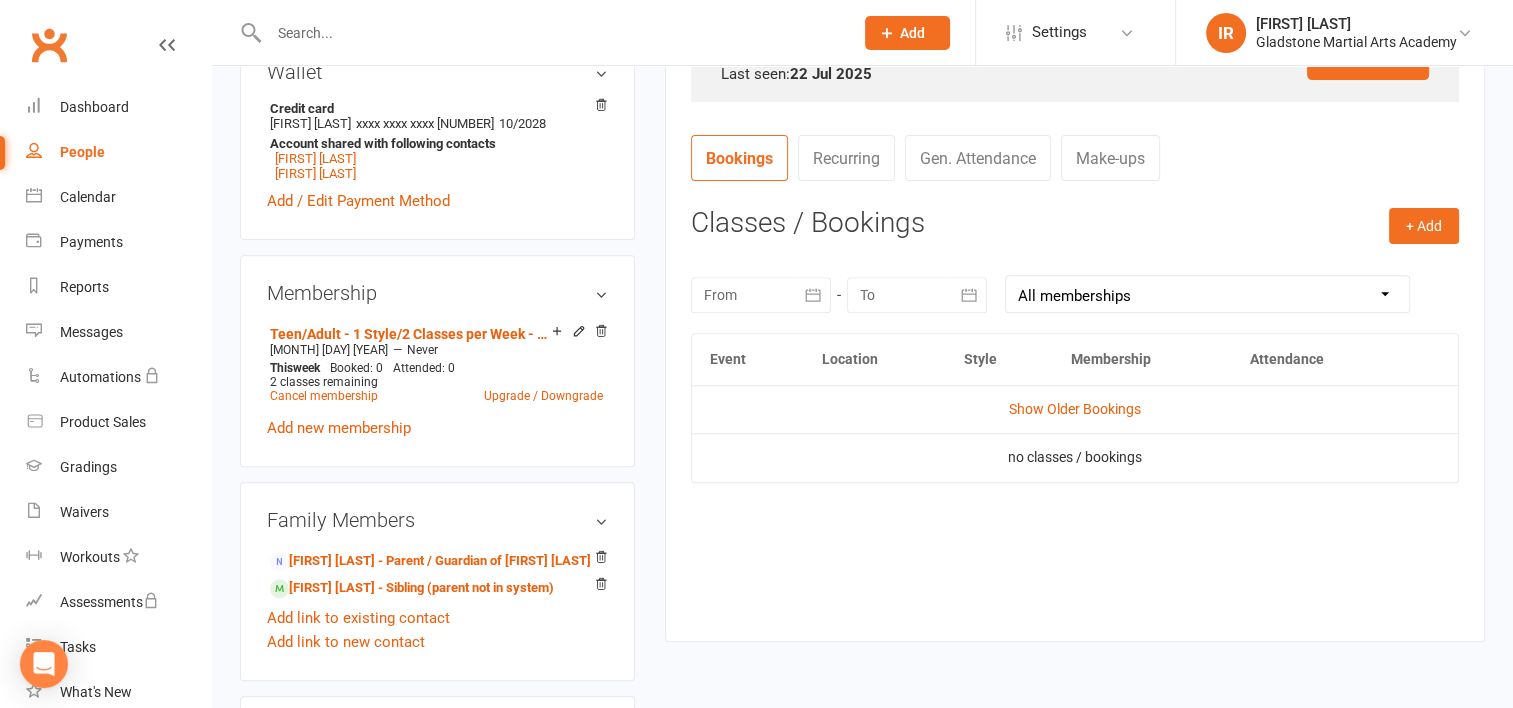 scroll, scrollTop: 800, scrollLeft: 0, axis: vertical 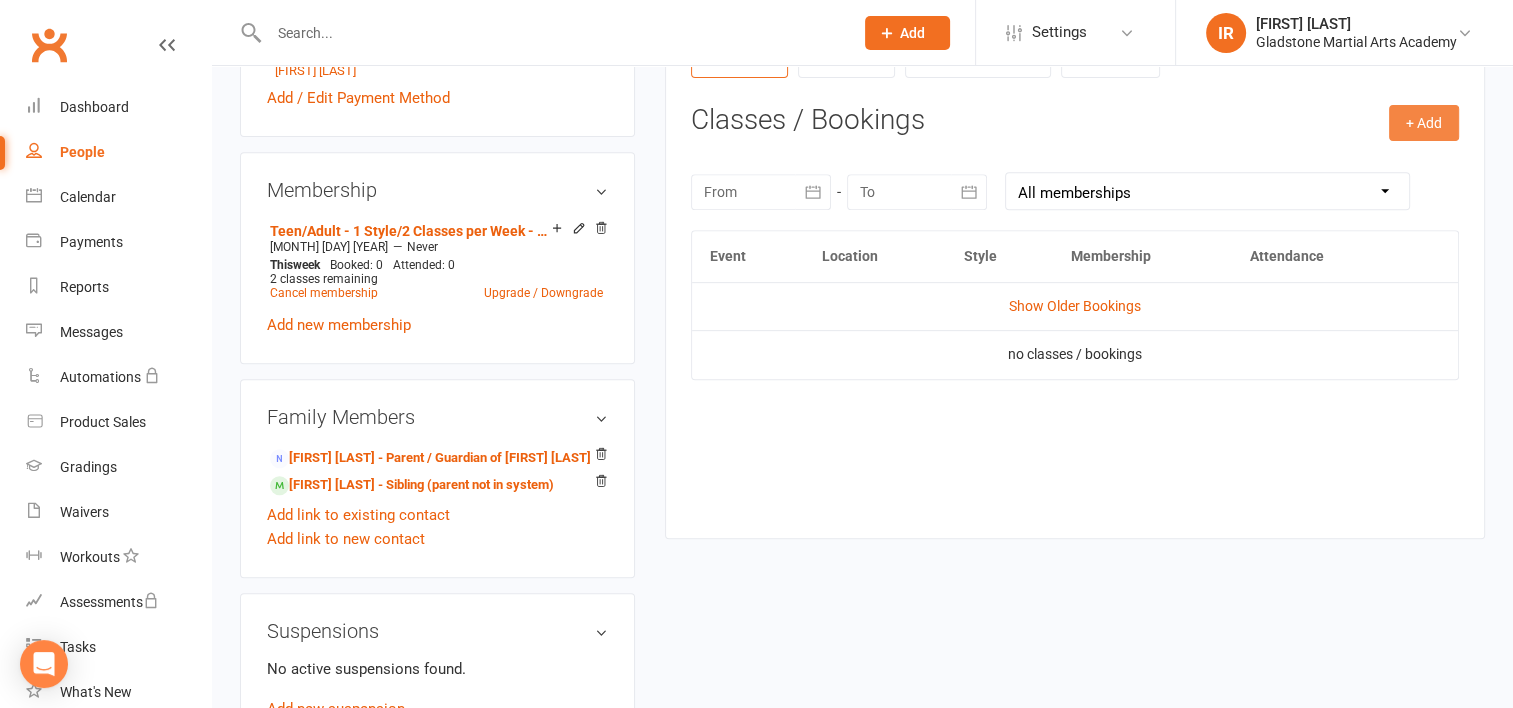 click on "+ Add" at bounding box center [1424, 123] 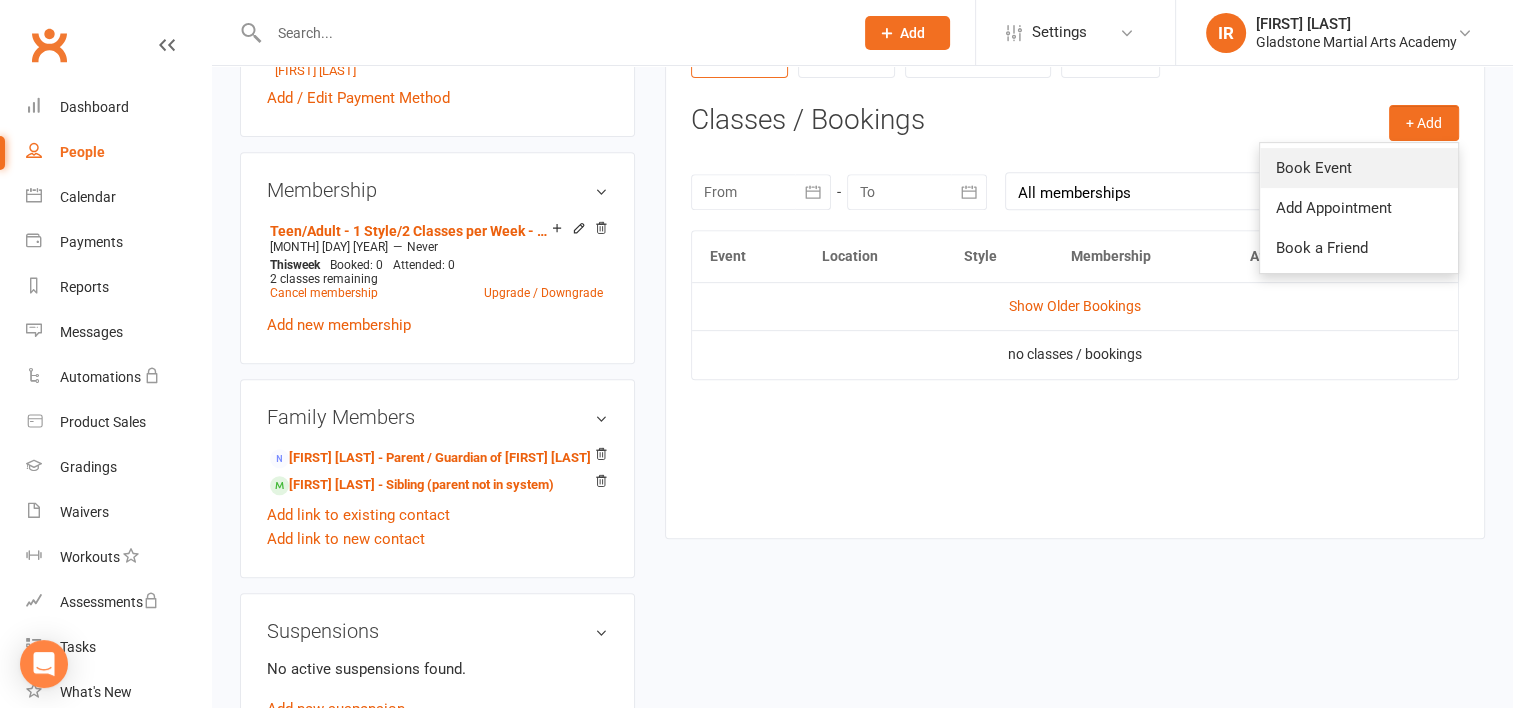 click on "Book Event" at bounding box center (1359, 168) 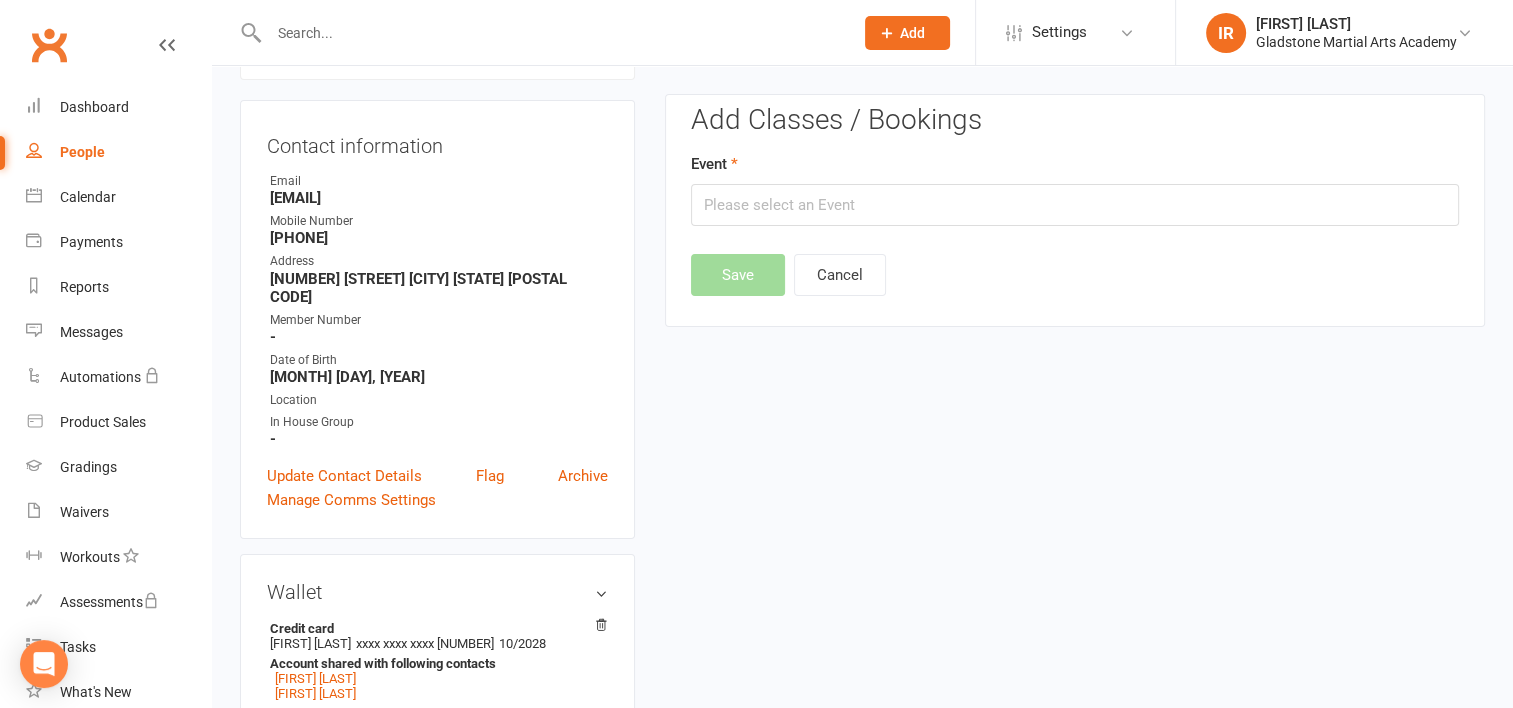 scroll, scrollTop: 171, scrollLeft: 0, axis: vertical 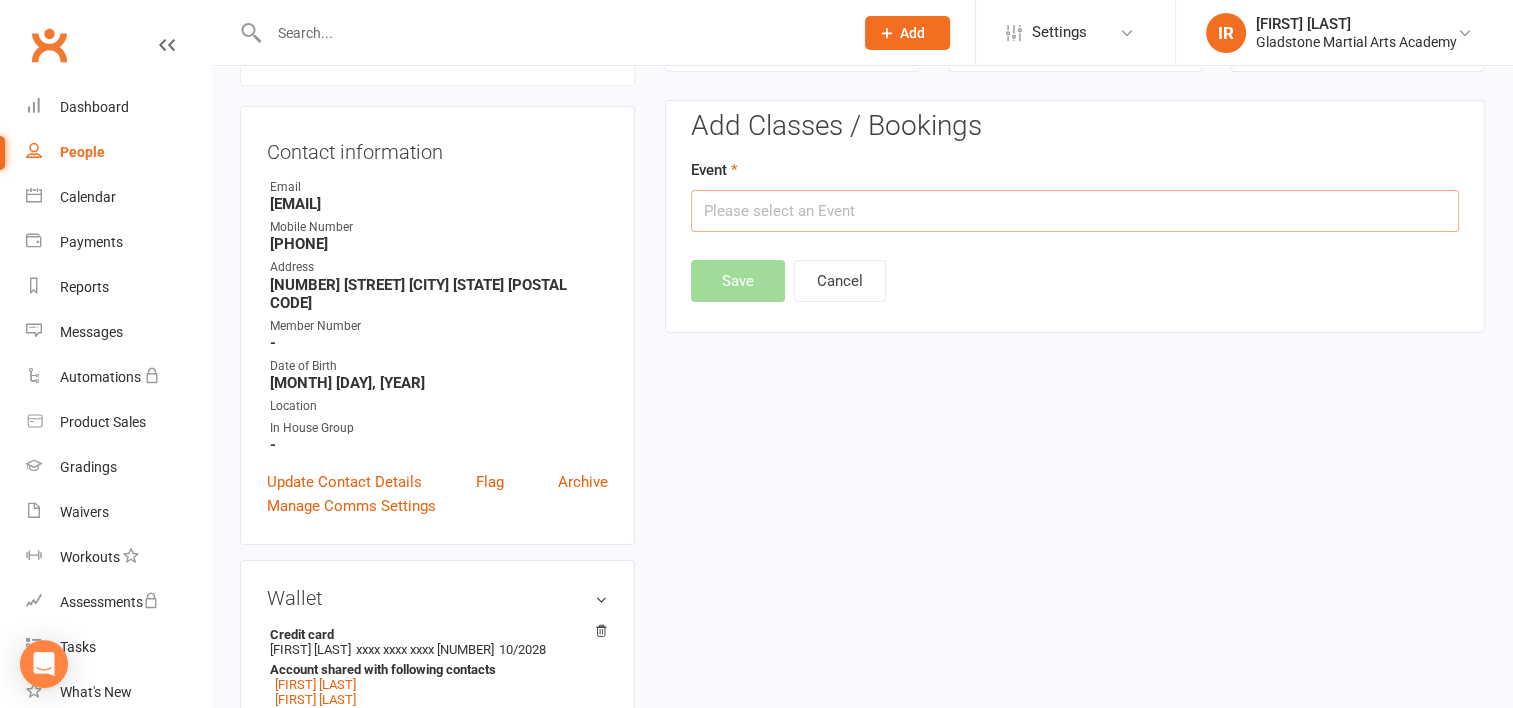 click at bounding box center (1075, 211) 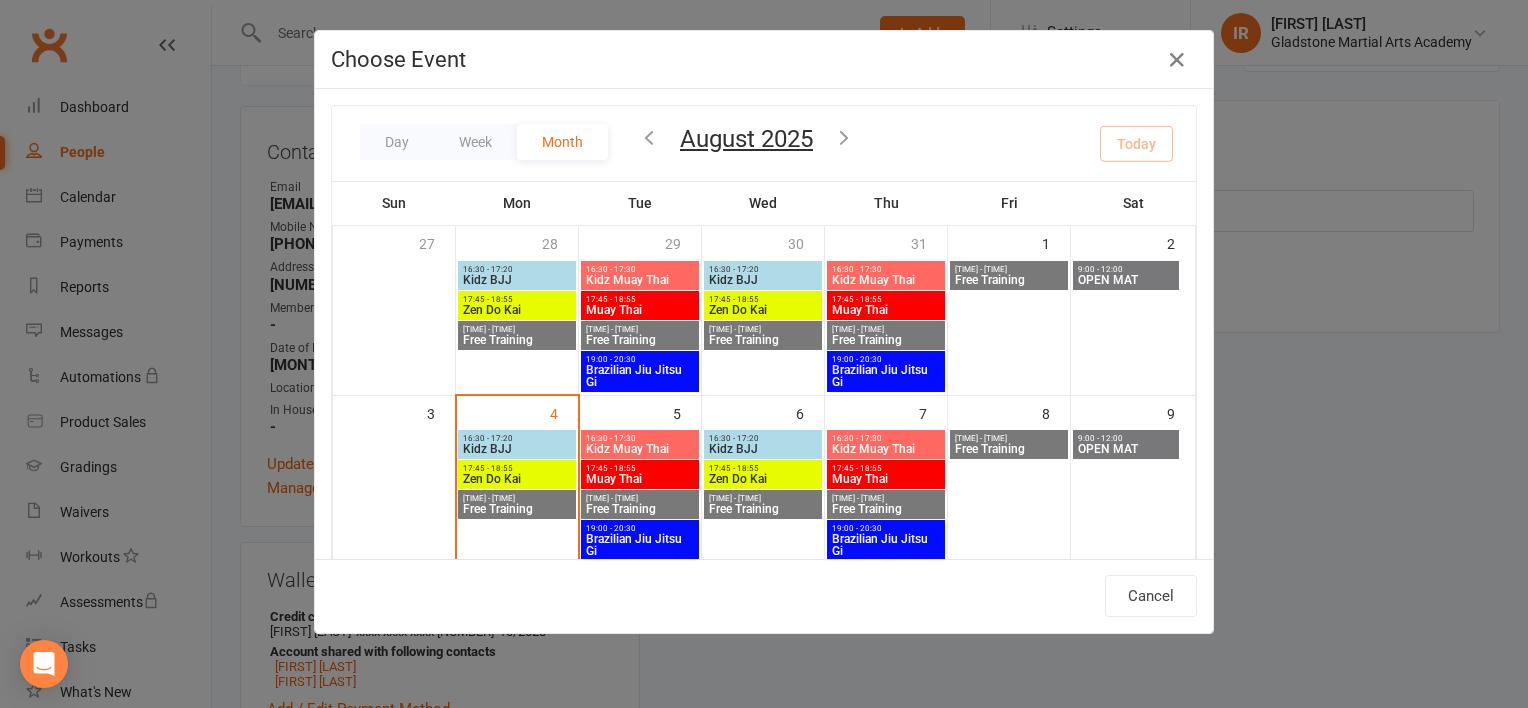 click on "Muay Thai" at bounding box center (640, 479) 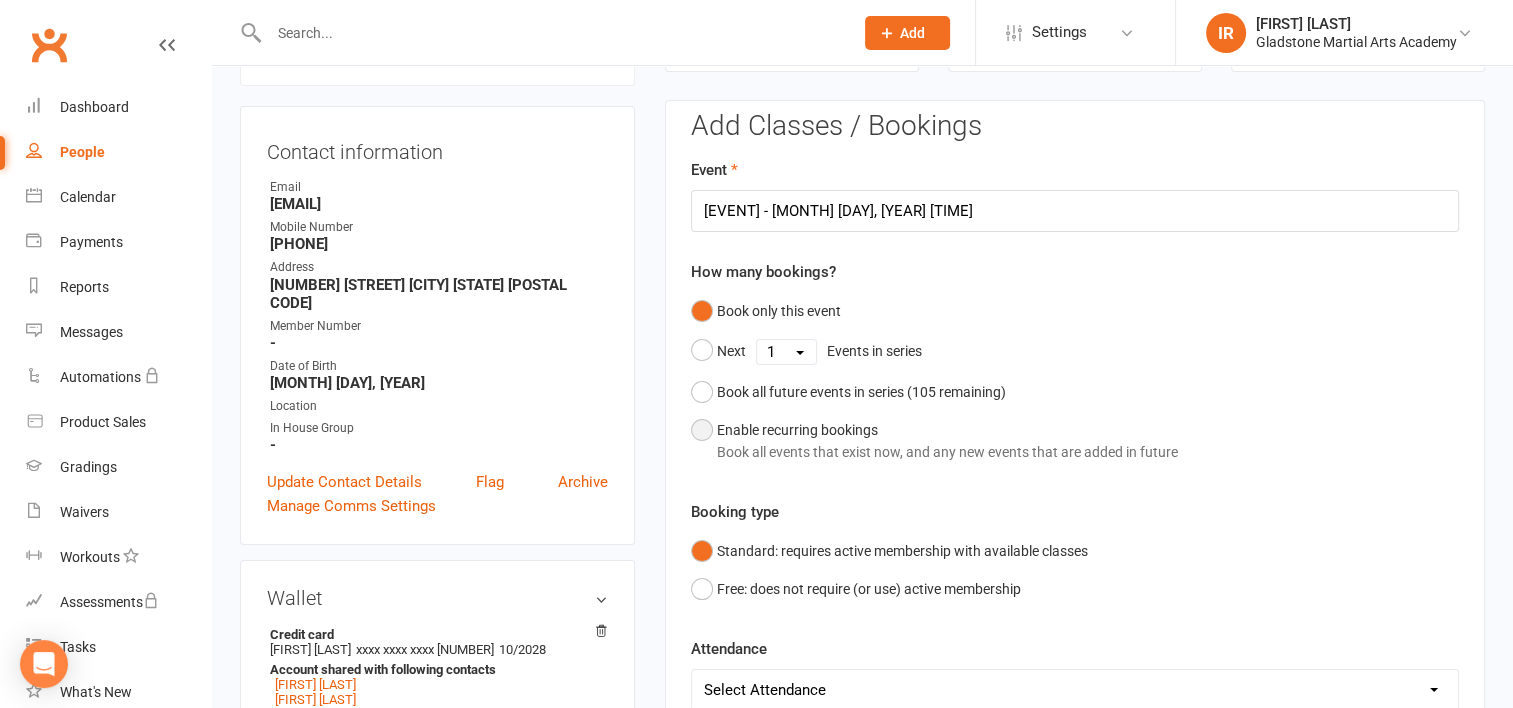 click on "Enable recurring bookings Book all events that exist now, and any new events that are added in future" at bounding box center (934, 441) 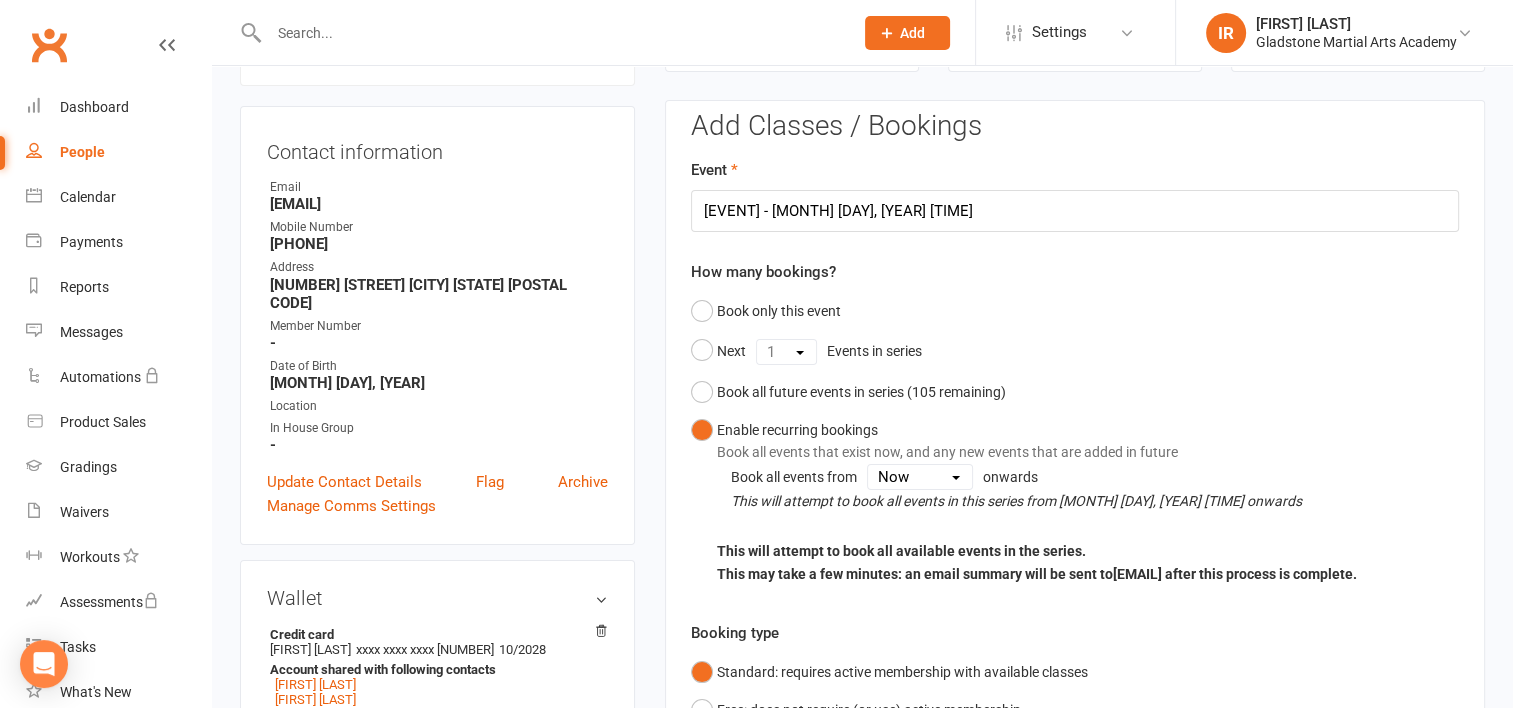 scroll, scrollTop: 371, scrollLeft: 0, axis: vertical 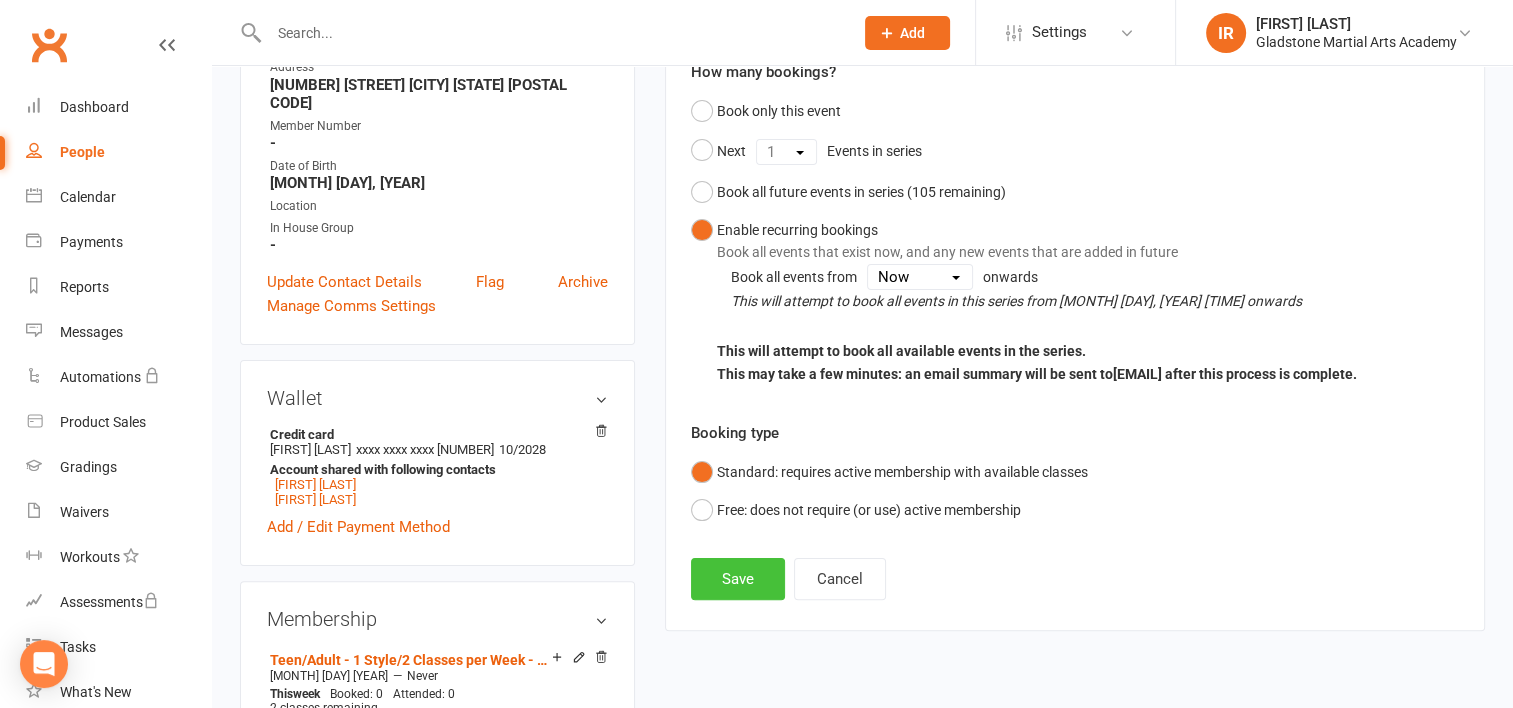 click on "Save" at bounding box center [738, 579] 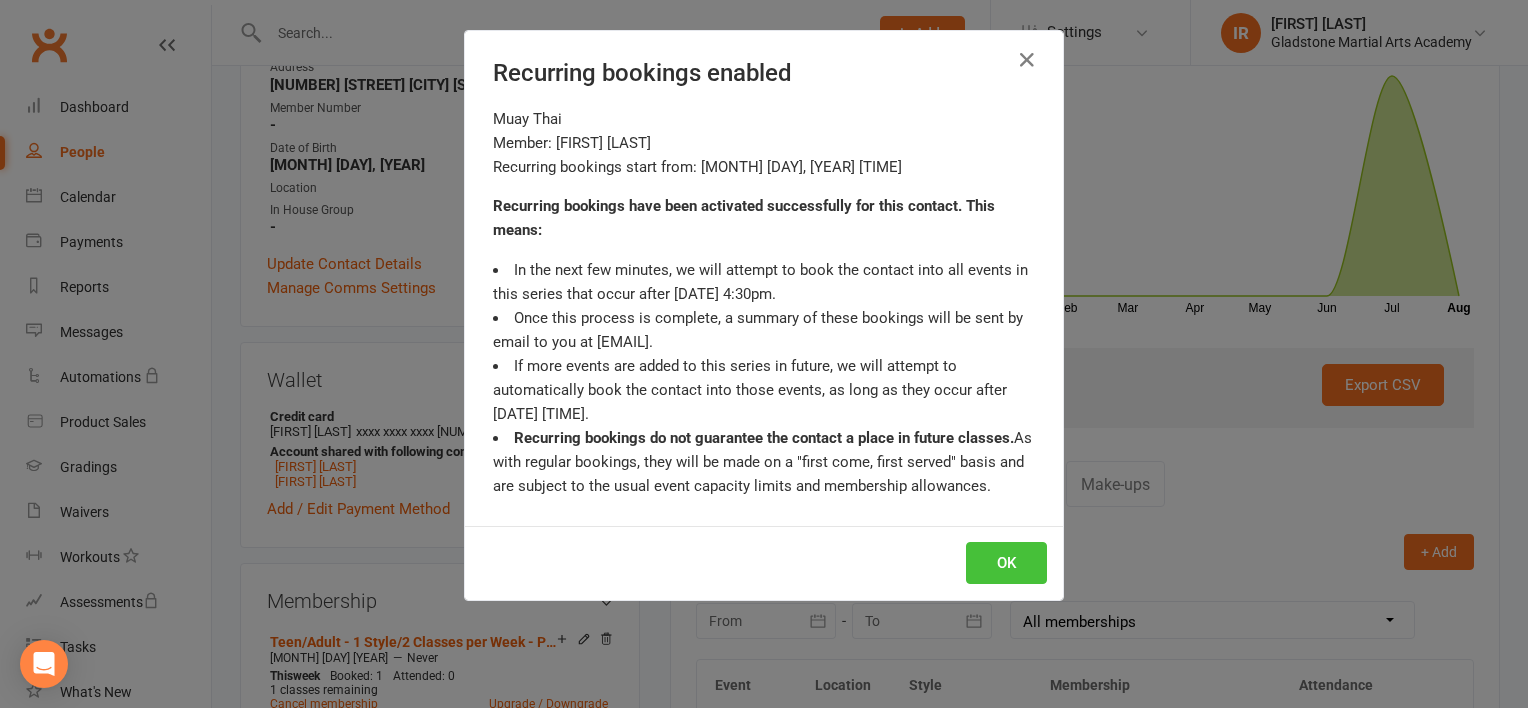 click on "OK" at bounding box center [1006, 563] 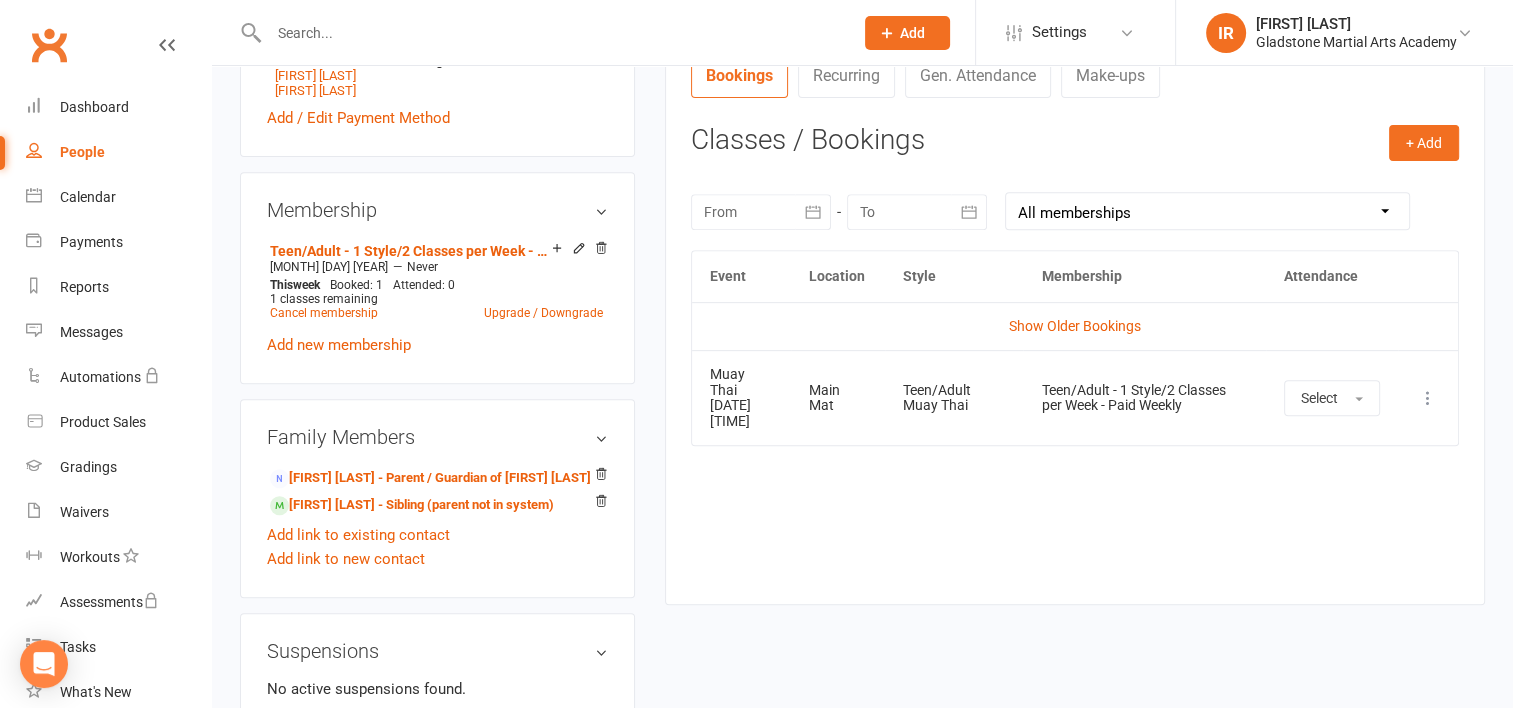 scroll, scrollTop: 1171, scrollLeft: 0, axis: vertical 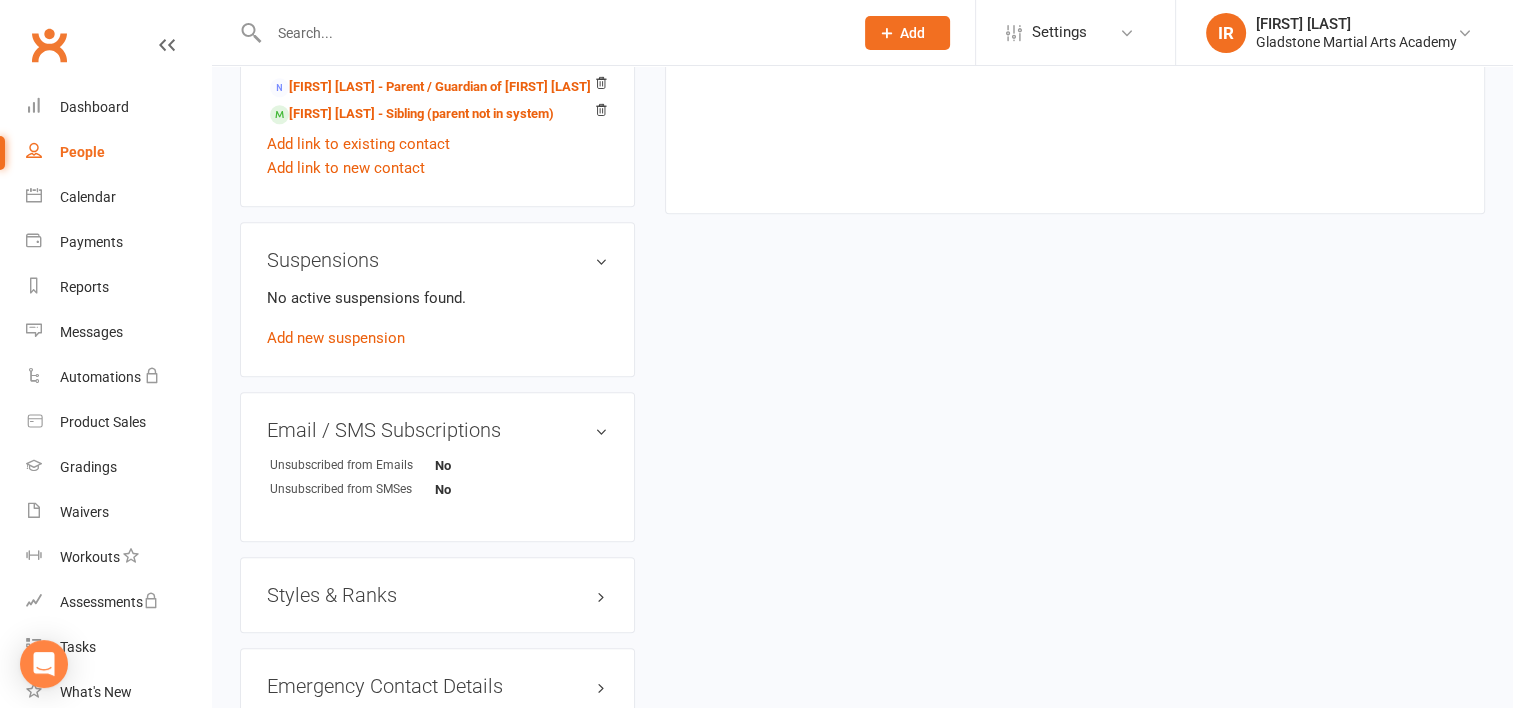 click on "Styles & Ranks" at bounding box center (437, 595) 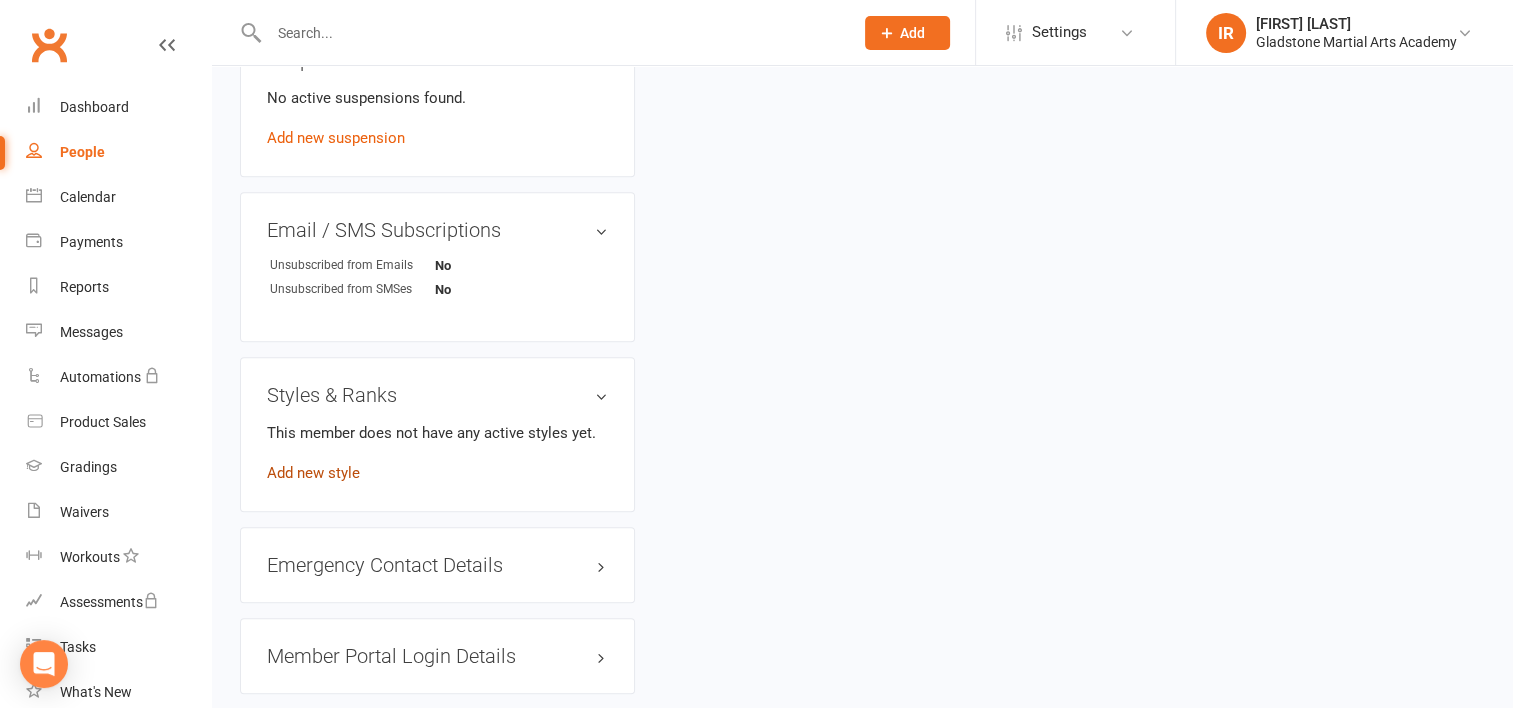 click on "Add new style" at bounding box center (313, 473) 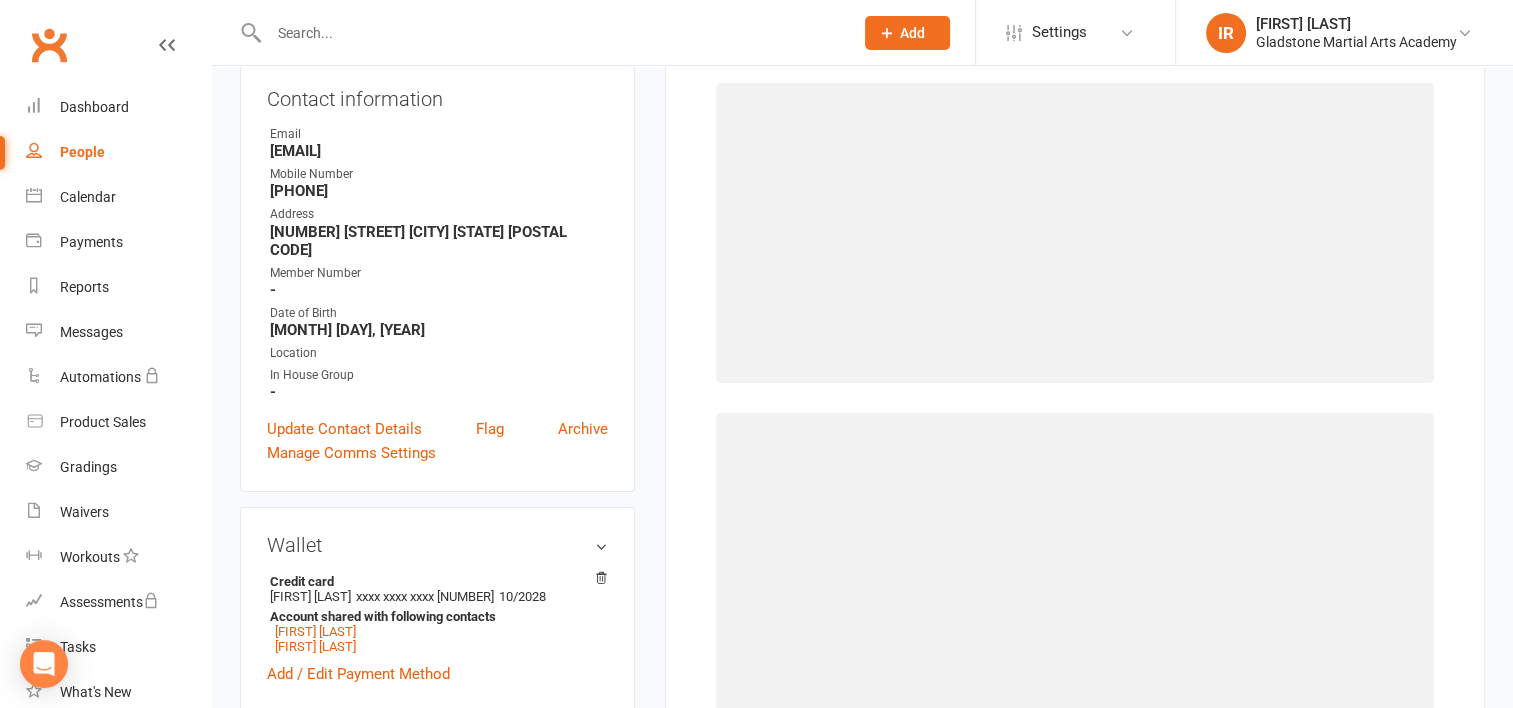 scroll, scrollTop: 171, scrollLeft: 0, axis: vertical 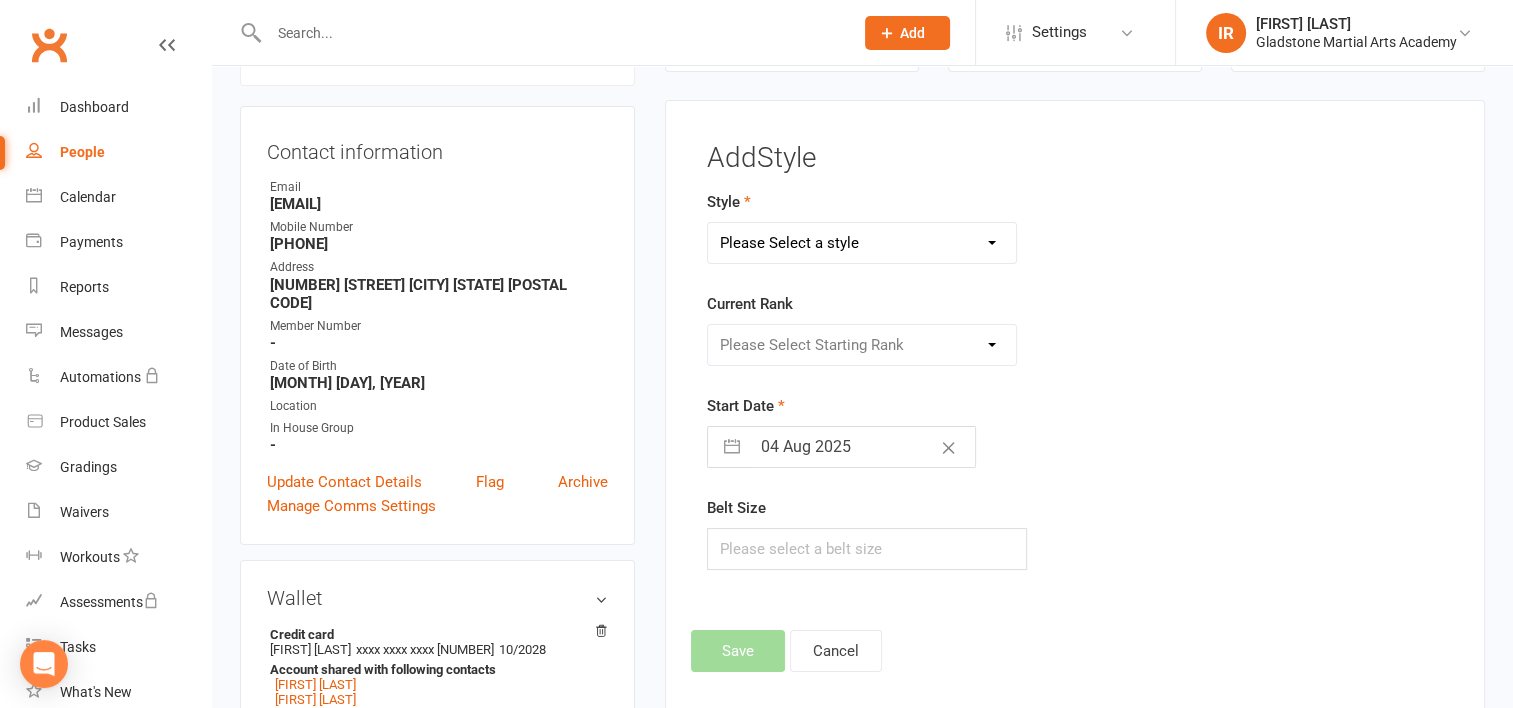 click on "Please Select a style Kidz BJJ (9+) Kidz Muay Thai Little Kidz BJJ (under 9's) Teen/Adult BJJ Teen/Adult Muay Thai Zen Do Kai" at bounding box center (862, 243) 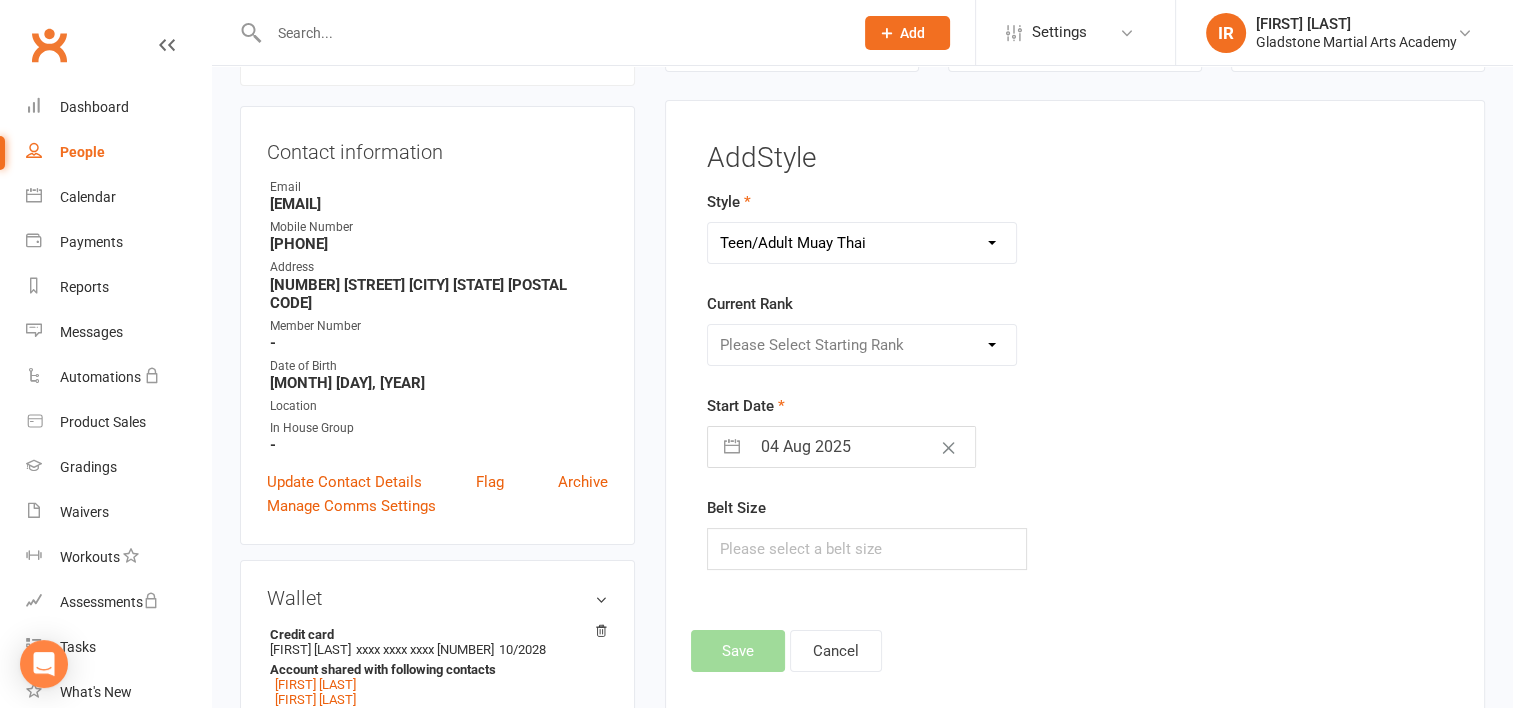 click on "Please Select a style Kidz BJJ (9+) Kidz Muay Thai Little Kidz BJJ (under 9's) Teen/Adult BJJ Teen/Adult Muay Thai Zen Do Kai" at bounding box center [862, 243] 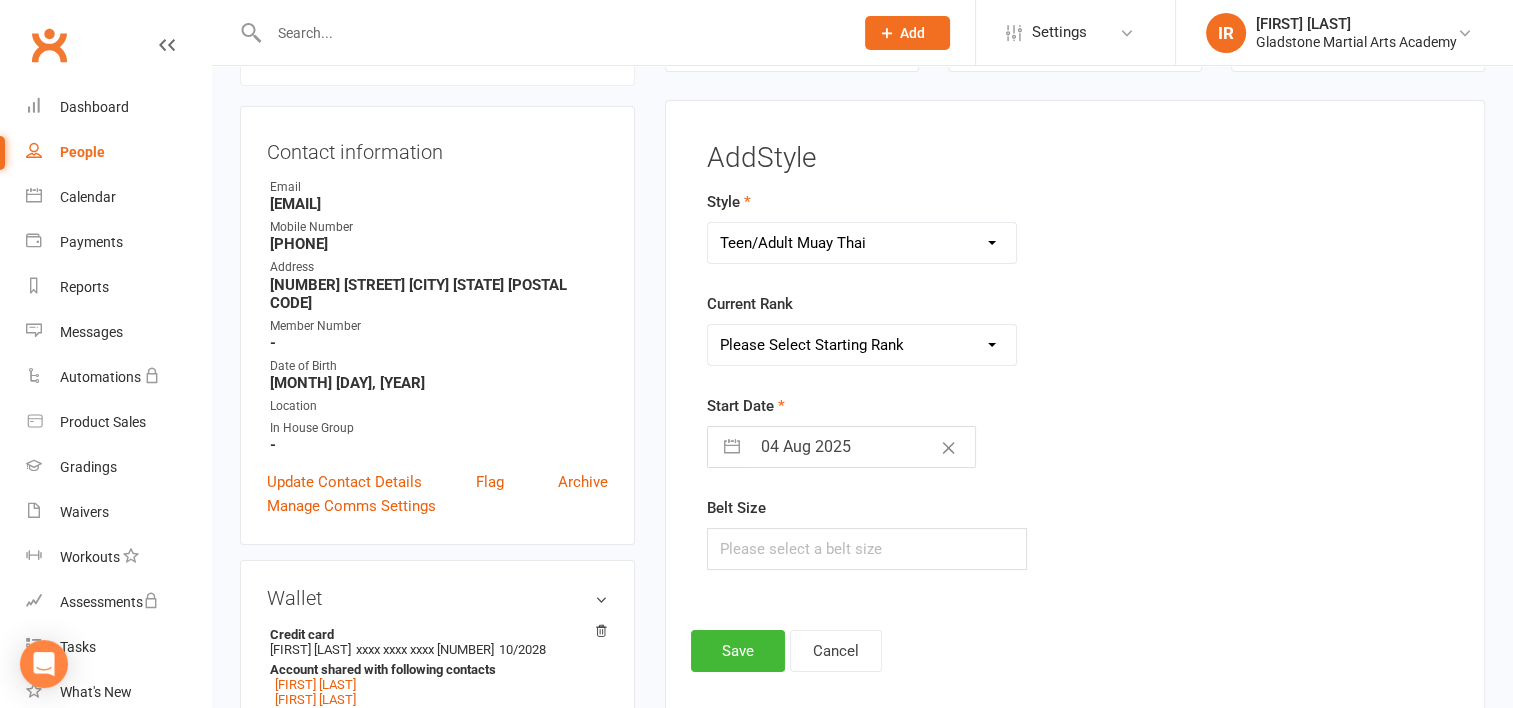 click on "Please Select Starting Rank White White 1st Degree Yellow Yellow 1st Degree Orange Orange 1st Degree Blue Blue 1st Degree Green Green 1st Degree Brown Brown 1st Degree Black 1st Degree Prob Black 2nd Degree Black 2nd Degree Prob Black 3rd Degree Black 3rd Degree Prob Black 4th Degree Black 4th Degree Prob Black 5th Degree Black 5th Degree Prob Black 6th Degree Black 6th Degree Prob Black 7th Degree Black 7th Degree" at bounding box center [862, 345] 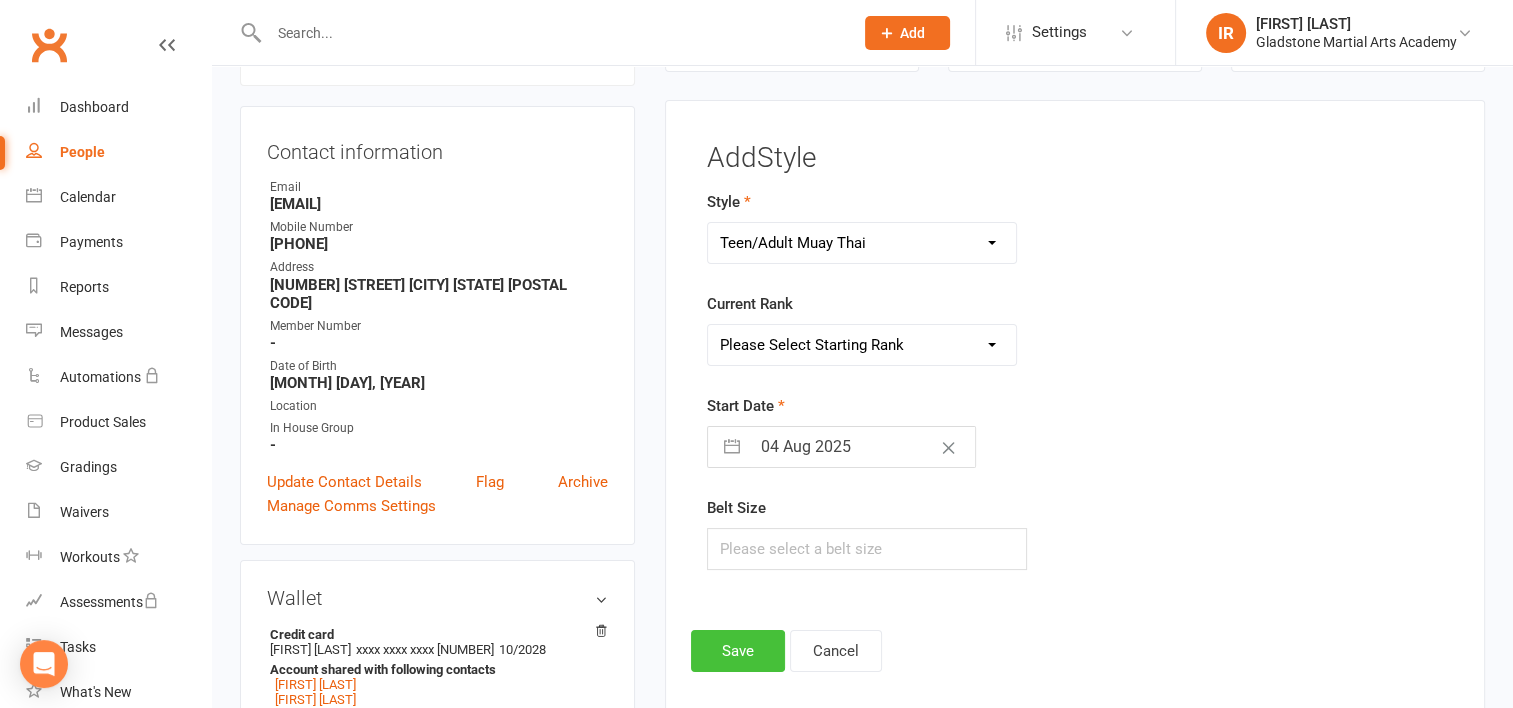 click on "Save" at bounding box center [738, 651] 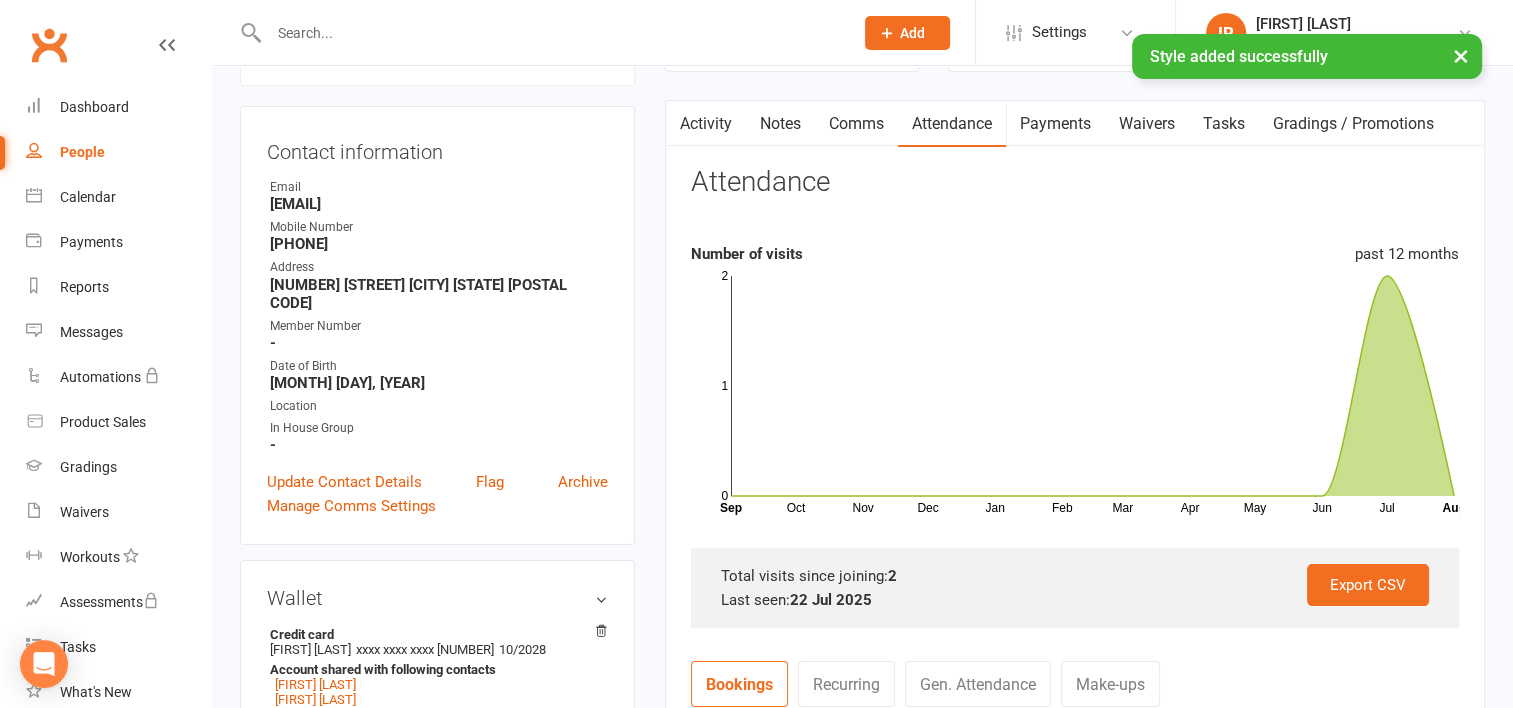 click on "People" at bounding box center (82, 152) 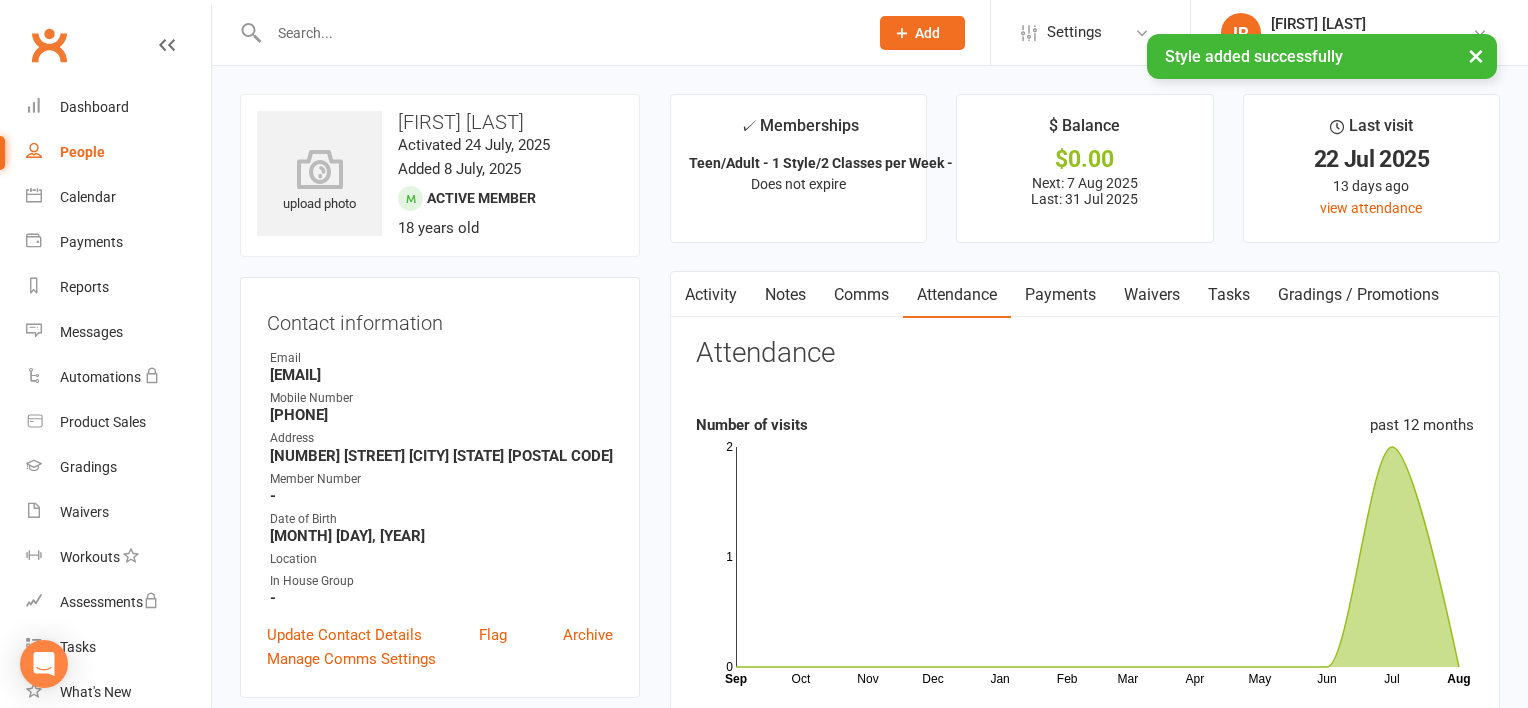 select on "100" 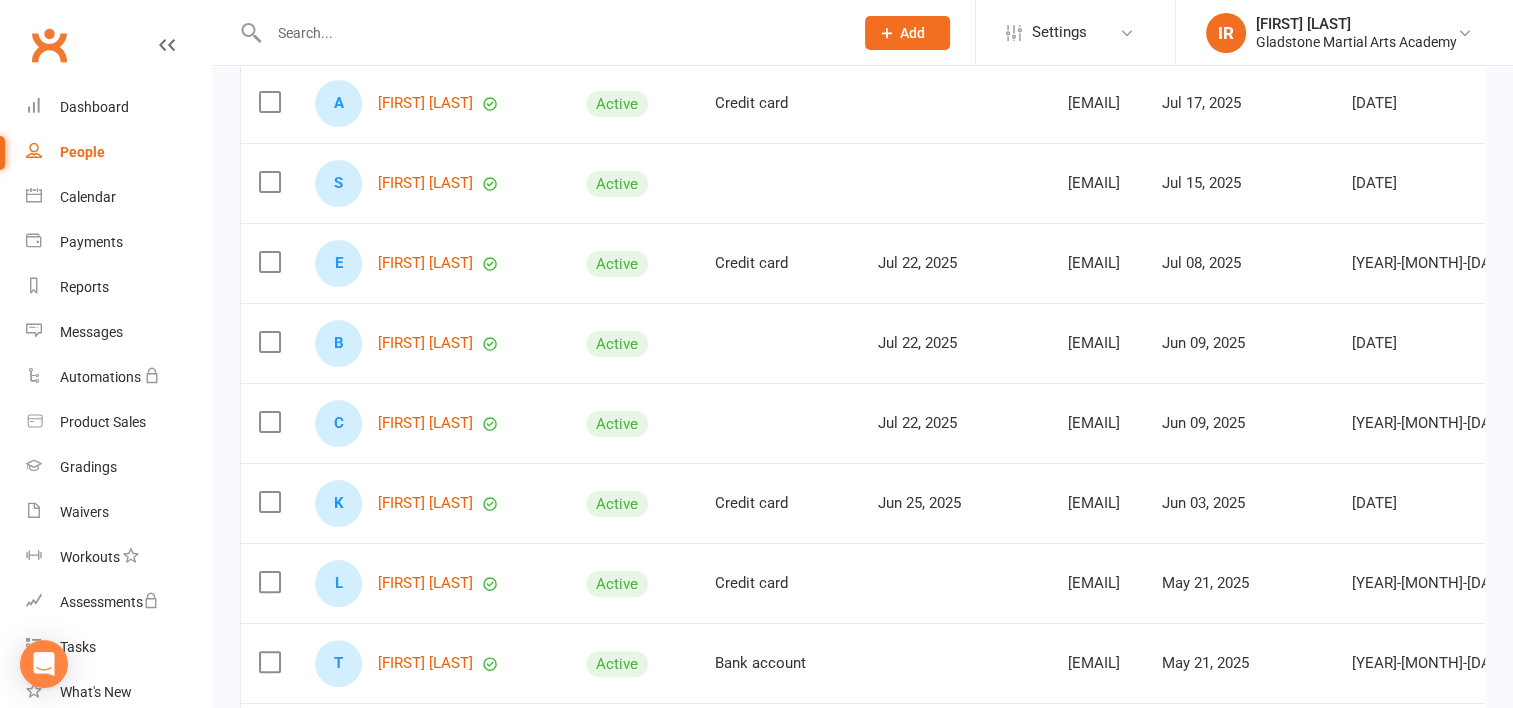 scroll, scrollTop: 400, scrollLeft: 0, axis: vertical 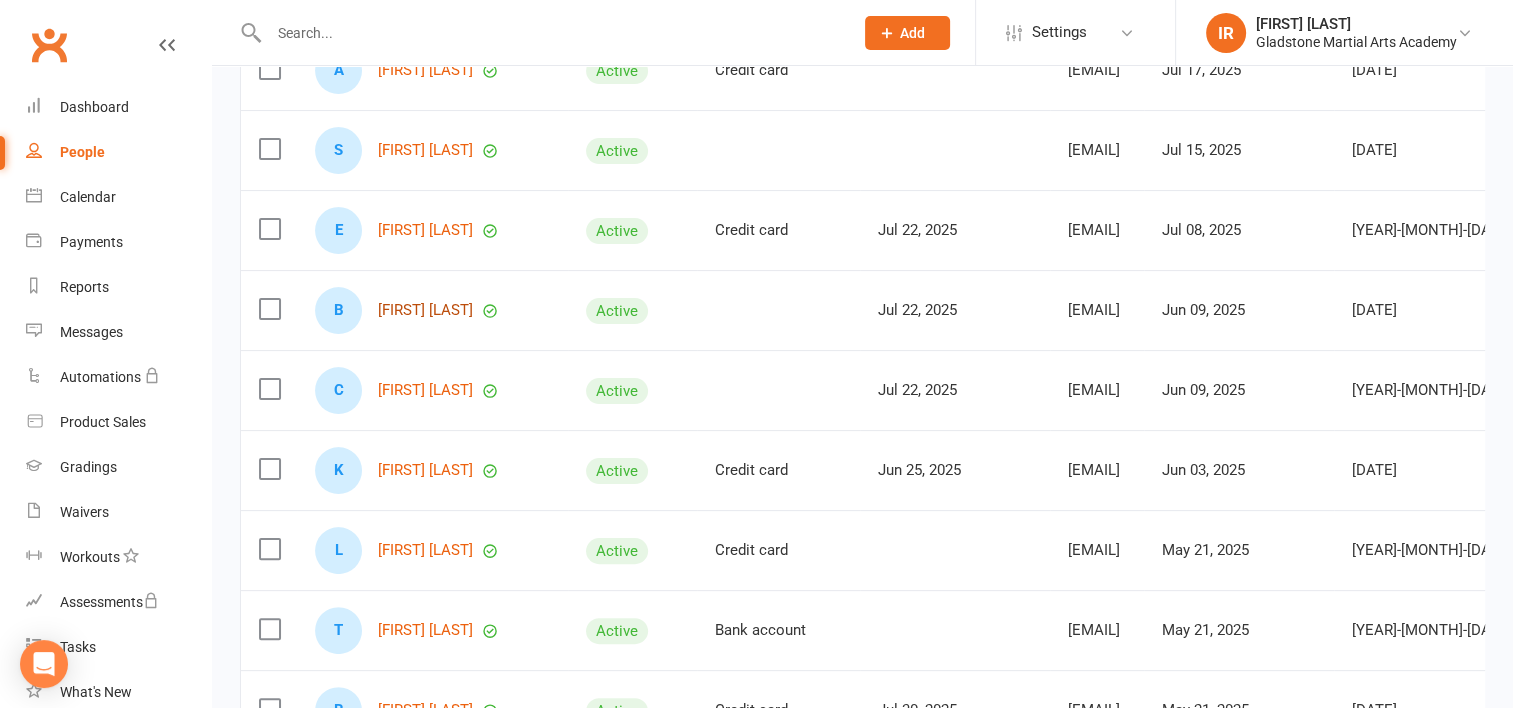 click on "[FIRST] [LAST]" at bounding box center [425, 310] 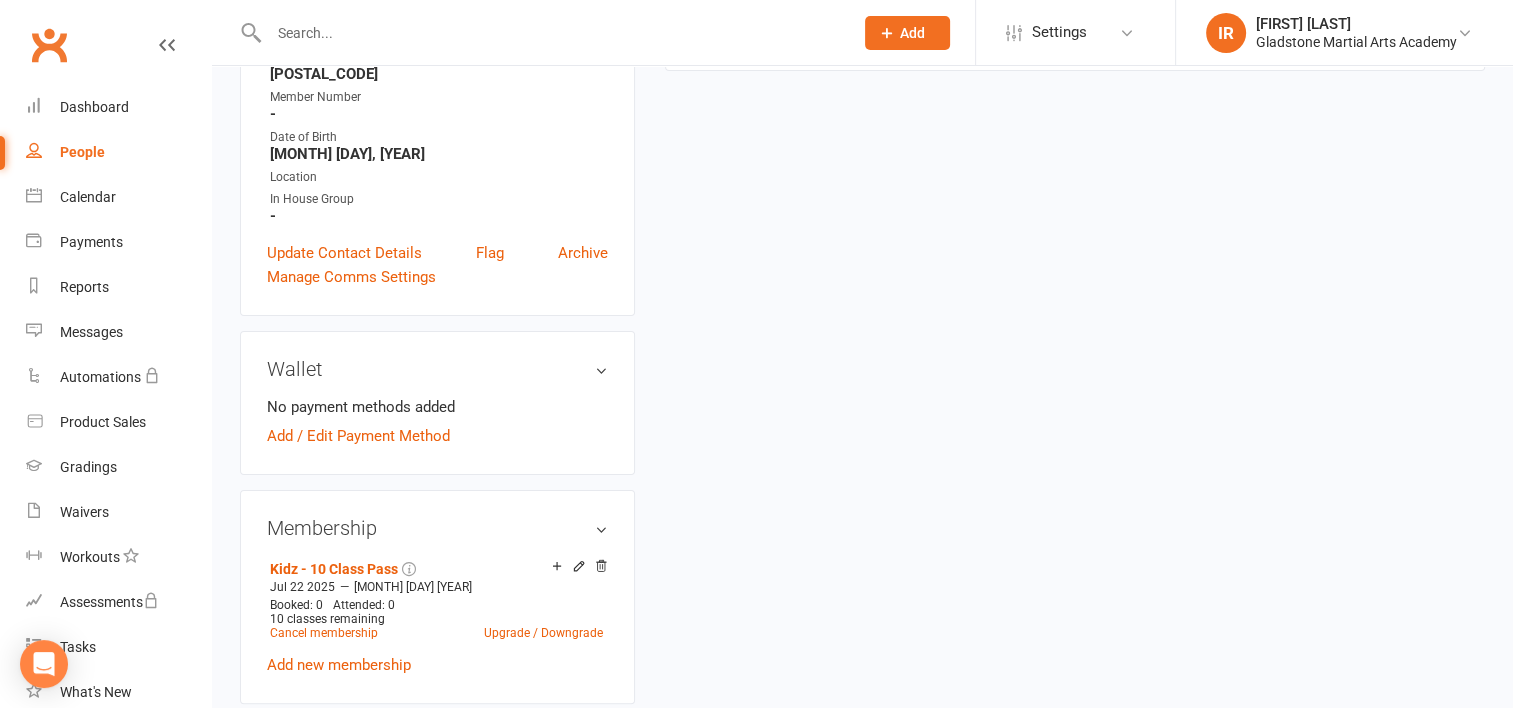 scroll, scrollTop: 0, scrollLeft: 0, axis: both 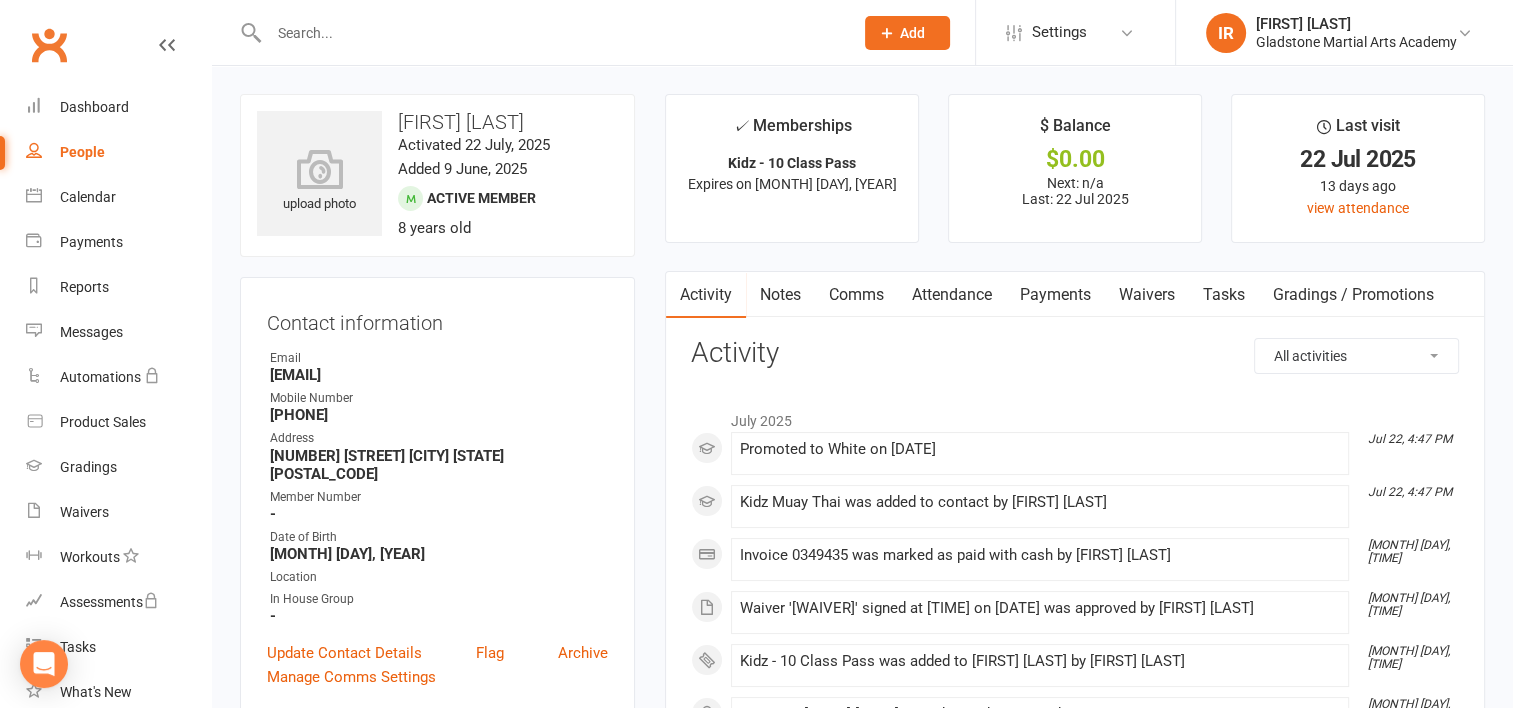 click on "Attendance" at bounding box center [952, 295] 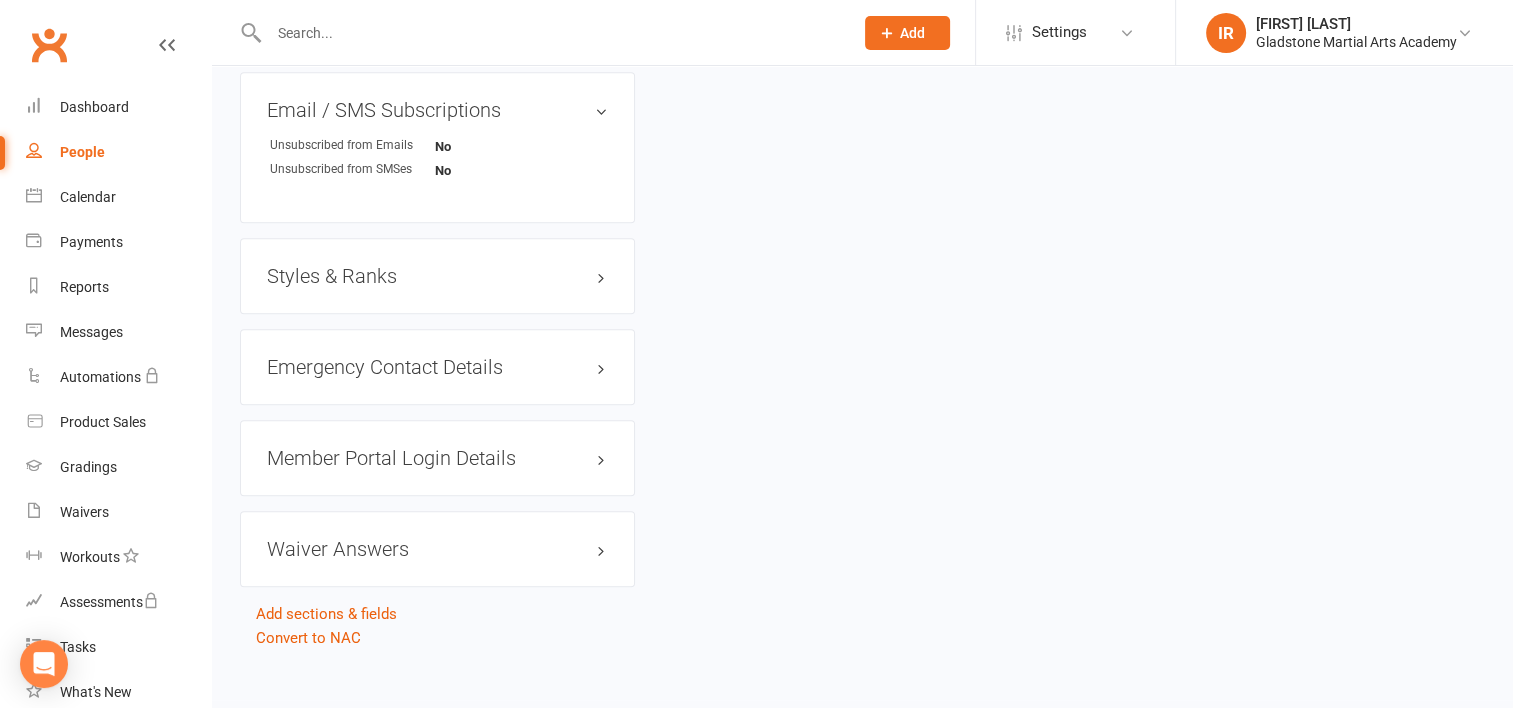 scroll, scrollTop: 1432, scrollLeft: 0, axis: vertical 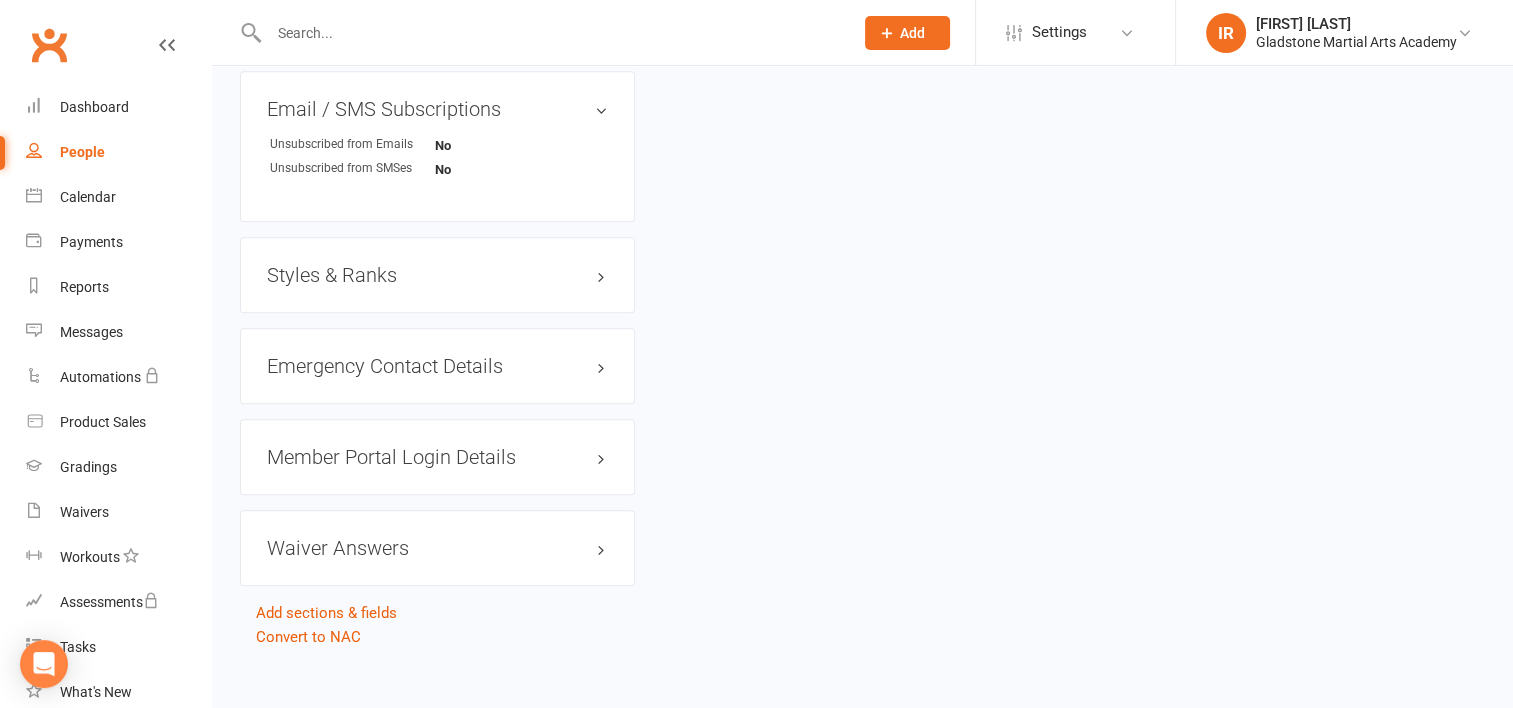click on "Waiver Answers  edit" at bounding box center [437, 548] 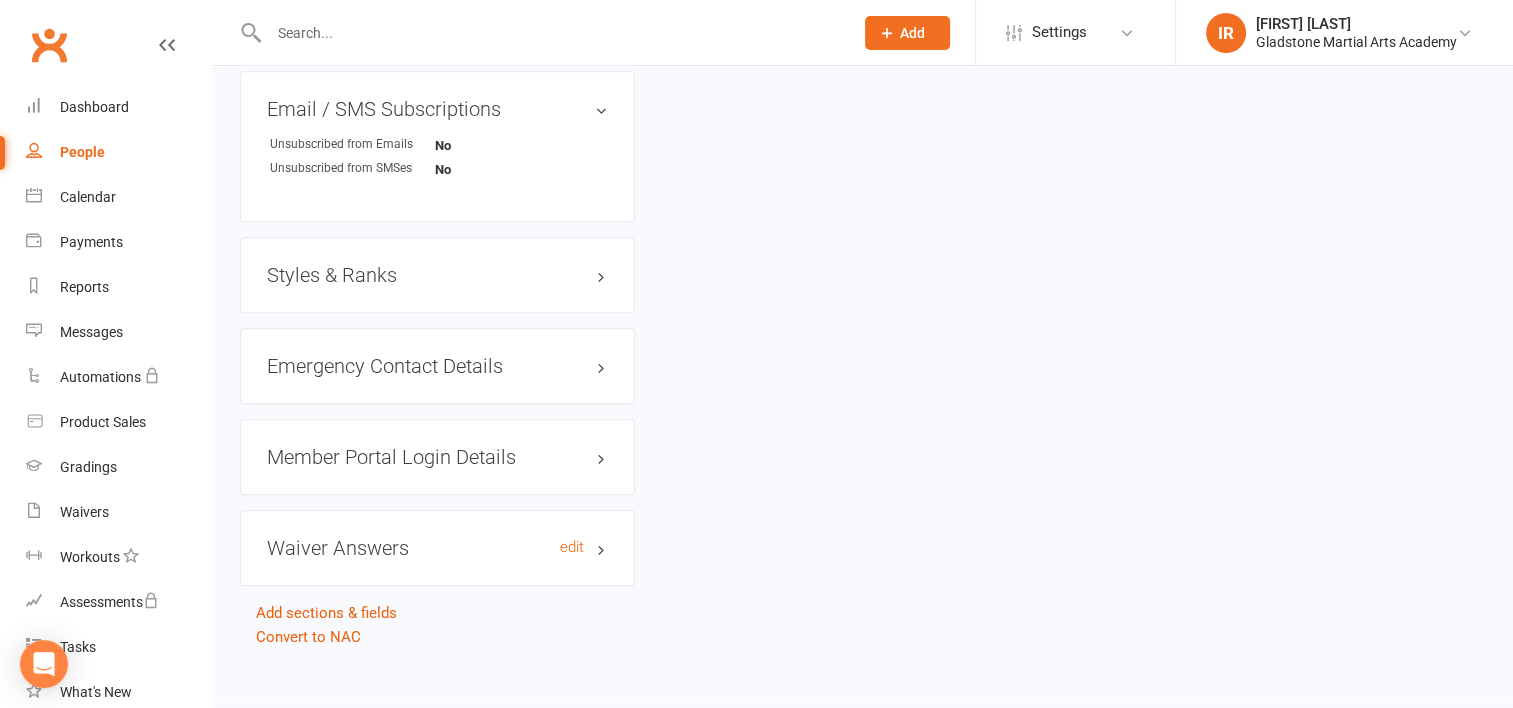 click on "Waiver Answers  edit" at bounding box center [437, 548] 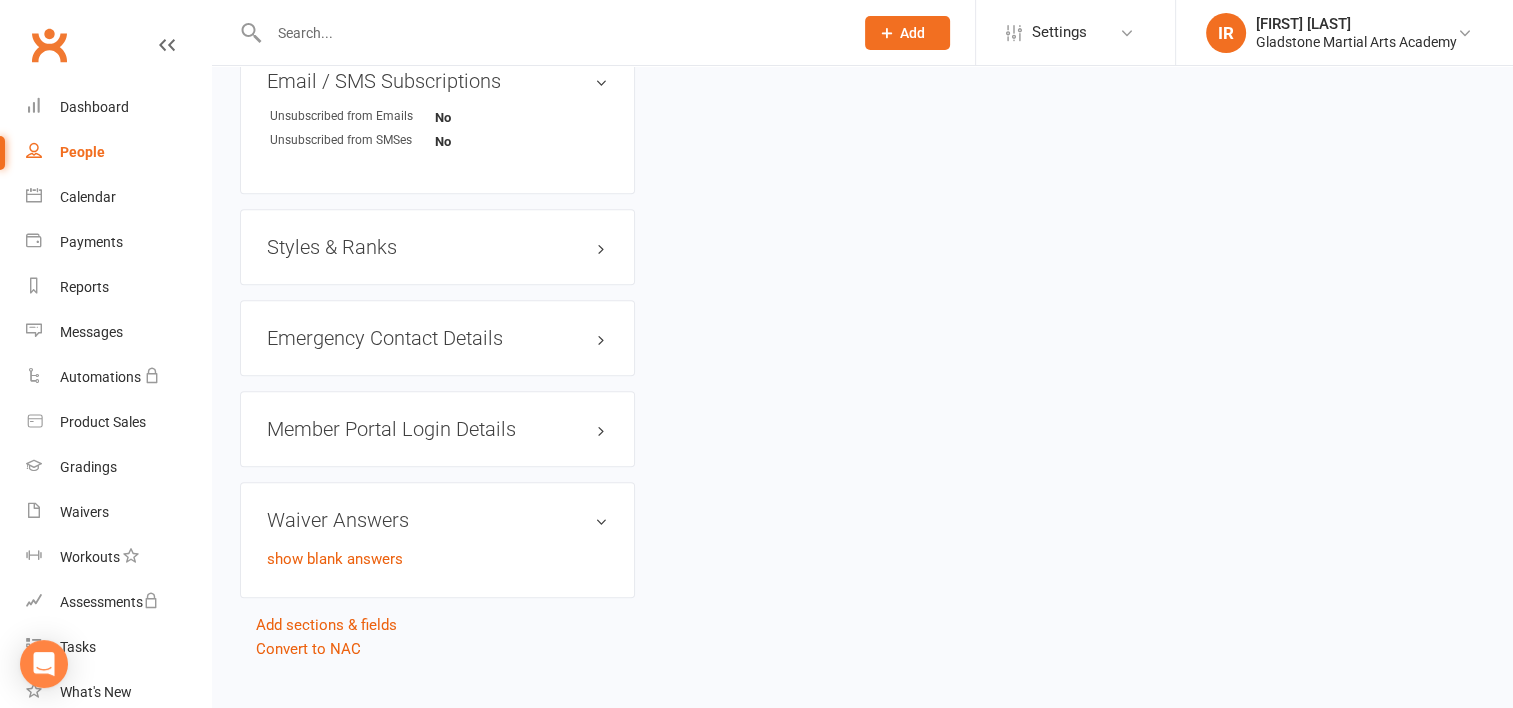 scroll, scrollTop: 1472, scrollLeft: 0, axis: vertical 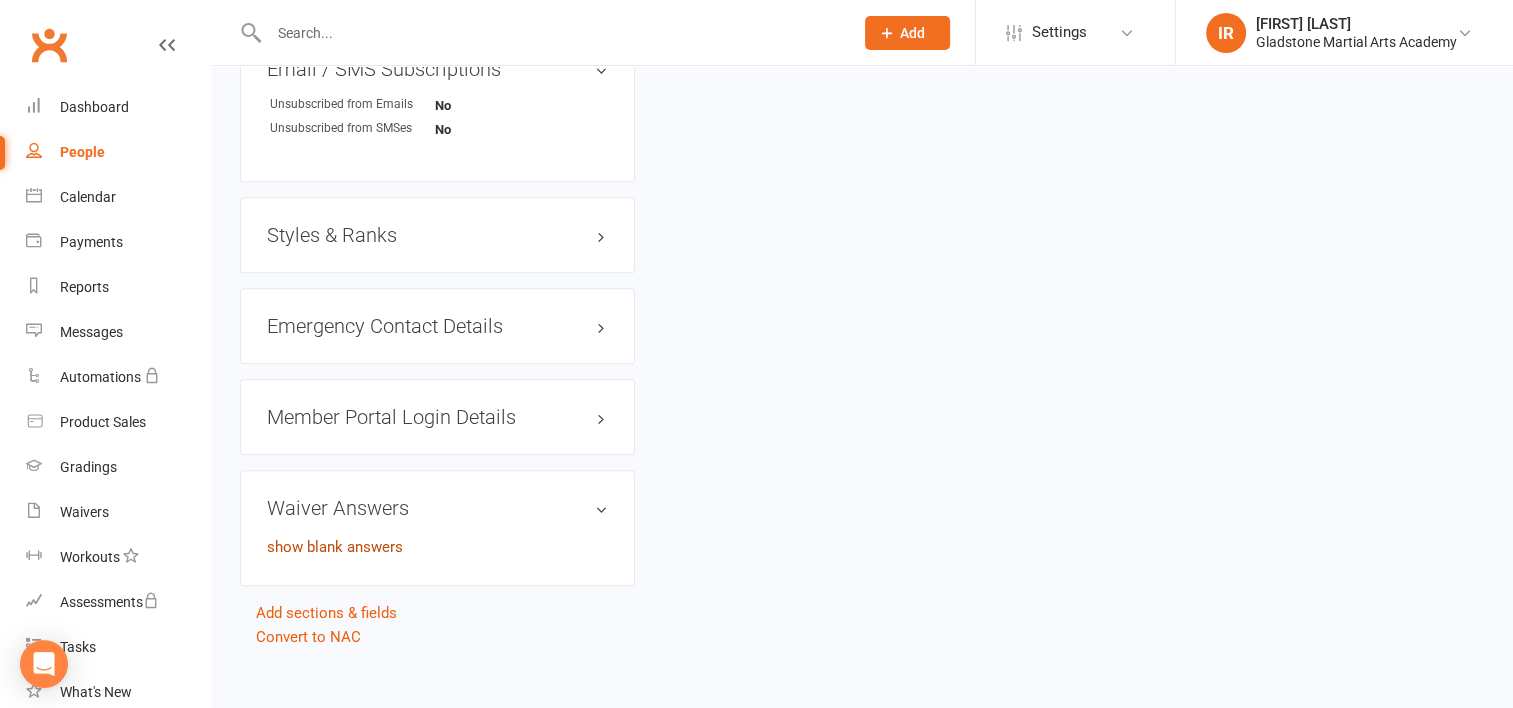 click on "show blank answers" at bounding box center (335, 547) 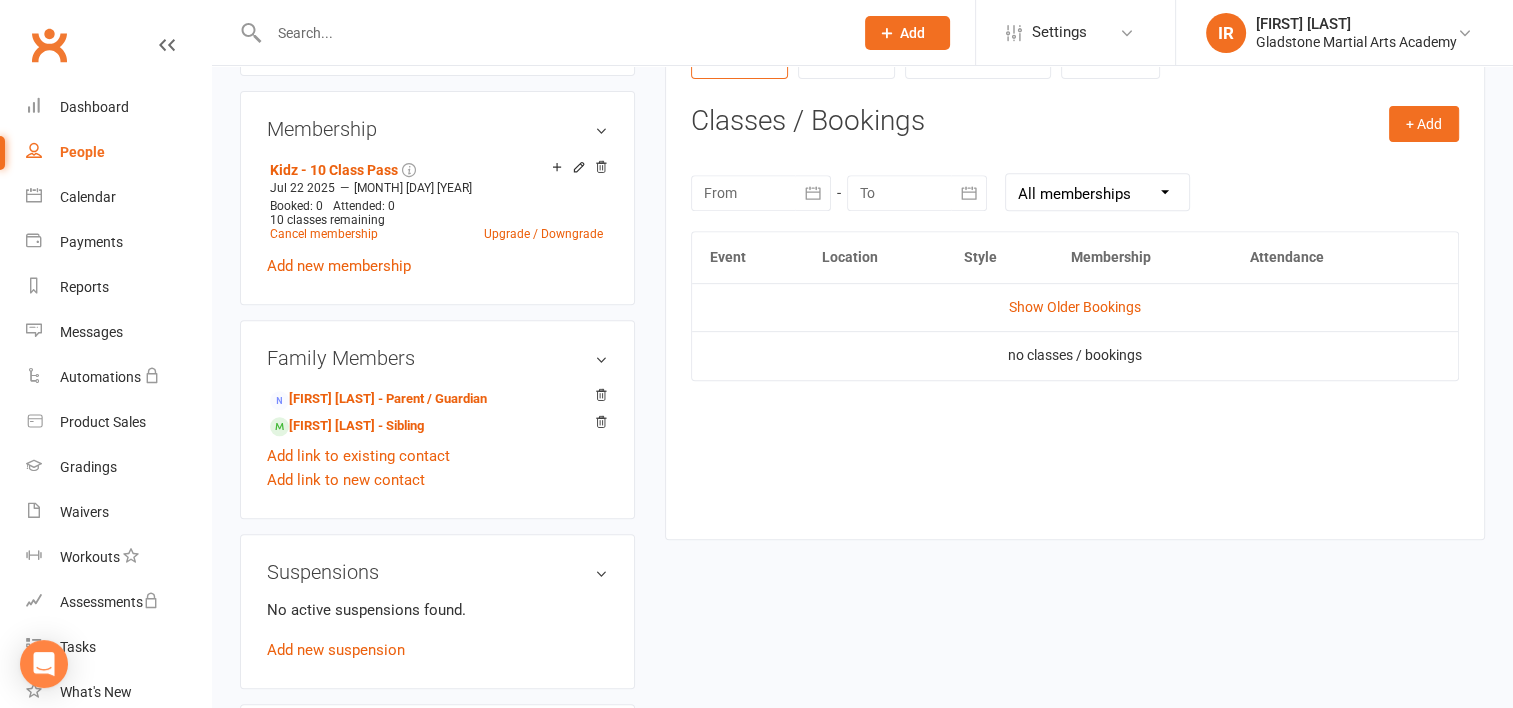 scroll, scrollTop: 886, scrollLeft: 0, axis: vertical 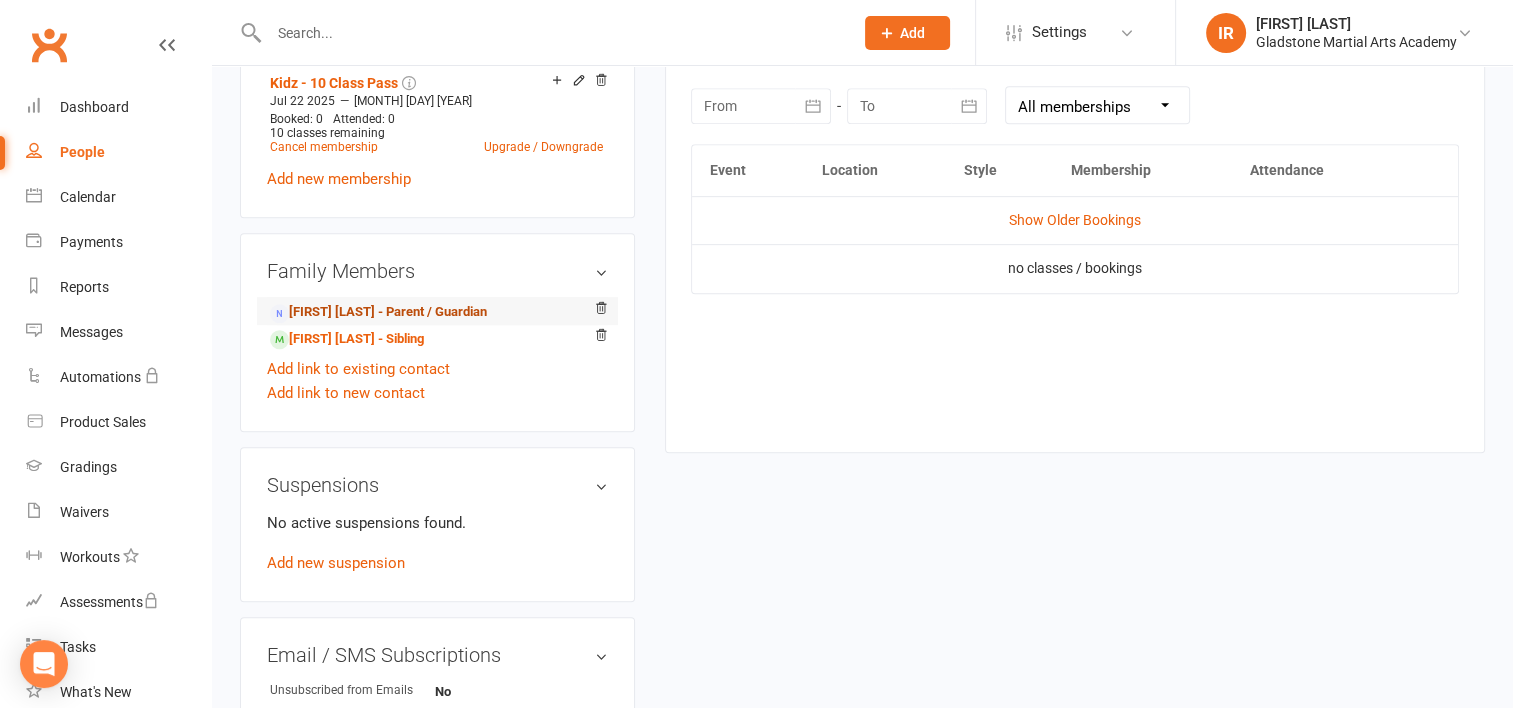 click on "[FIRST] [LAST] - Parent / Guardian" at bounding box center (378, 312) 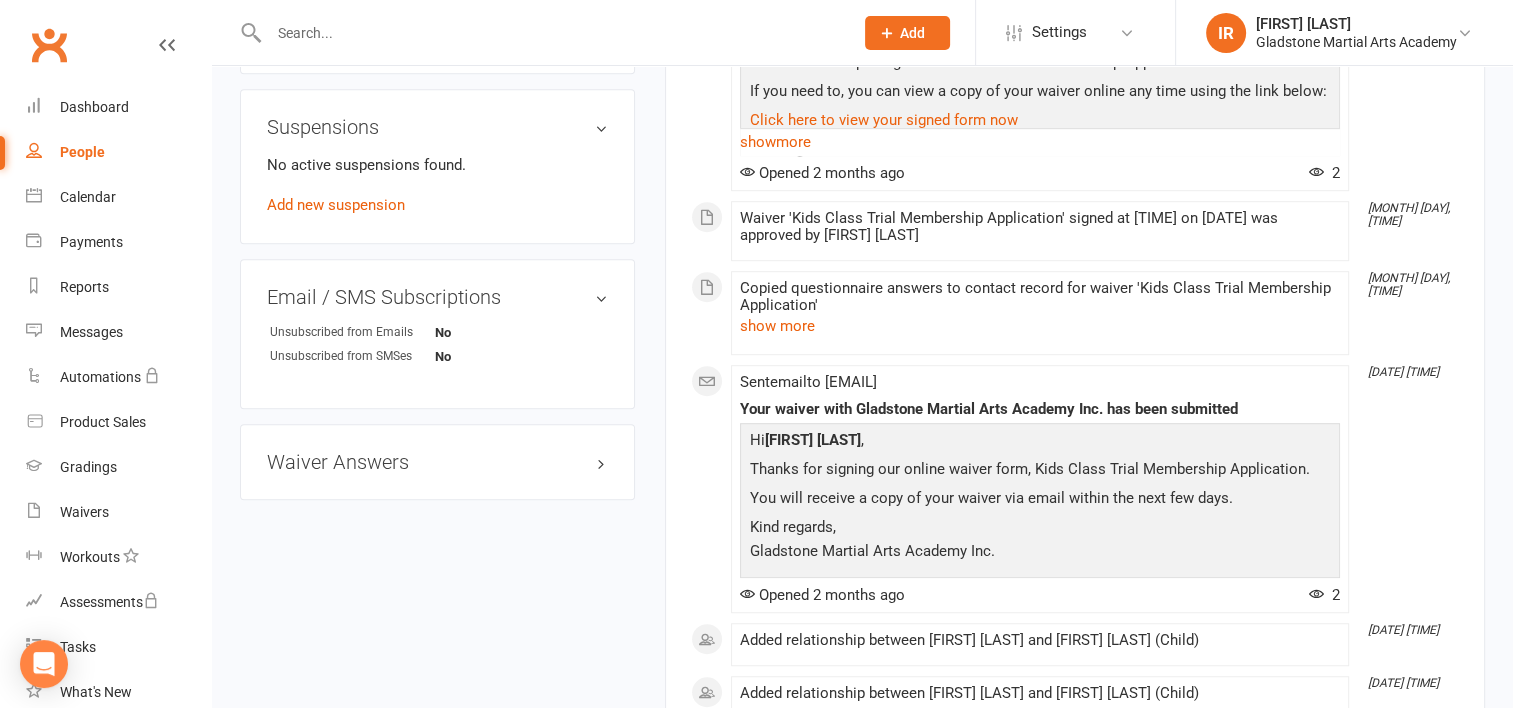 scroll, scrollTop: 1111, scrollLeft: 0, axis: vertical 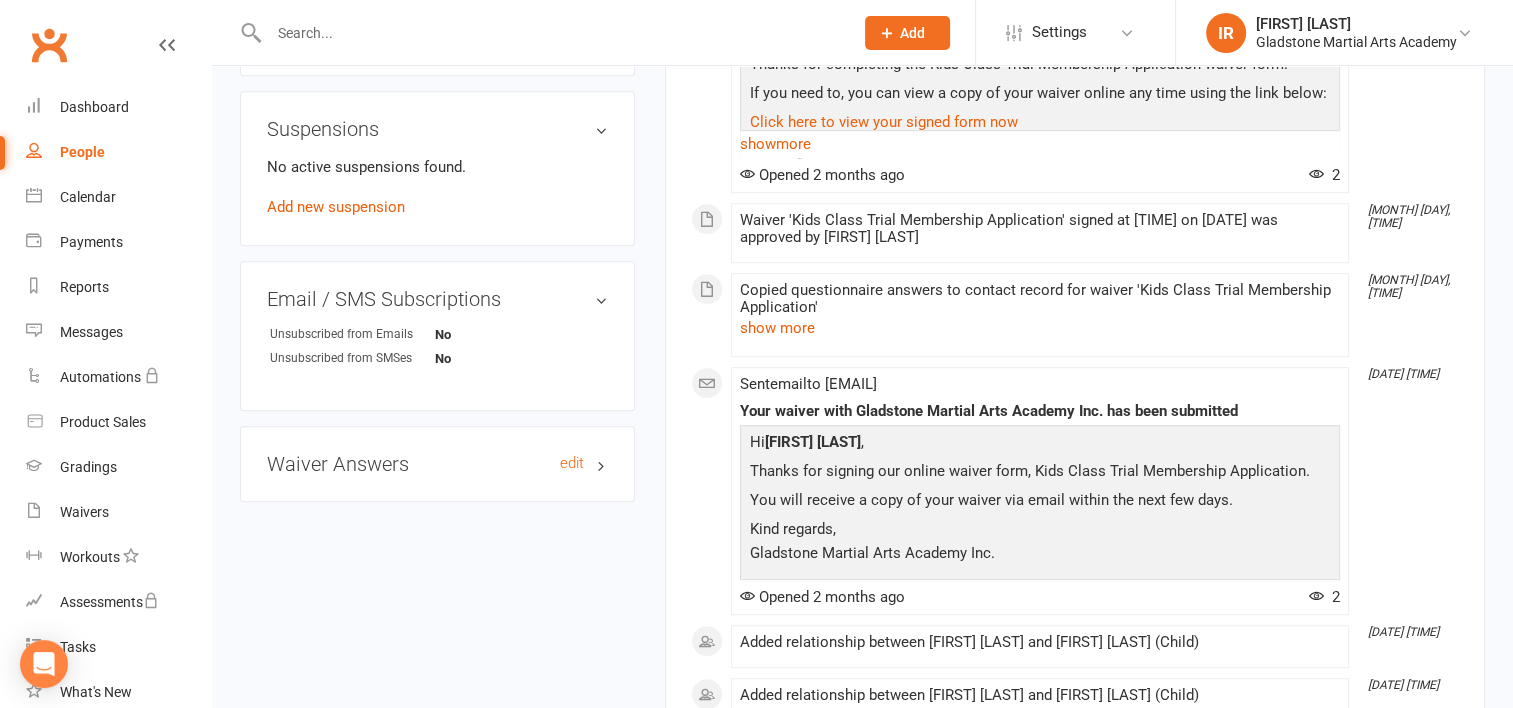 click on "Waiver Answers  edit" at bounding box center [437, 464] 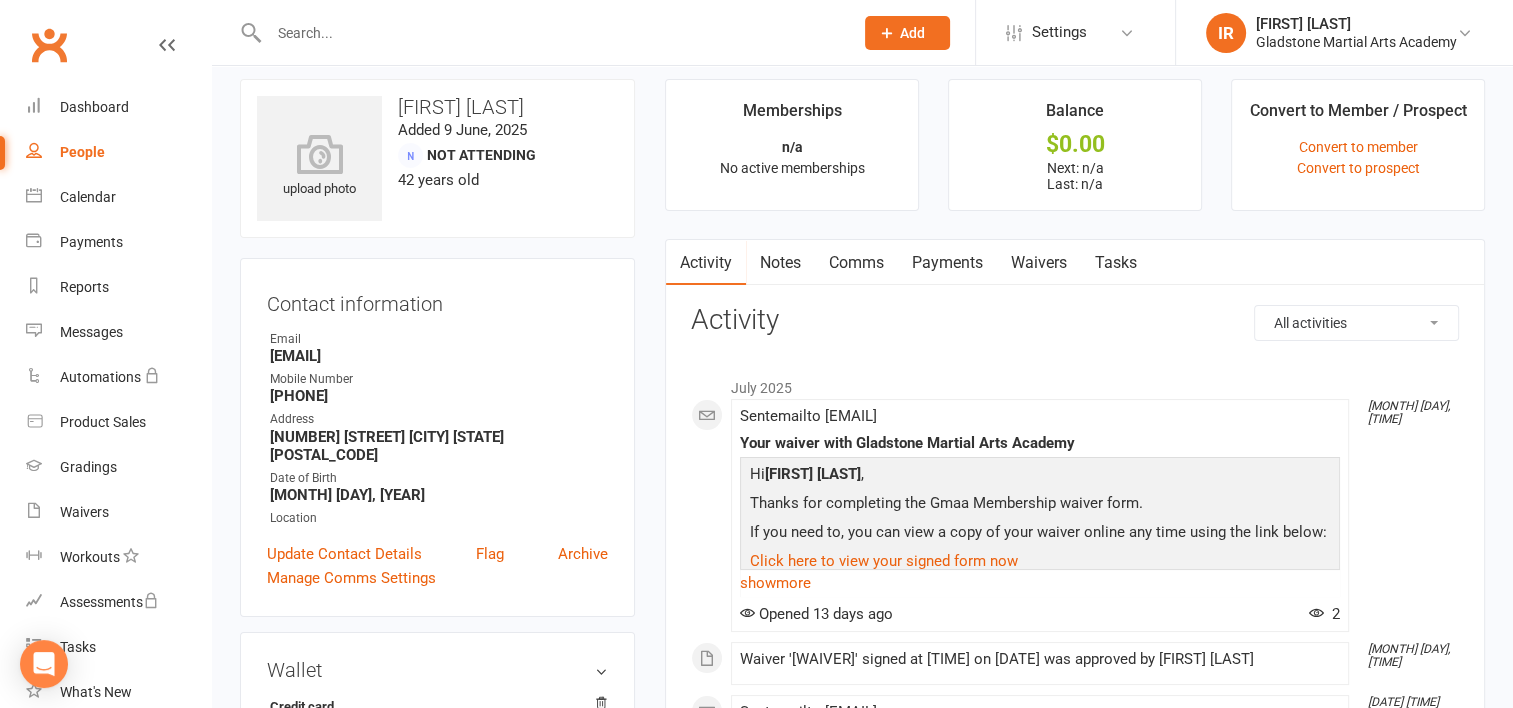 scroll, scrollTop: 0, scrollLeft: 0, axis: both 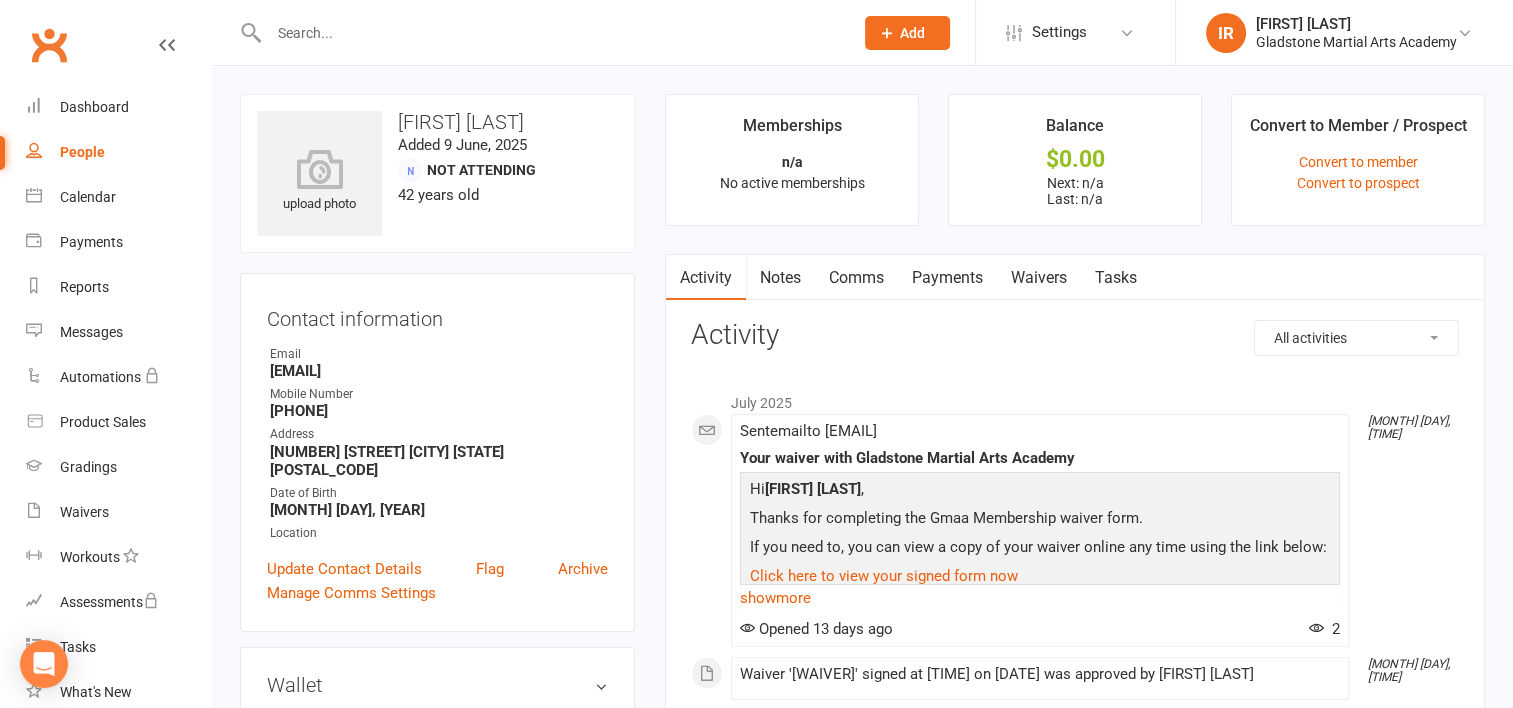 click on "People" at bounding box center (82, 152) 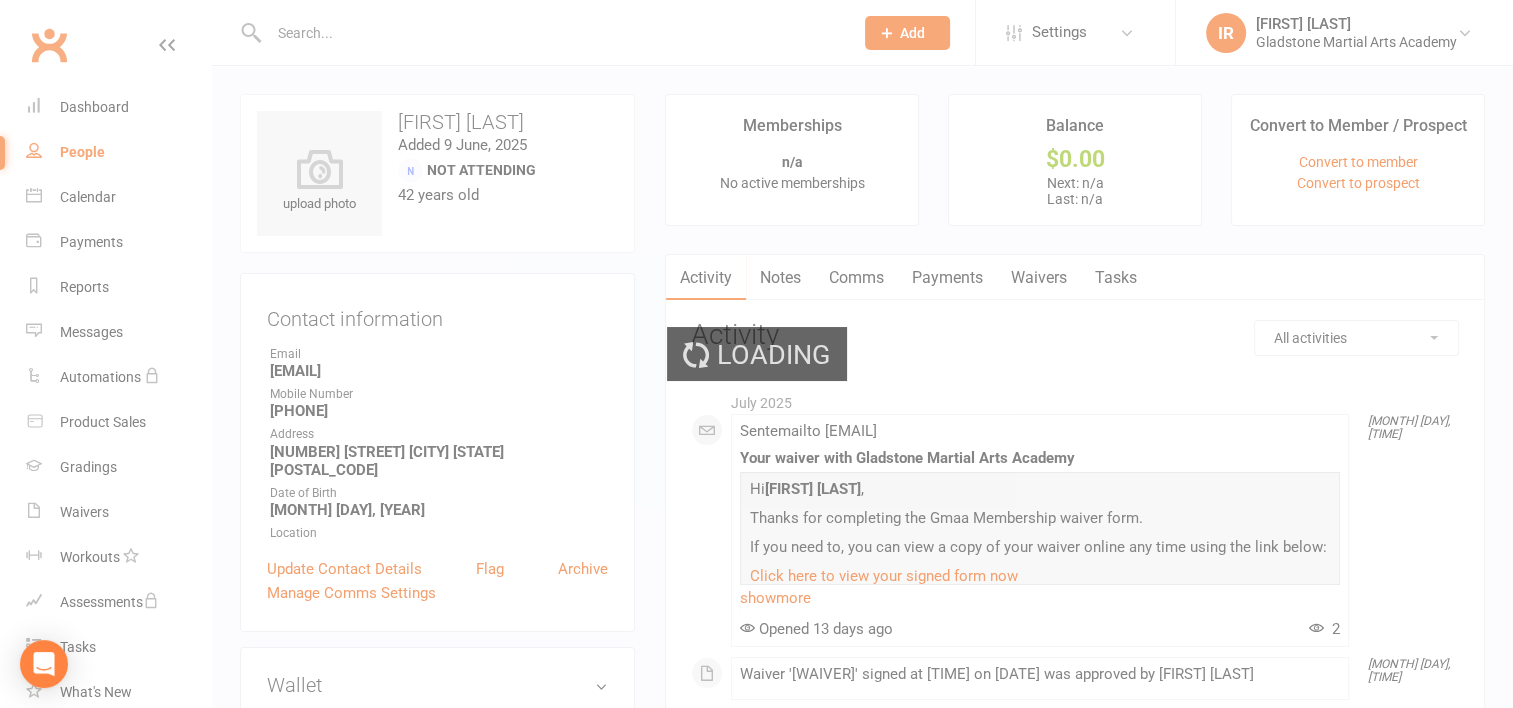 select on "100" 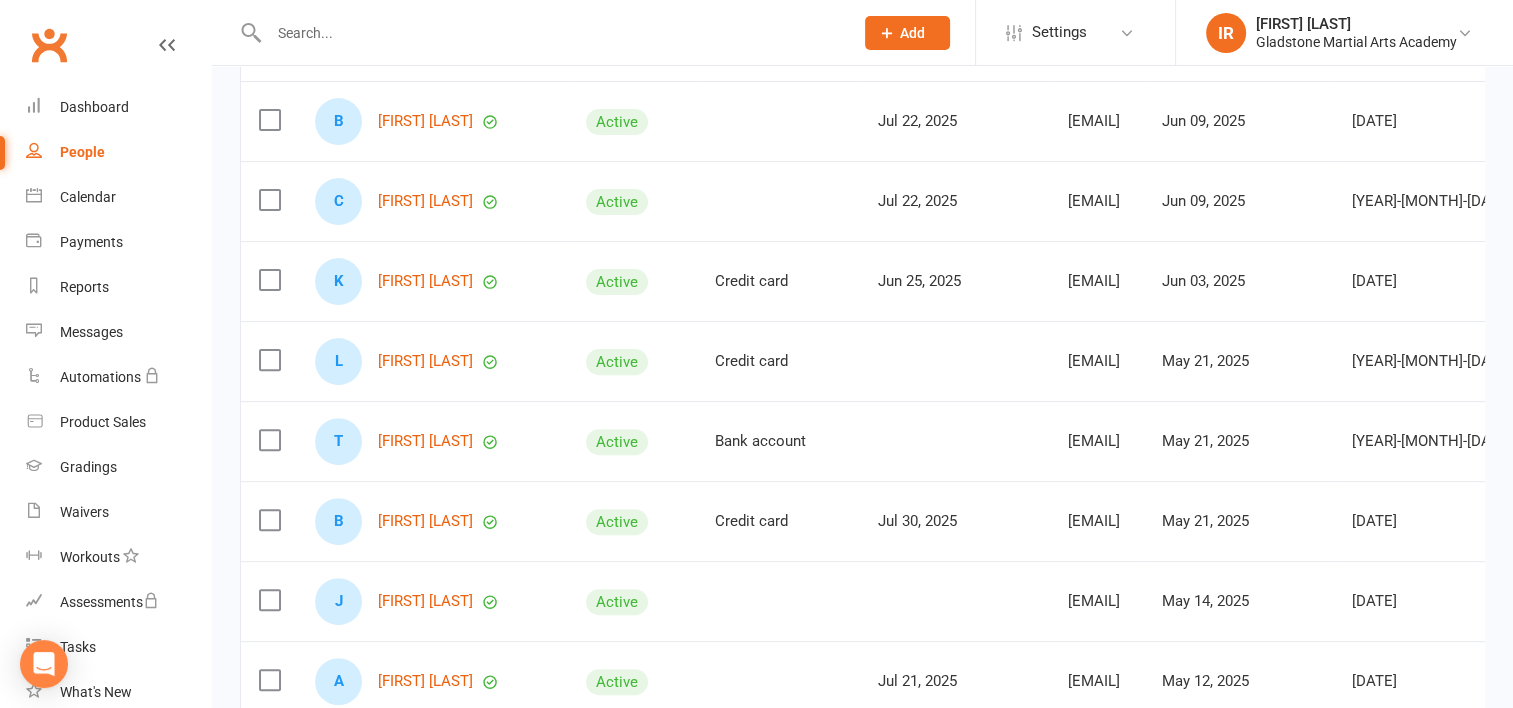 scroll, scrollTop: 600, scrollLeft: 0, axis: vertical 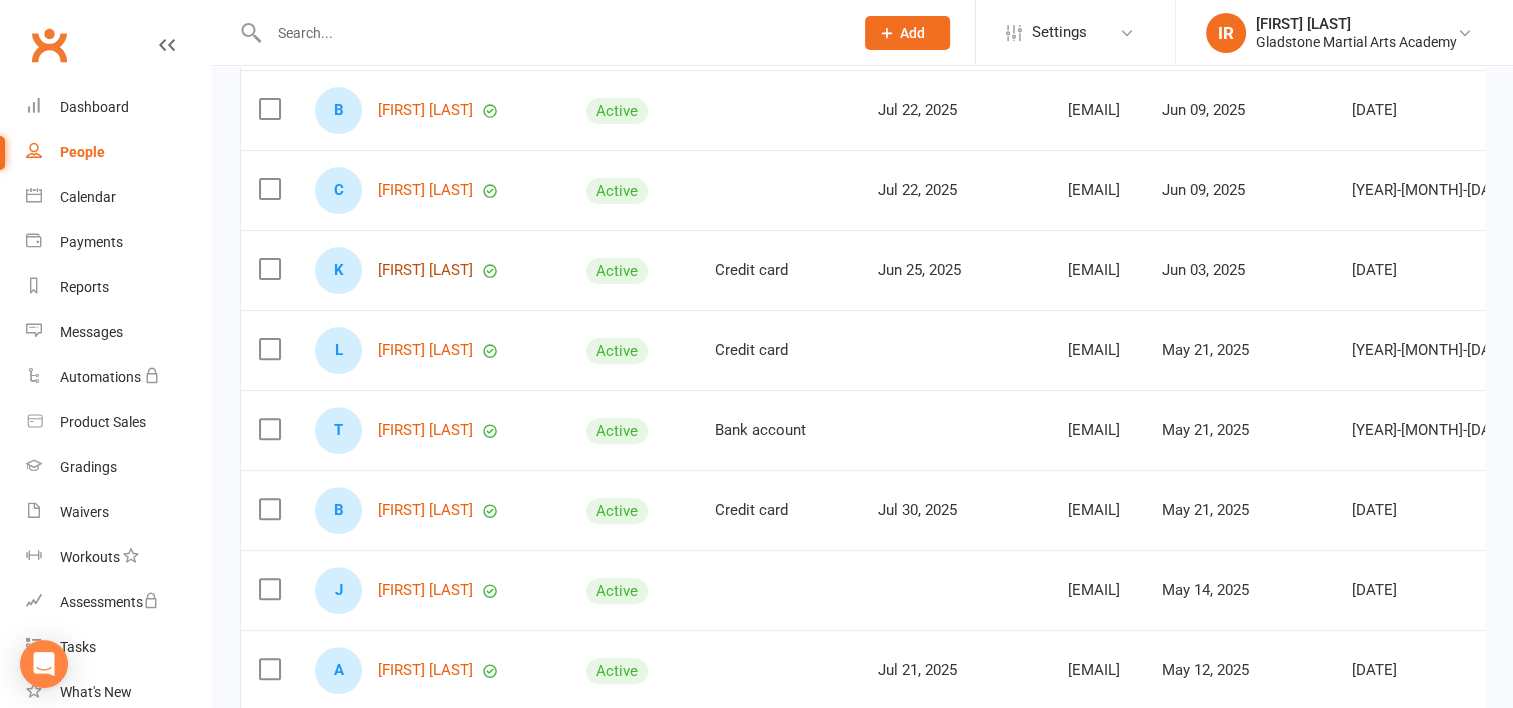 click on "[FIRST] [LAST]" at bounding box center [425, 270] 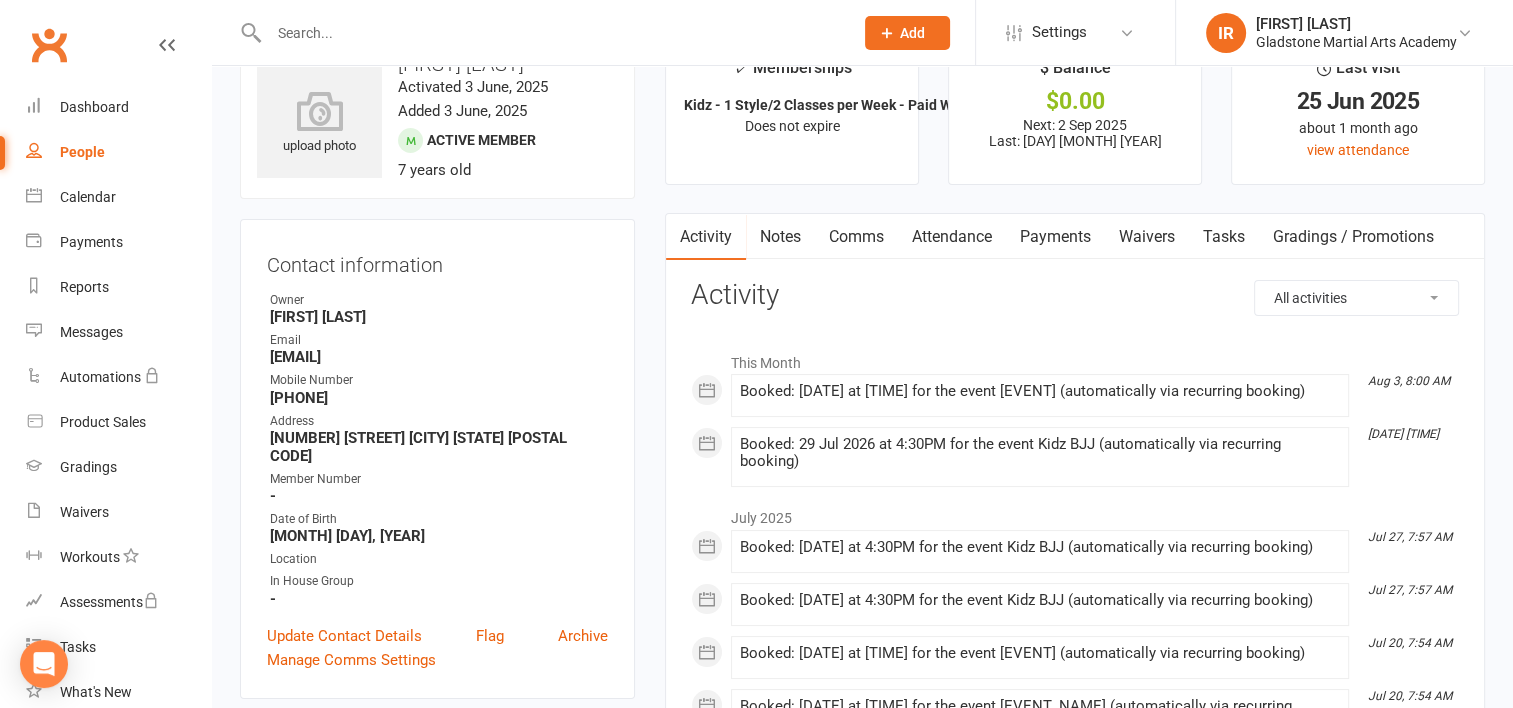 scroll, scrollTop: 0, scrollLeft: 0, axis: both 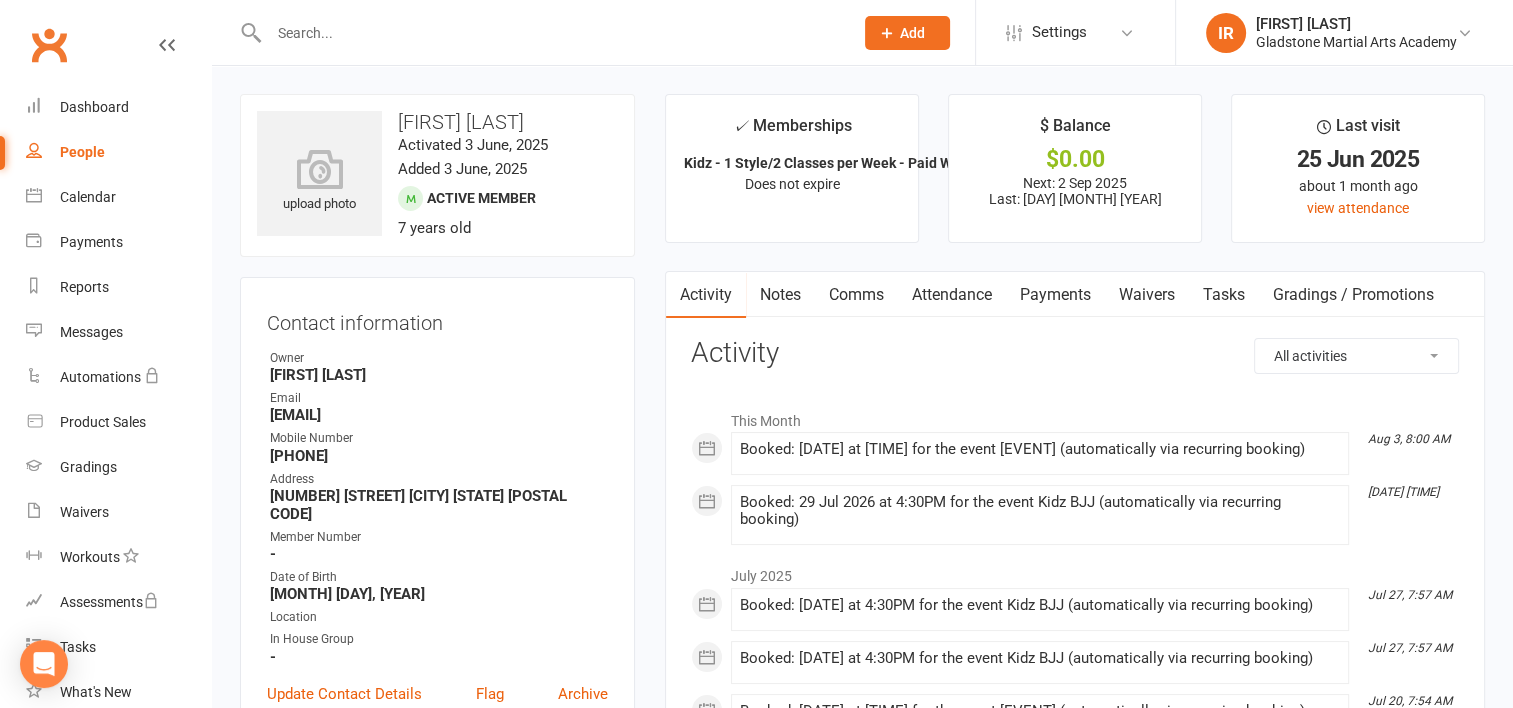 click on "Attendance" at bounding box center (952, 295) 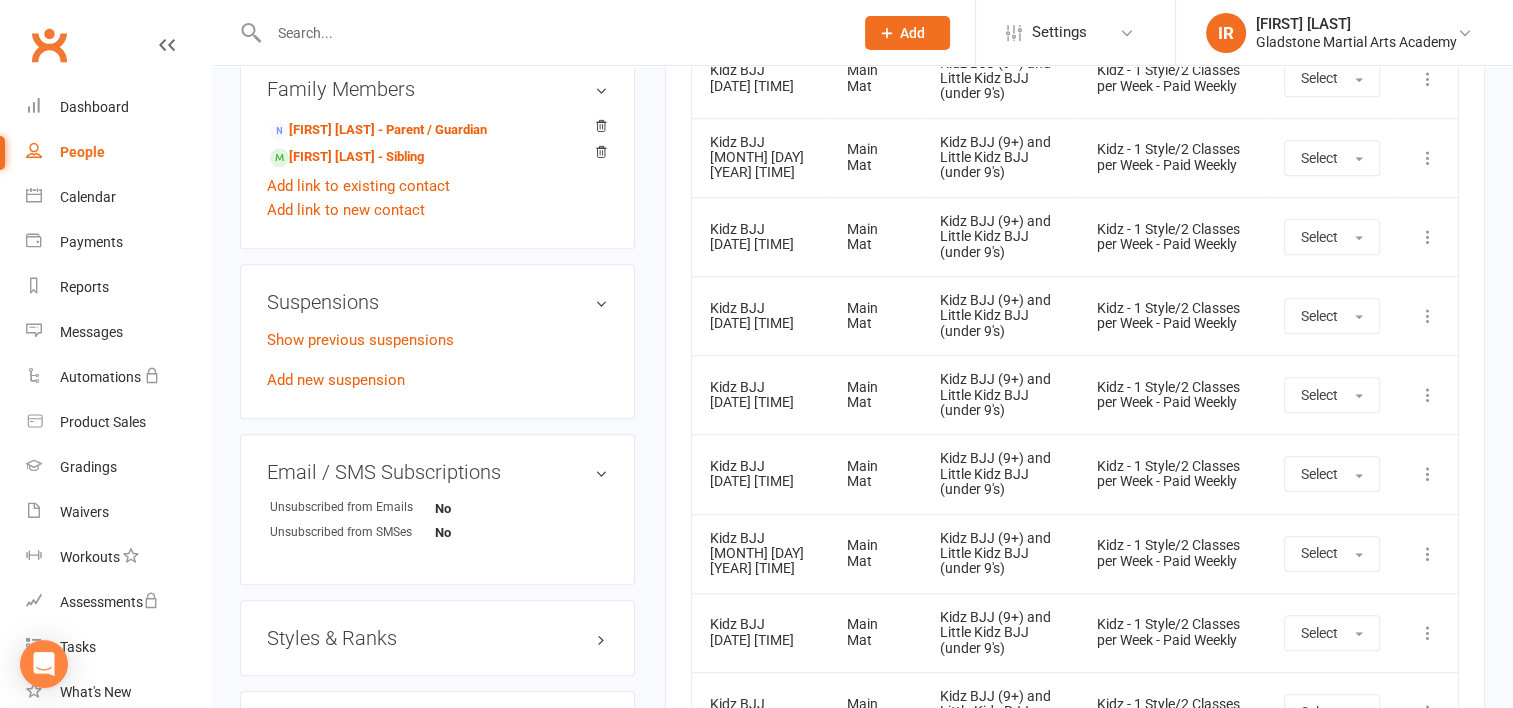scroll, scrollTop: 1545, scrollLeft: 0, axis: vertical 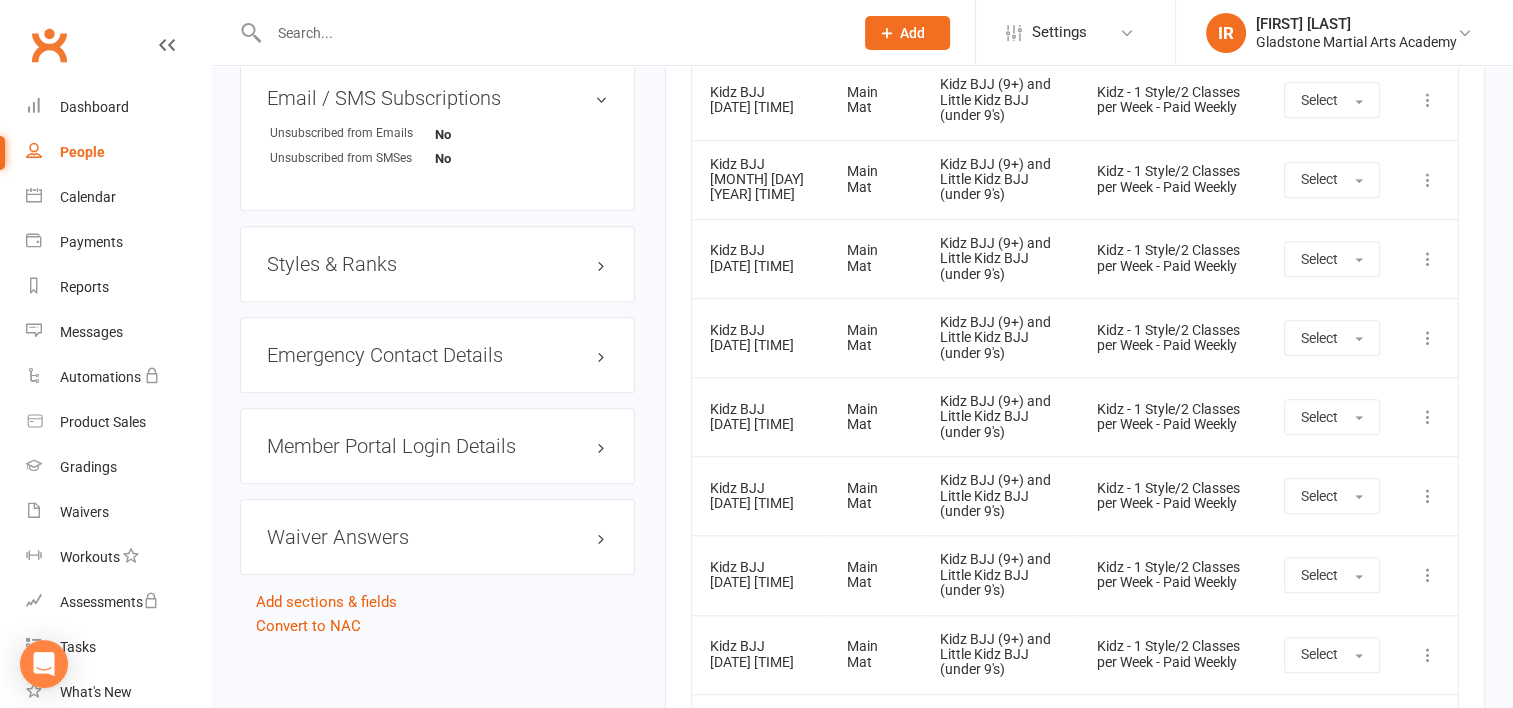 click on "Styles & Ranks" at bounding box center (437, 264) 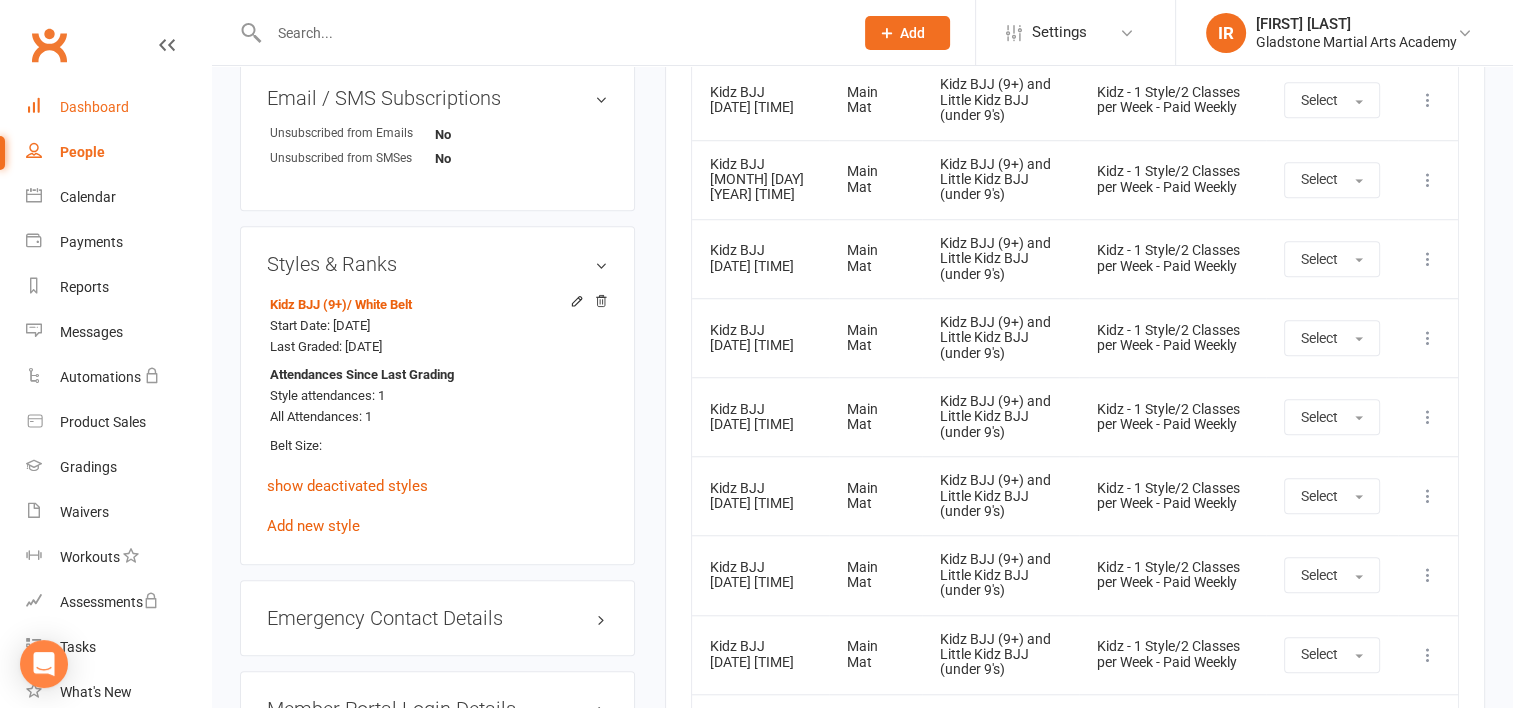 click on "Dashboard" at bounding box center (94, 107) 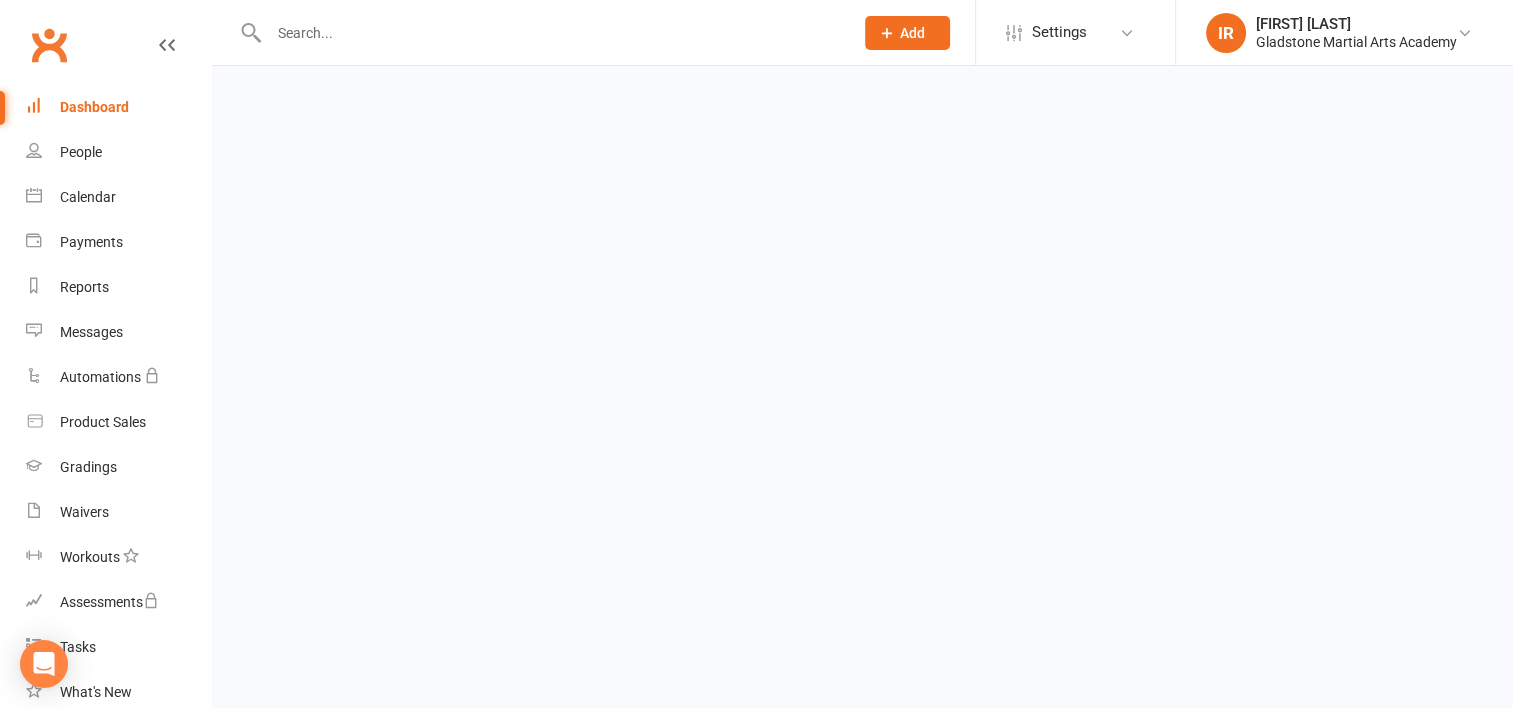 scroll, scrollTop: 0, scrollLeft: 0, axis: both 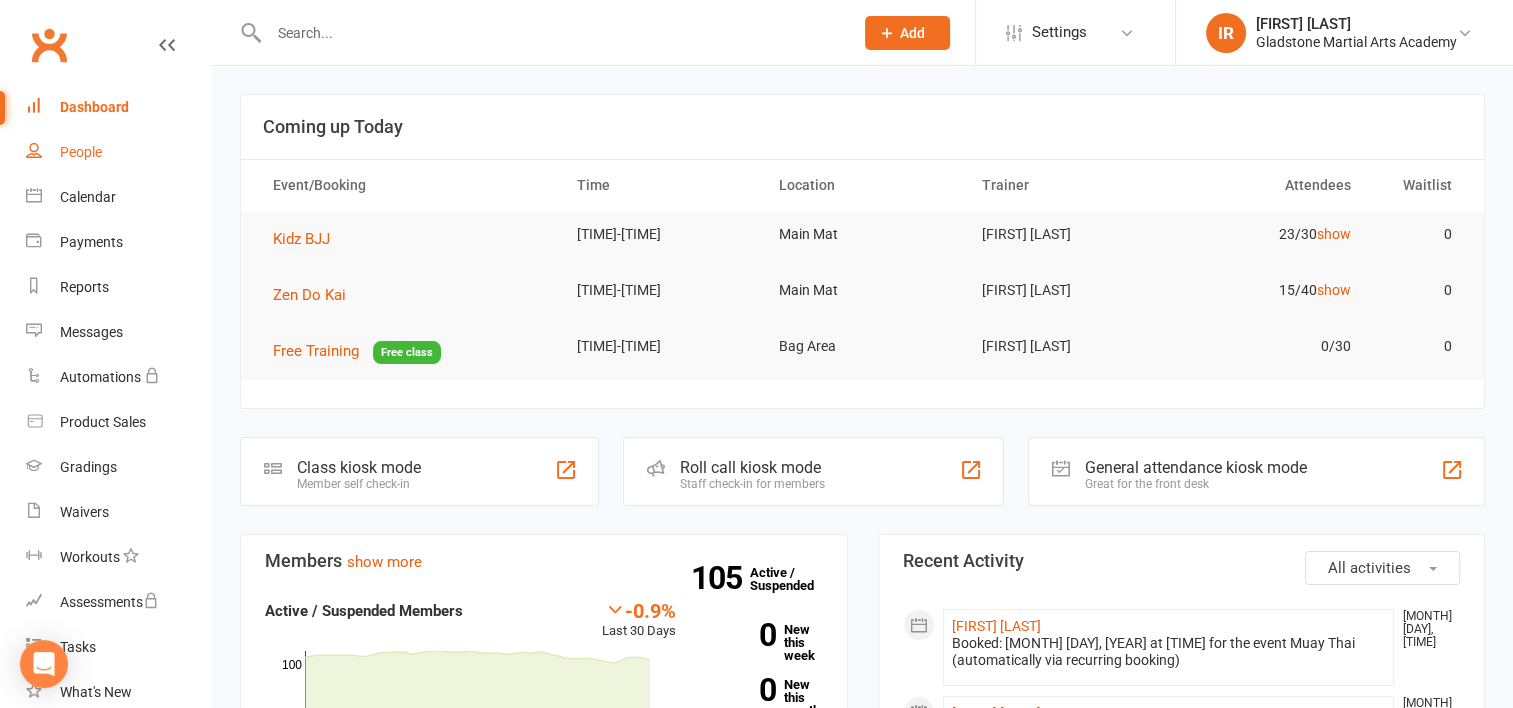 click on "People" at bounding box center (118, 152) 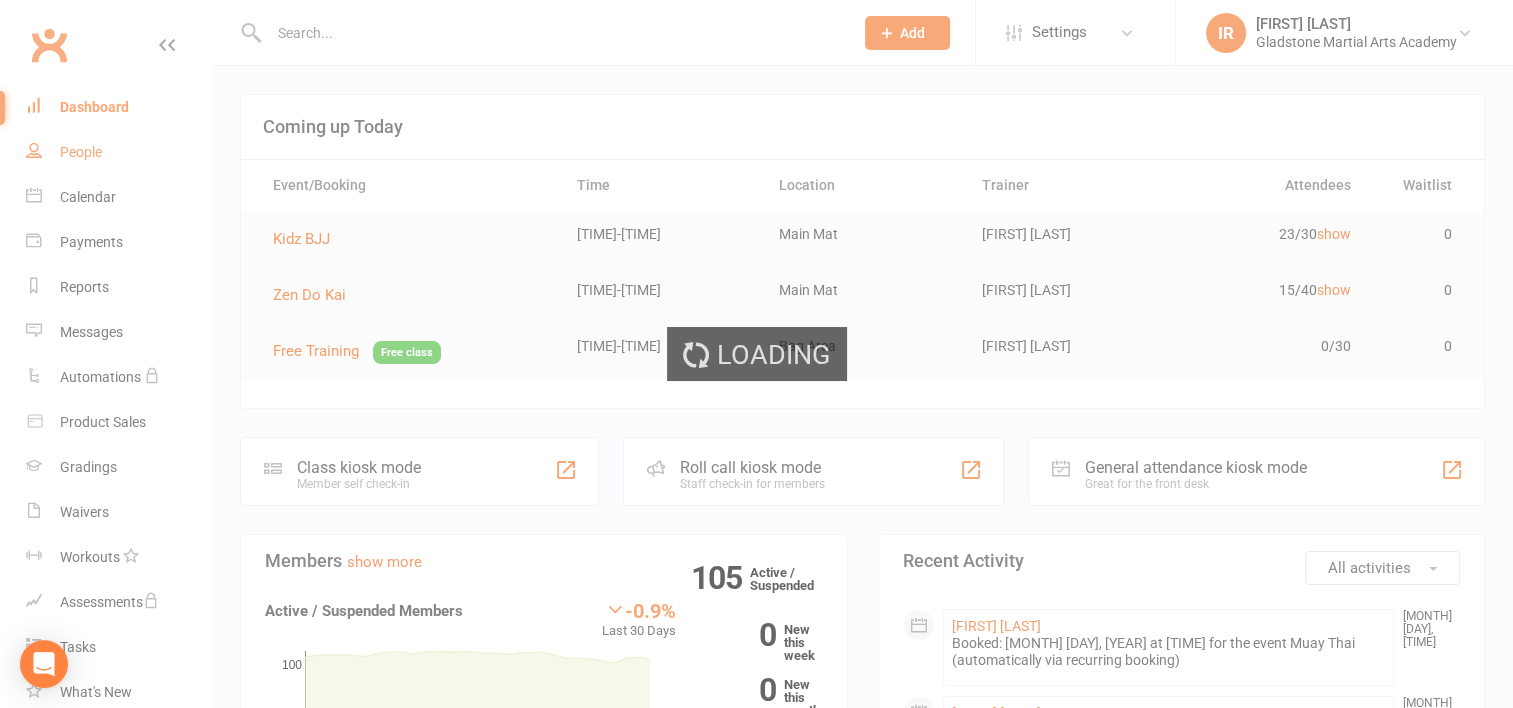 select on "100" 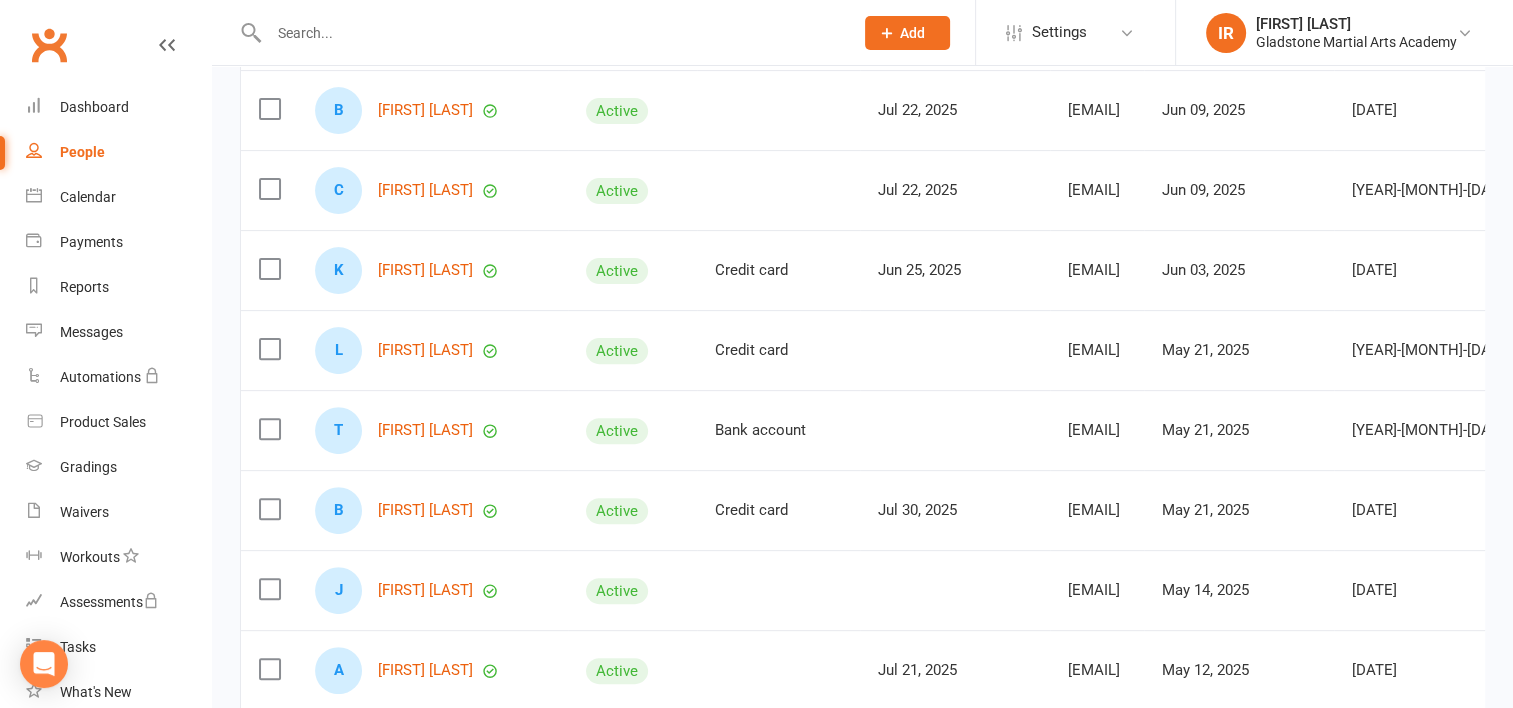 scroll, scrollTop: 700, scrollLeft: 0, axis: vertical 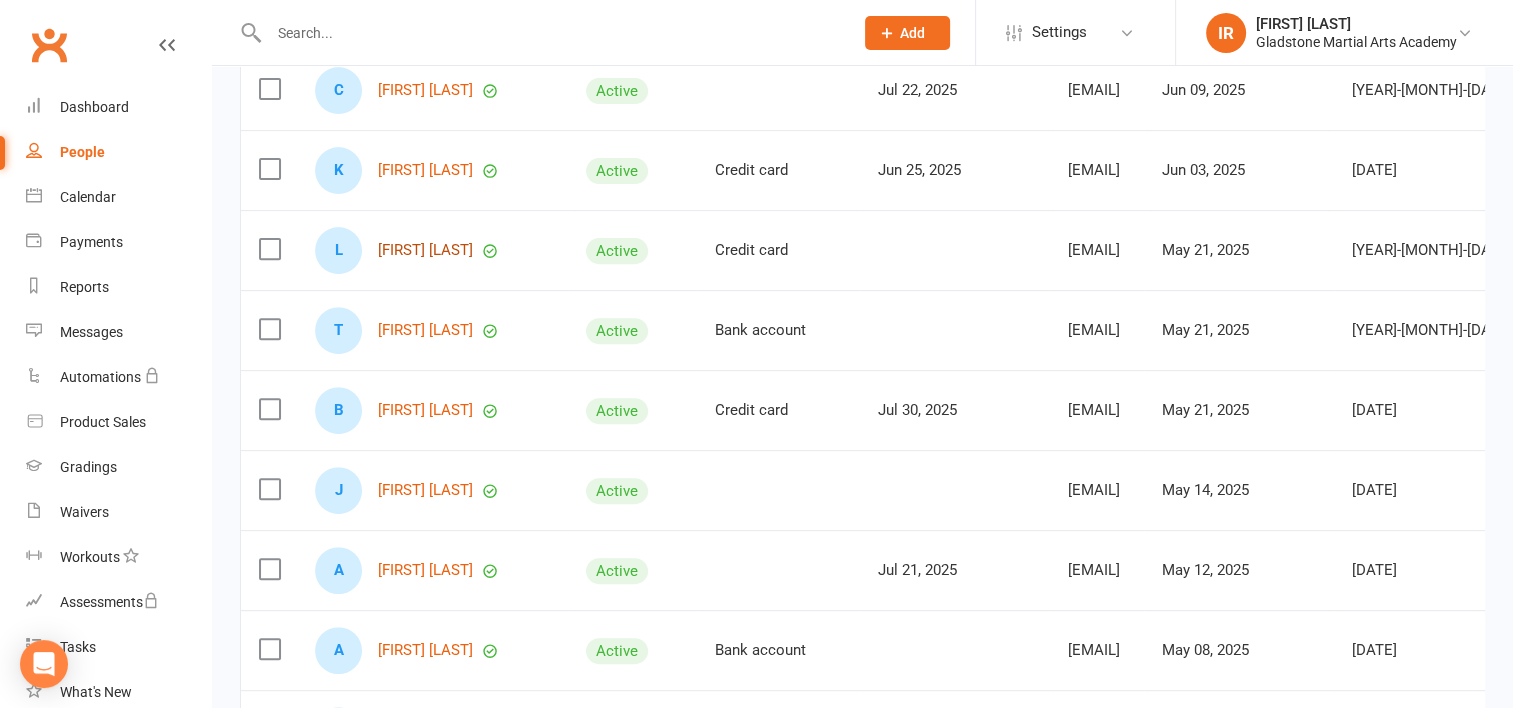 click on "[FIRST] [LAST]" at bounding box center [425, 250] 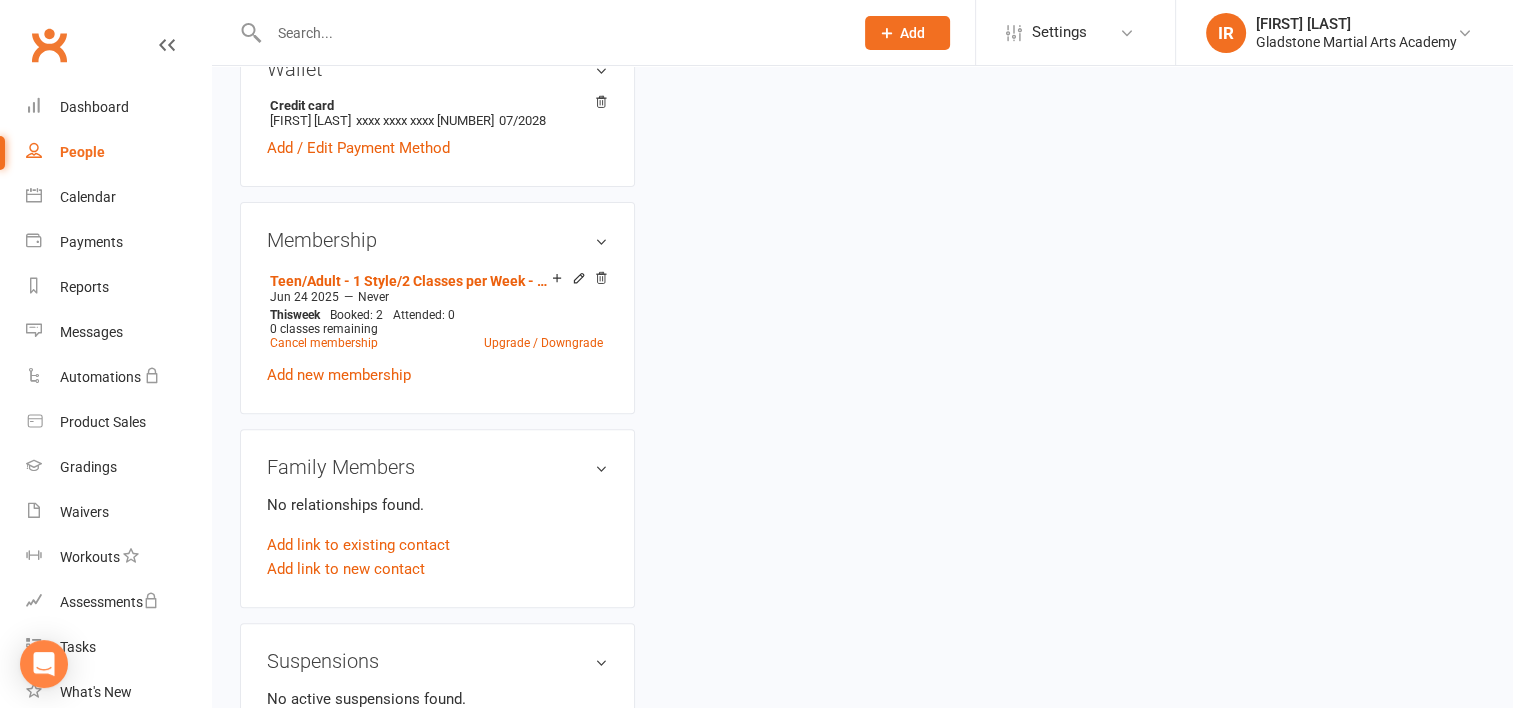 scroll, scrollTop: 0, scrollLeft: 0, axis: both 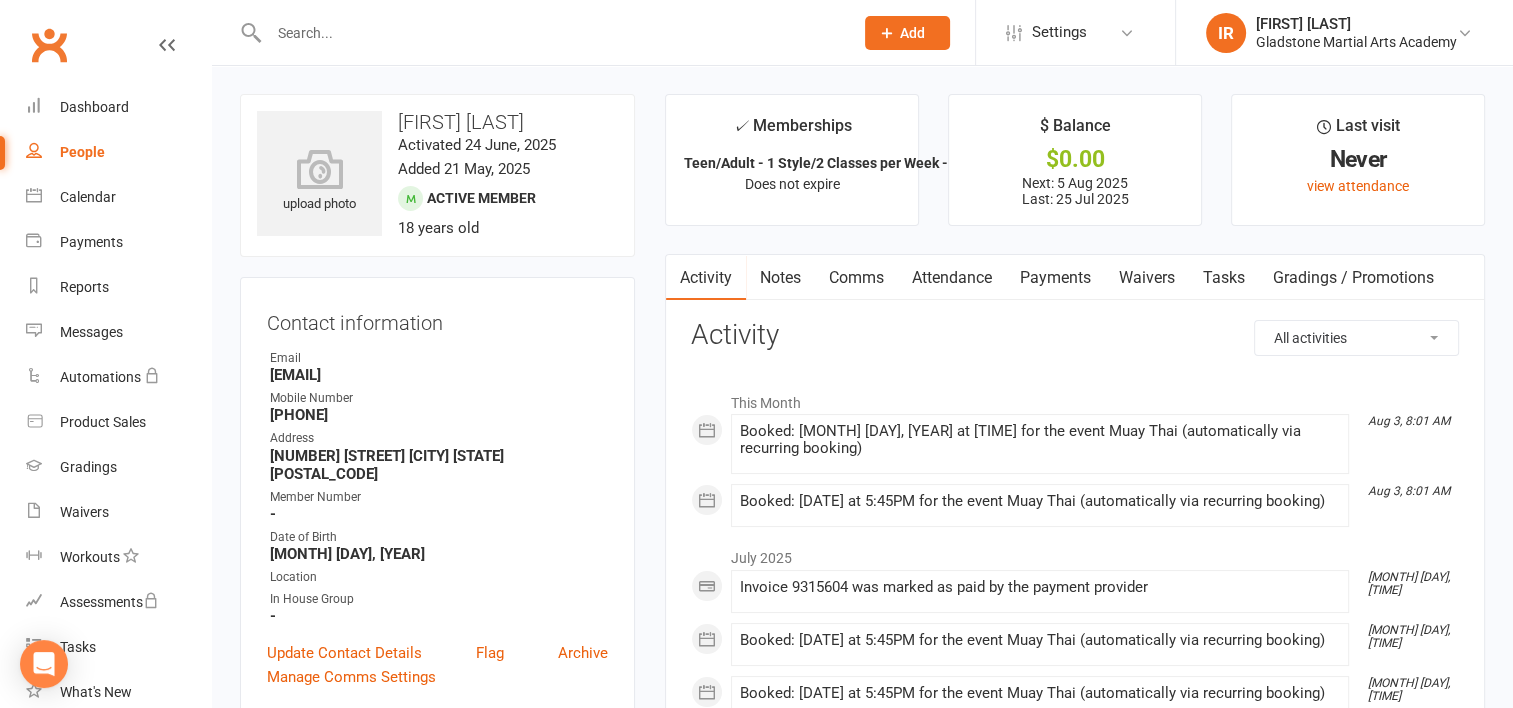 click on "Attendance" at bounding box center (952, 278) 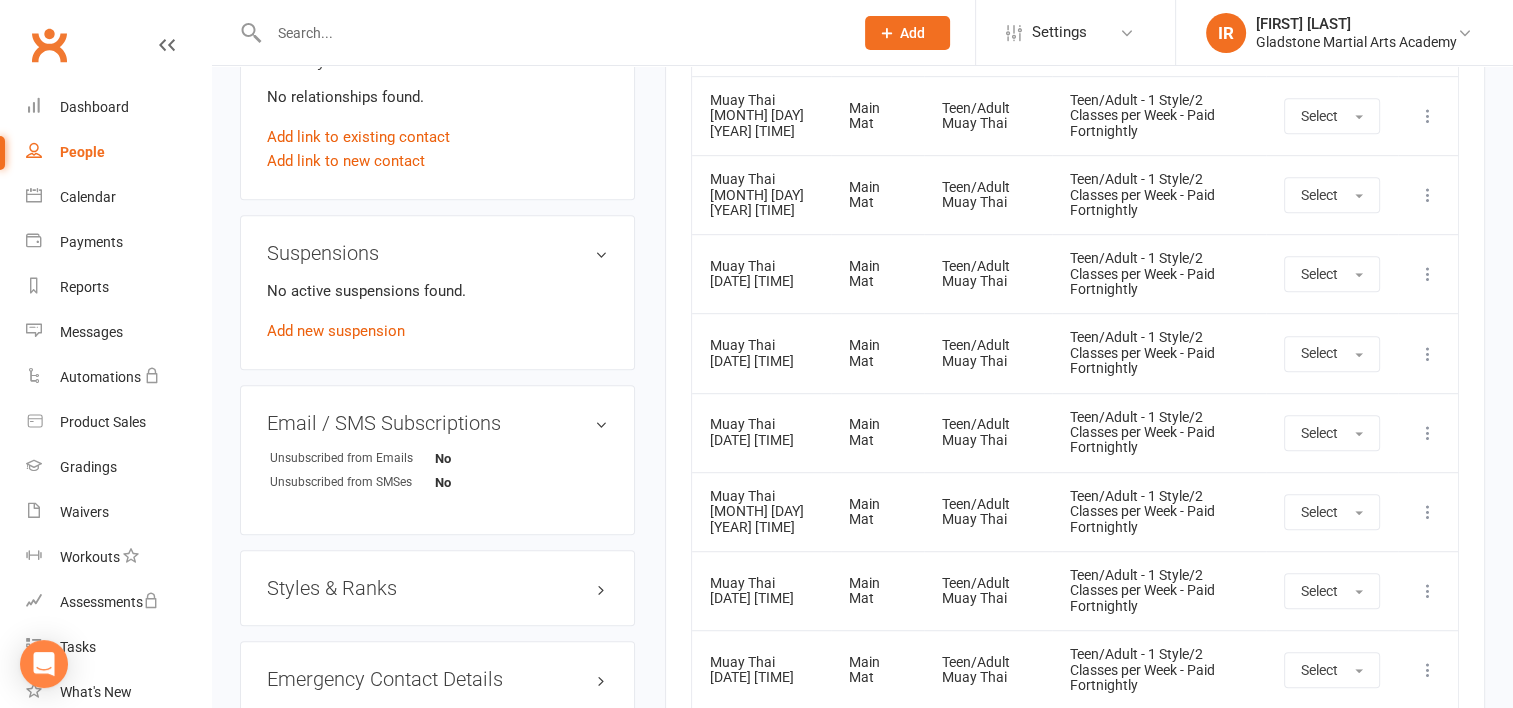 scroll, scrollTop: 1300, scrollLeft: 0, axis: vertical 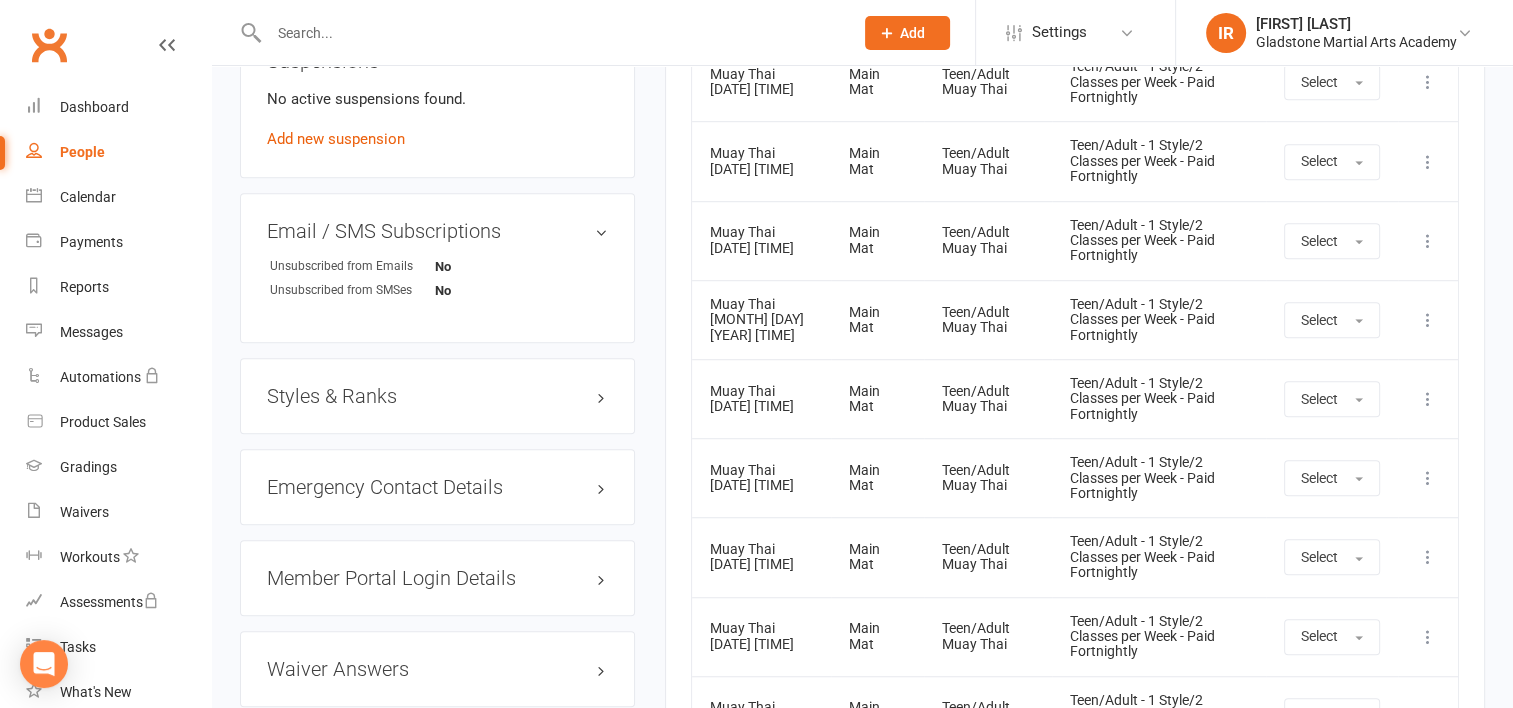 click on "Styles & Ranks" at bounding box center (437, 396) 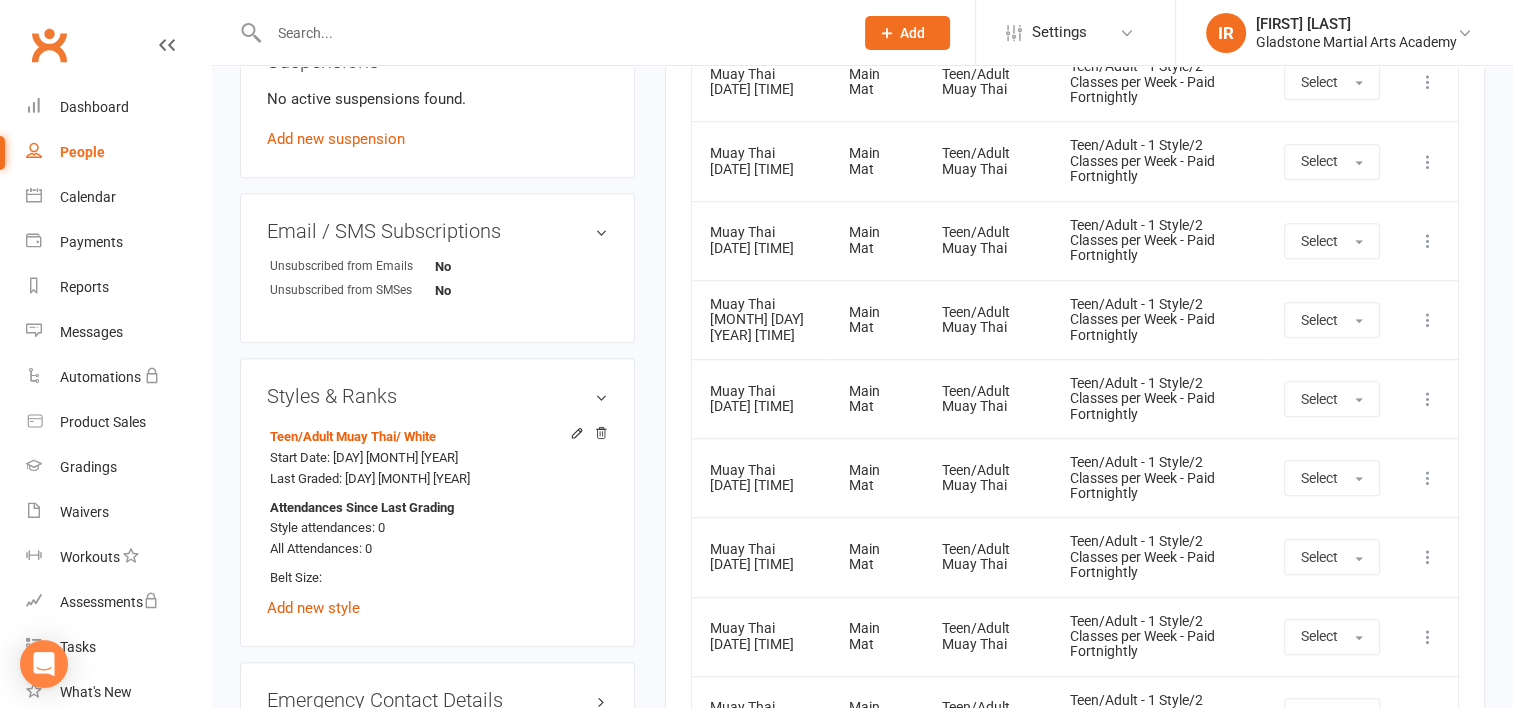 click on "People" at bounding box center [82, 152] 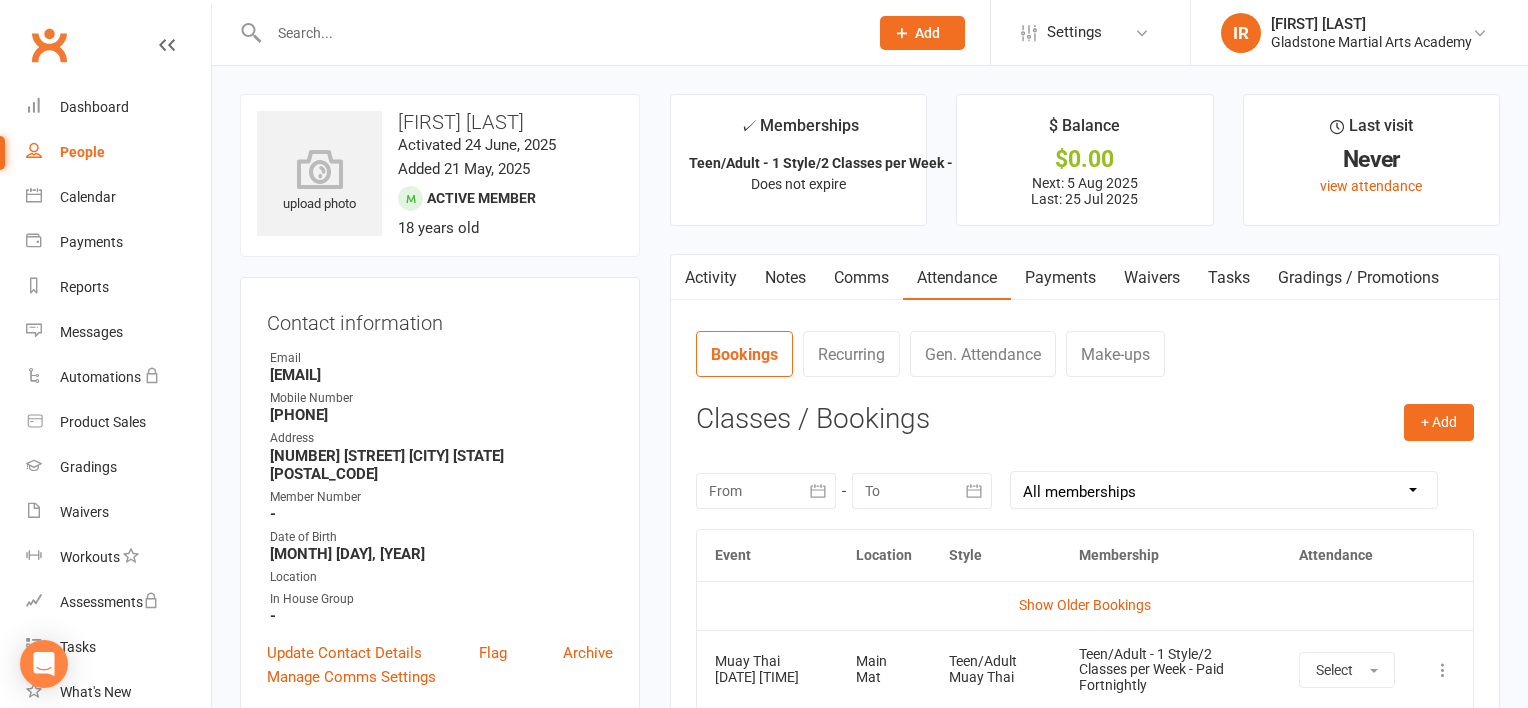 select on "100" 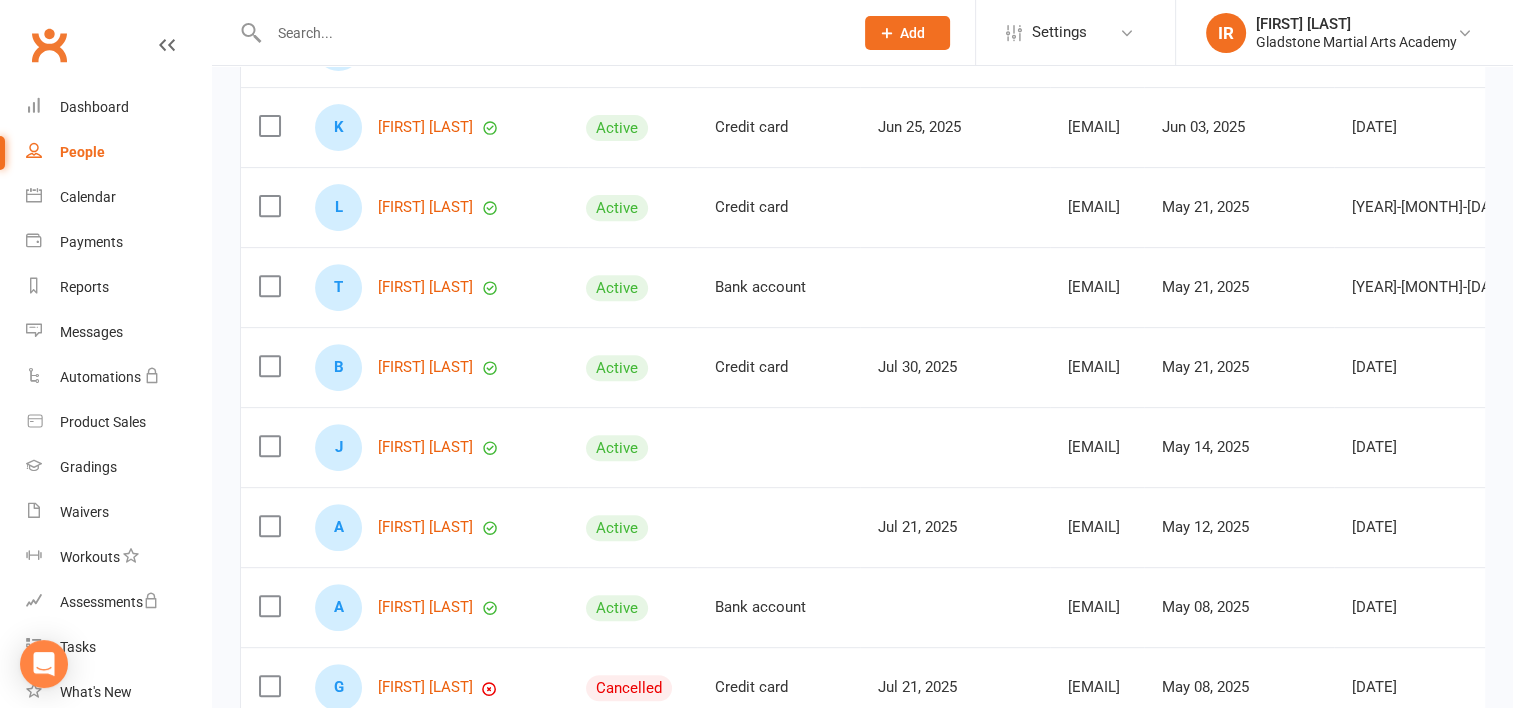 scroll, scrollTop: 700, scrollLeft: 0, axis: vertical 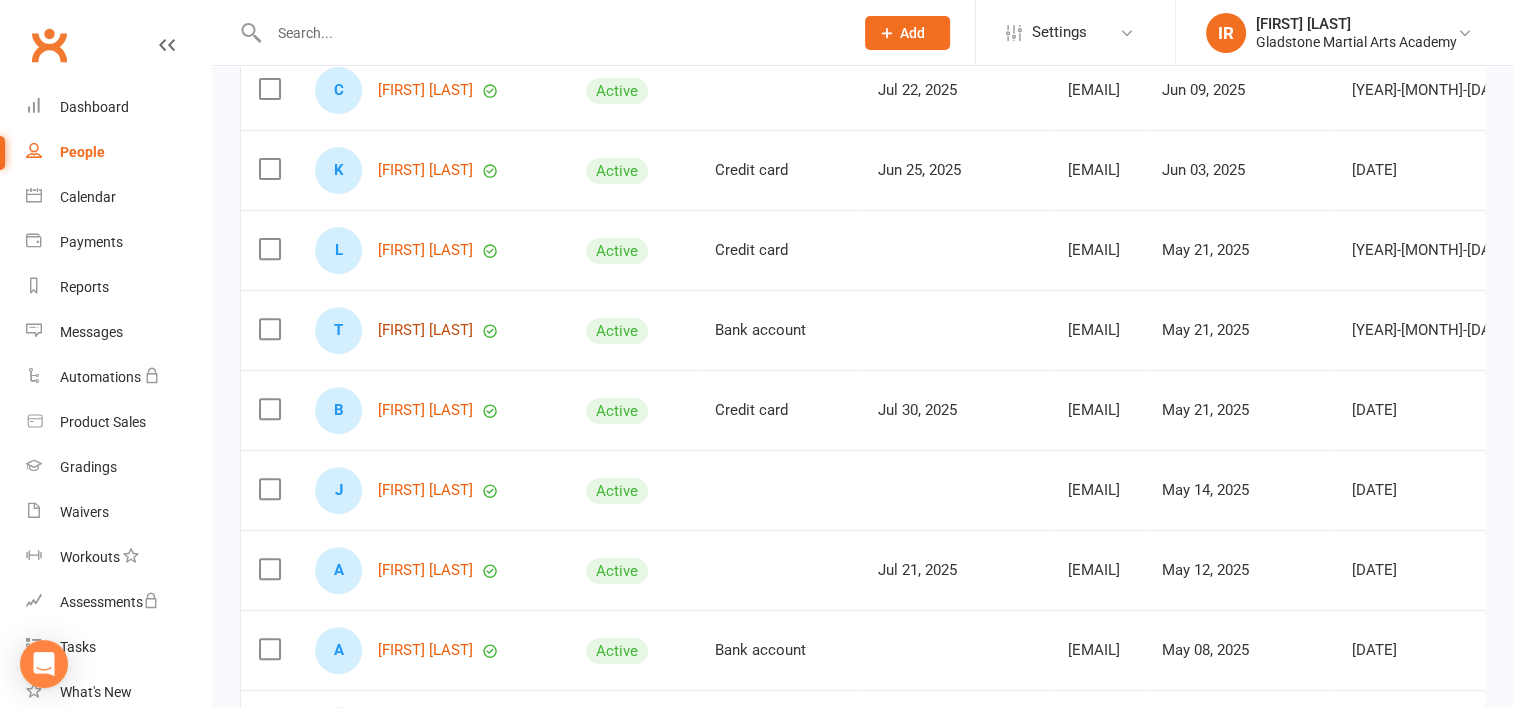 click on "[FIRST] [LAST]" at bounding box center [425, 330] 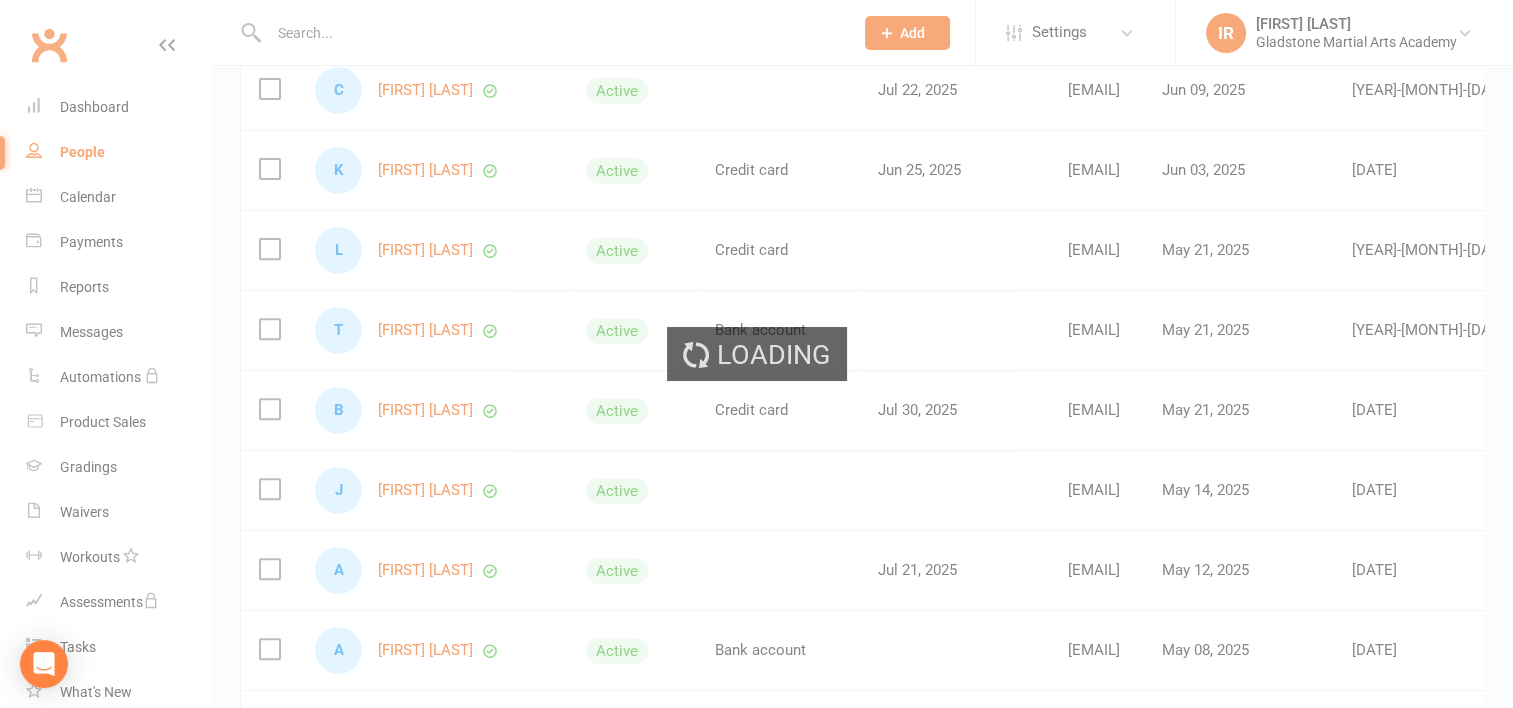 scroll, scrollTop: 0, scrollLeft: 0, axis: both 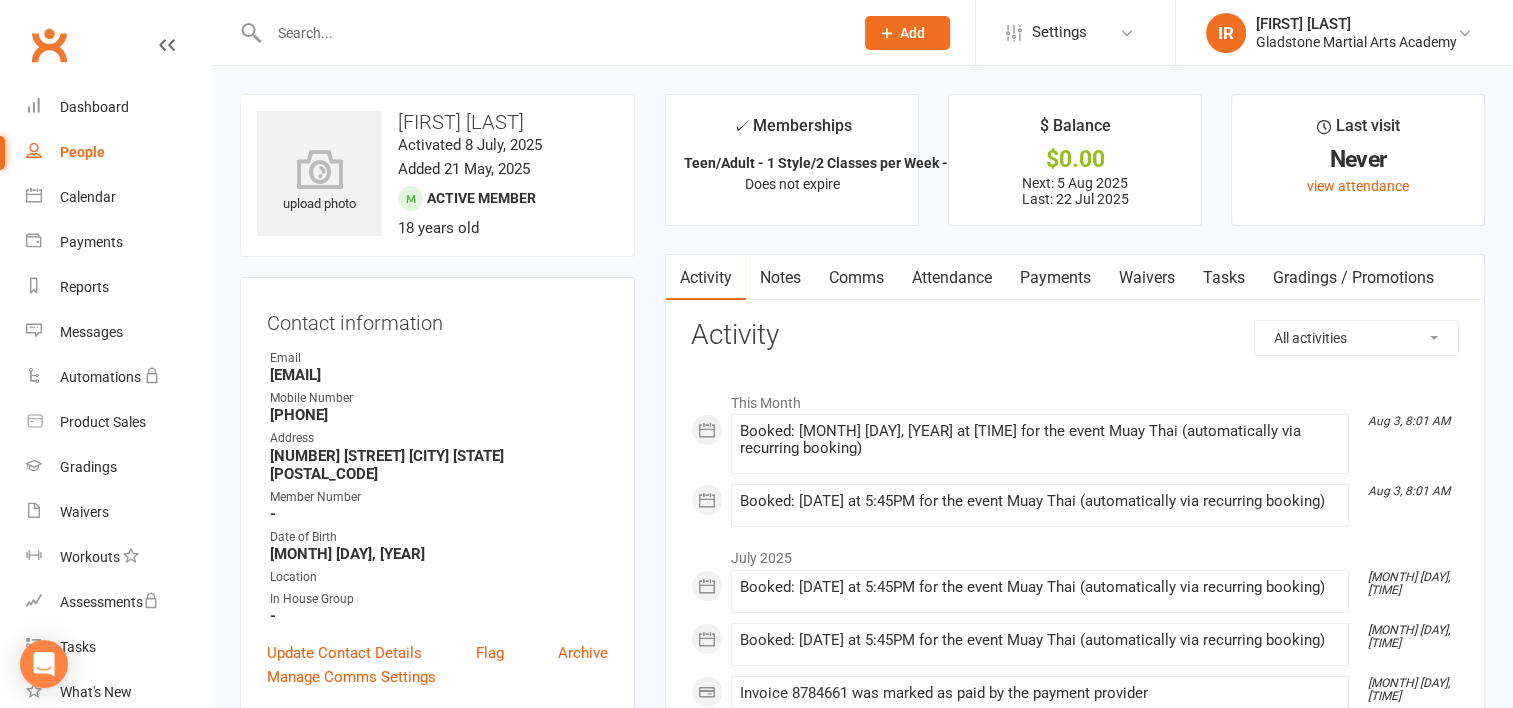 click on "Attendance" at bounding box center [952, 278] 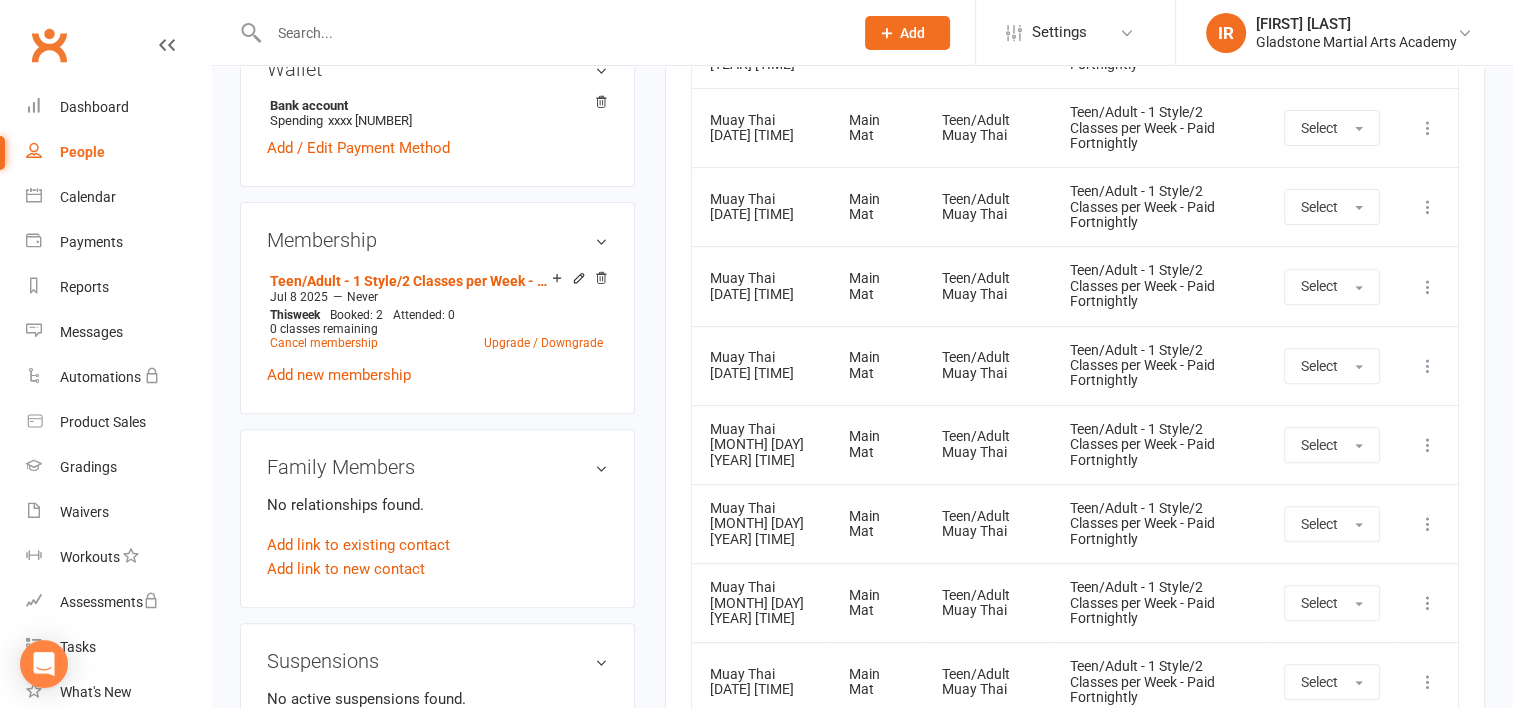 scroll, scrollTop: 1200, scrollLeft: 0, axis: vertical 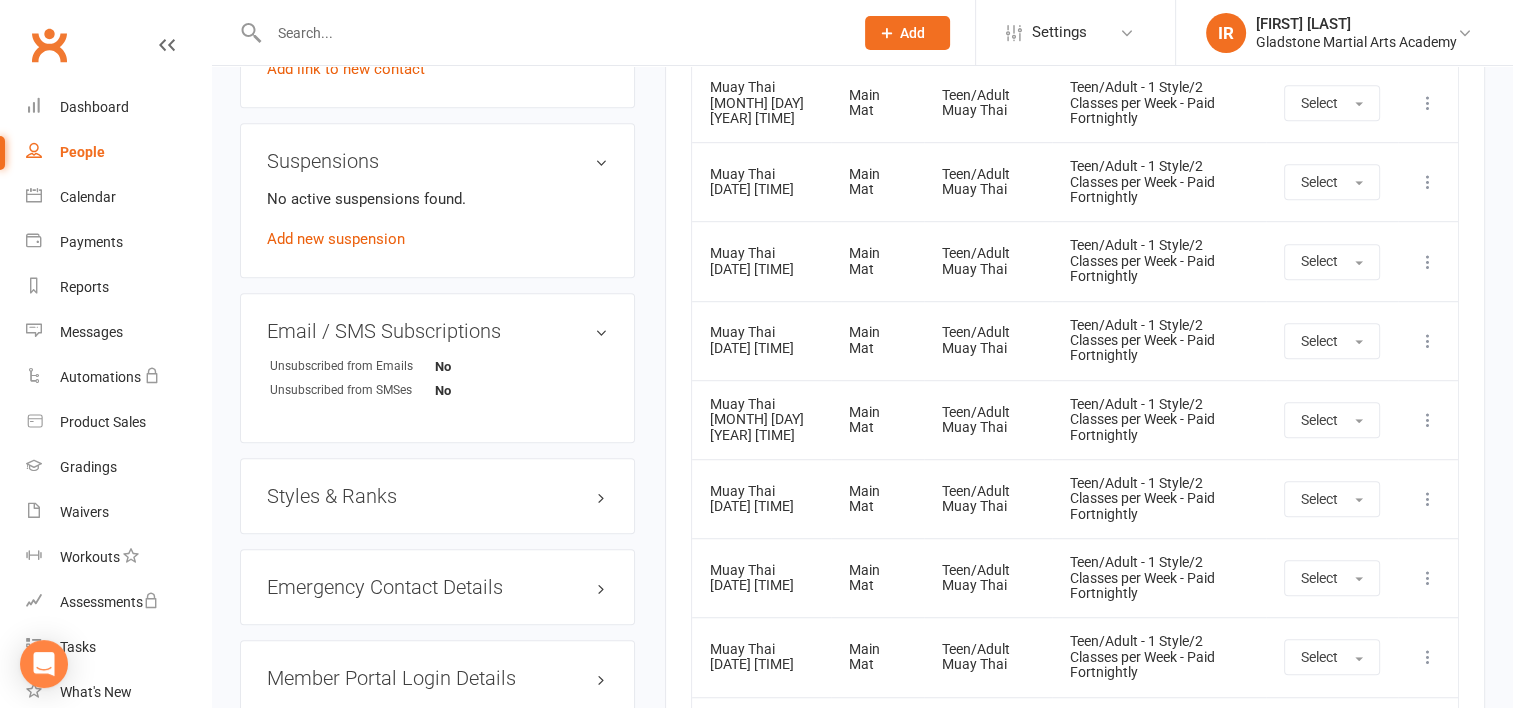 click on "Styles & Ranks" at bounding box center [437, 496] 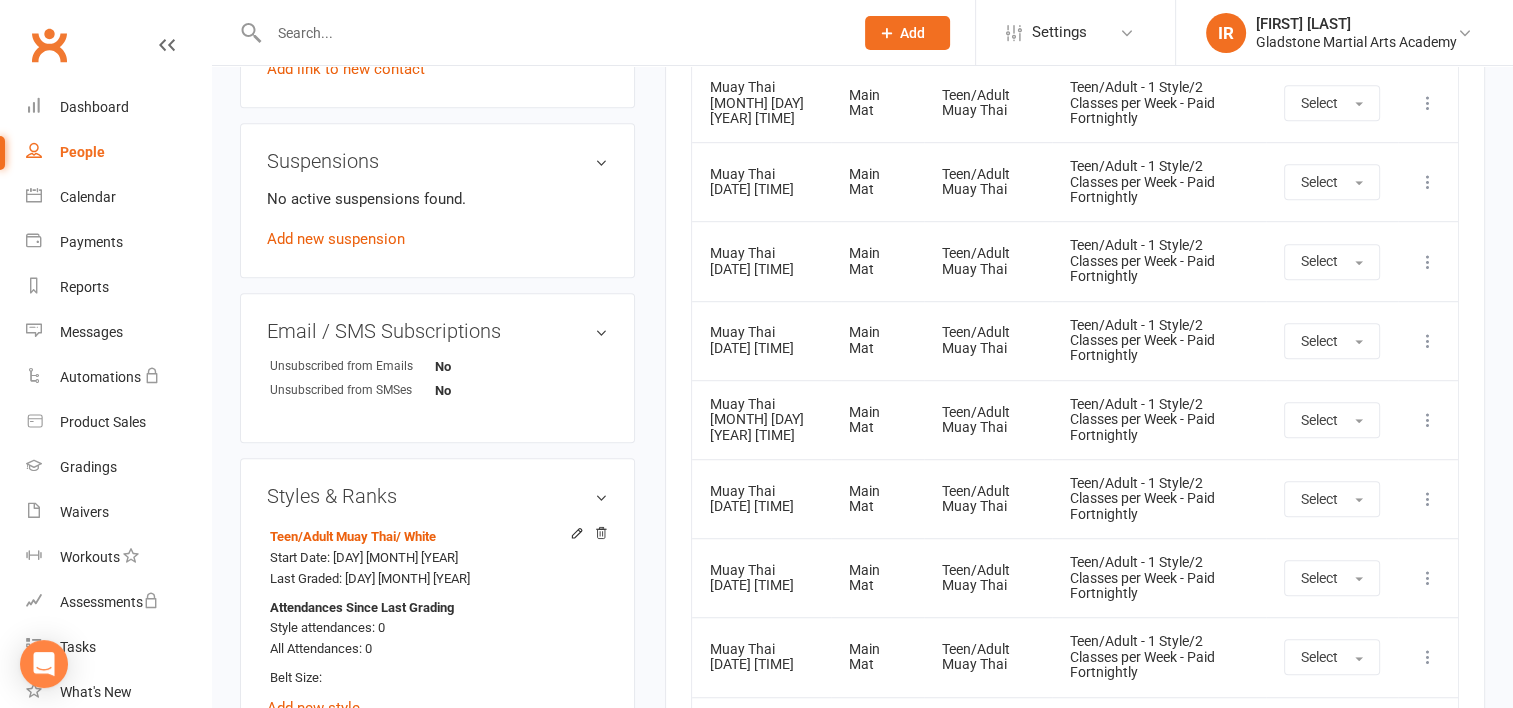 click on "People" at bounding box center [118, 152] 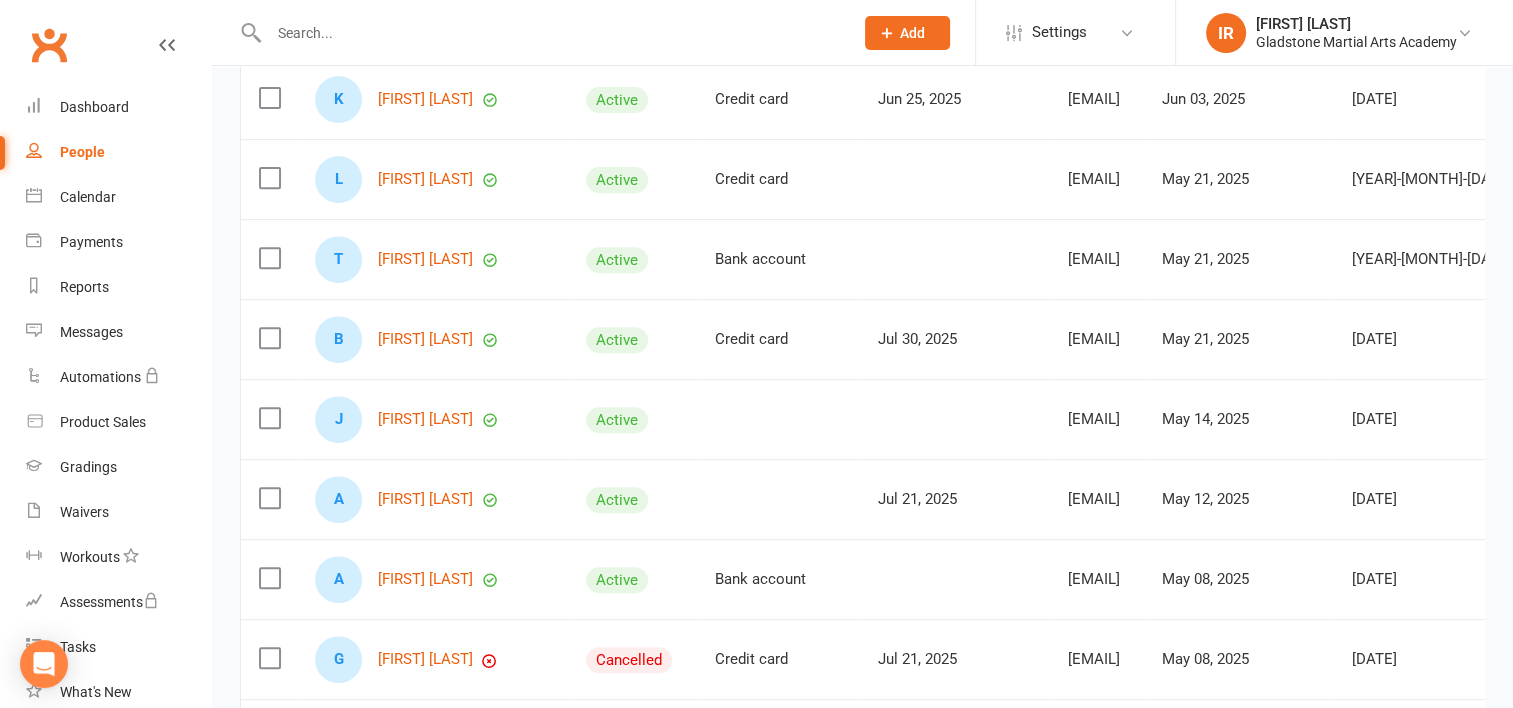 scroll, scrollTop: 800, scrollLeft: 0, axis: vertical 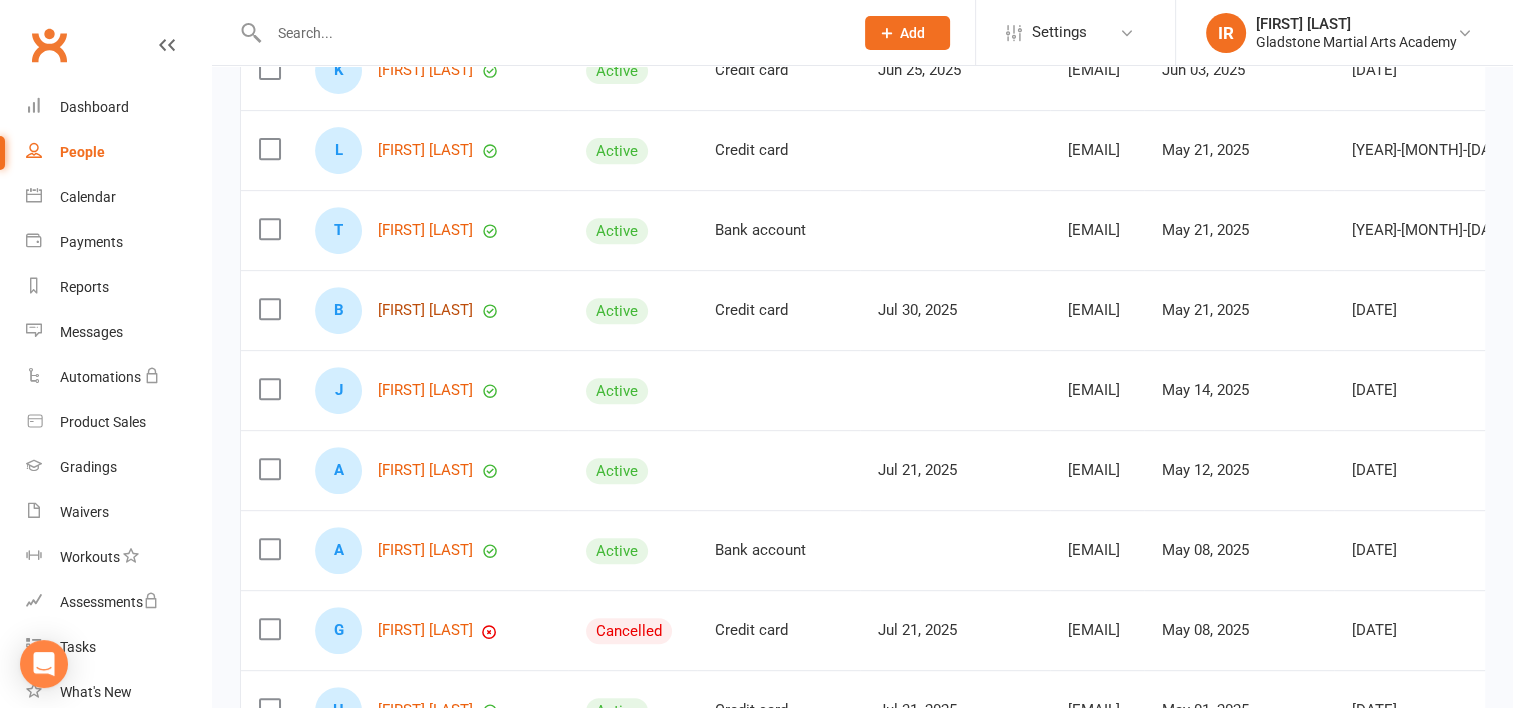 click on "[FIRST] [LAST]" at bounding box center [425, 310] 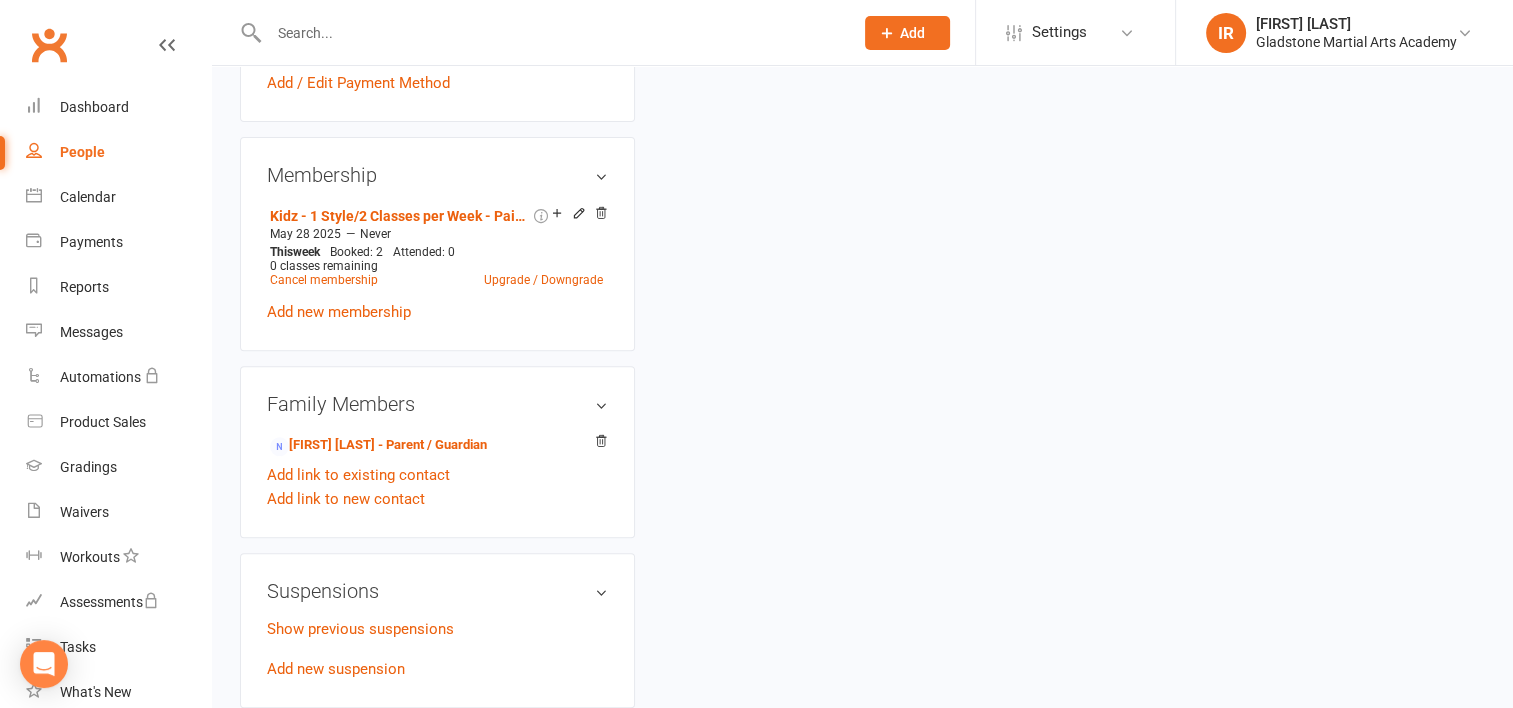 scroll, scrollTop: 0, scrollLeft: 0, axis: both 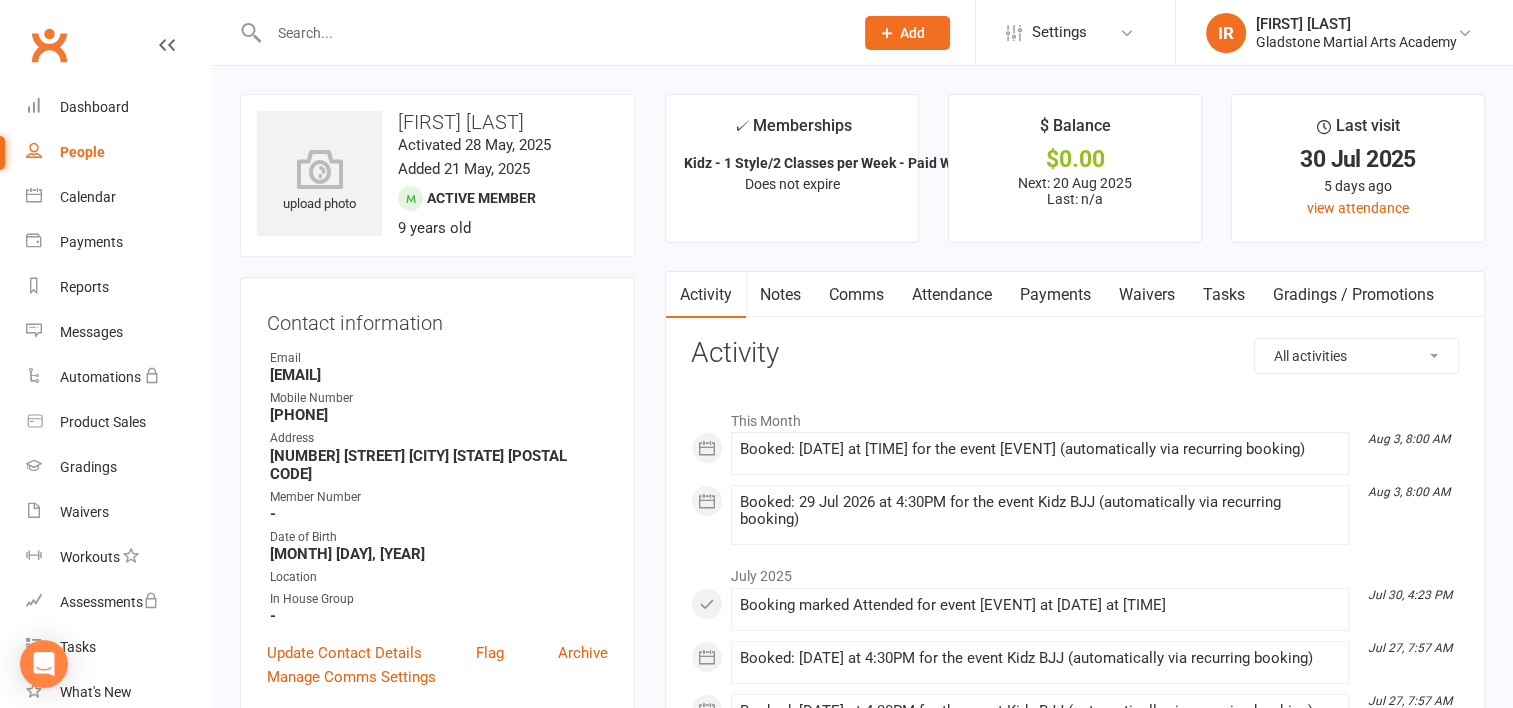 click on "Attendance" at bounding box center (952, 295) 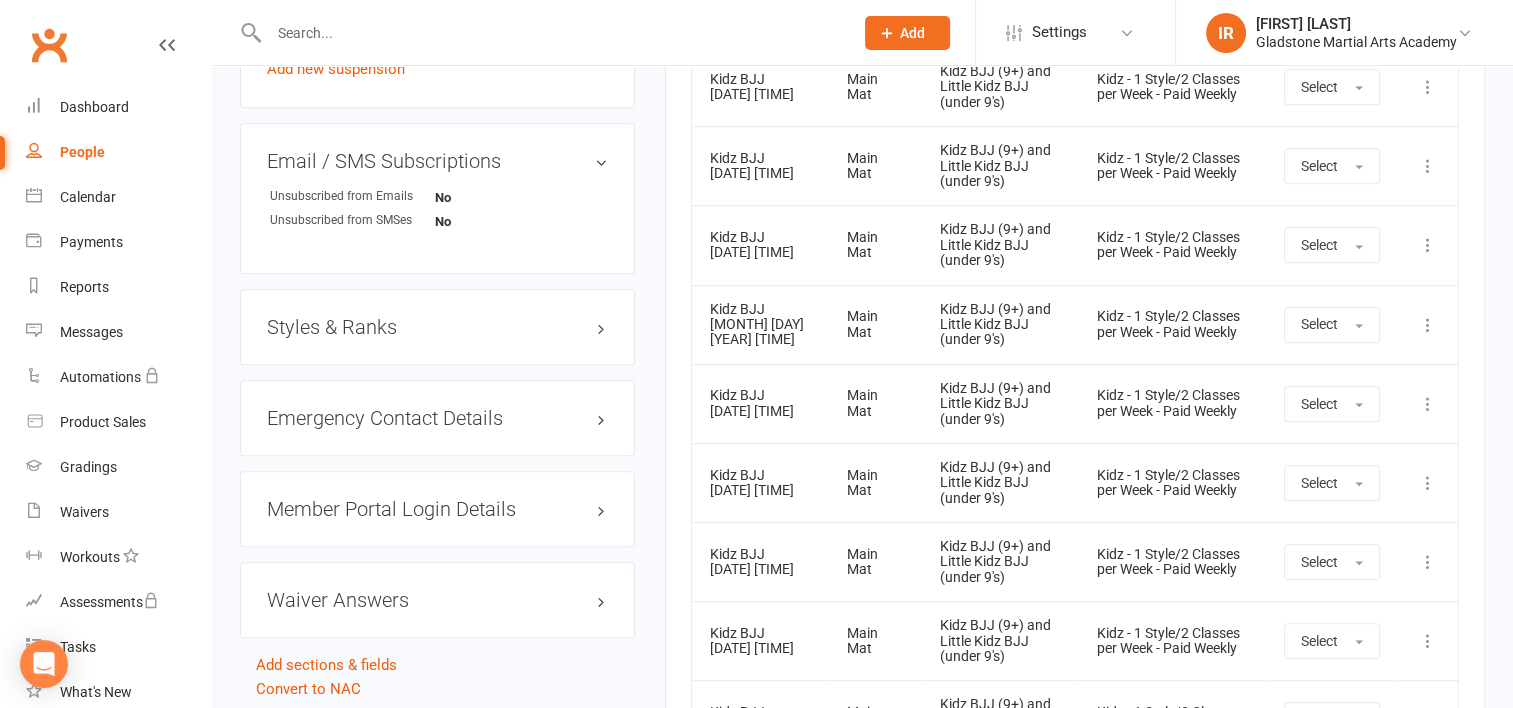 scroll, scrollTop: 1400, scrollLeft: 0, axis: vertical 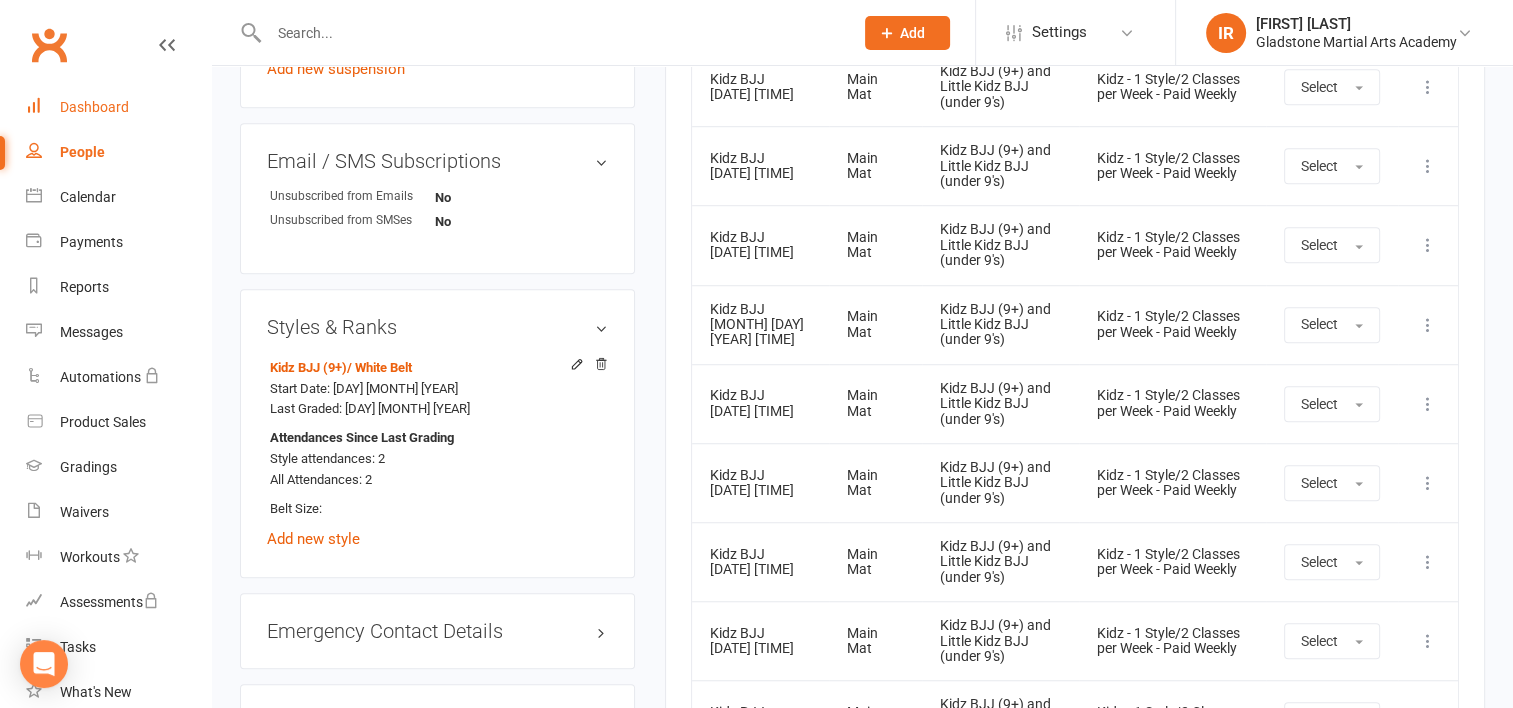 click on "Dashboard" at bounding box center (118, 107) 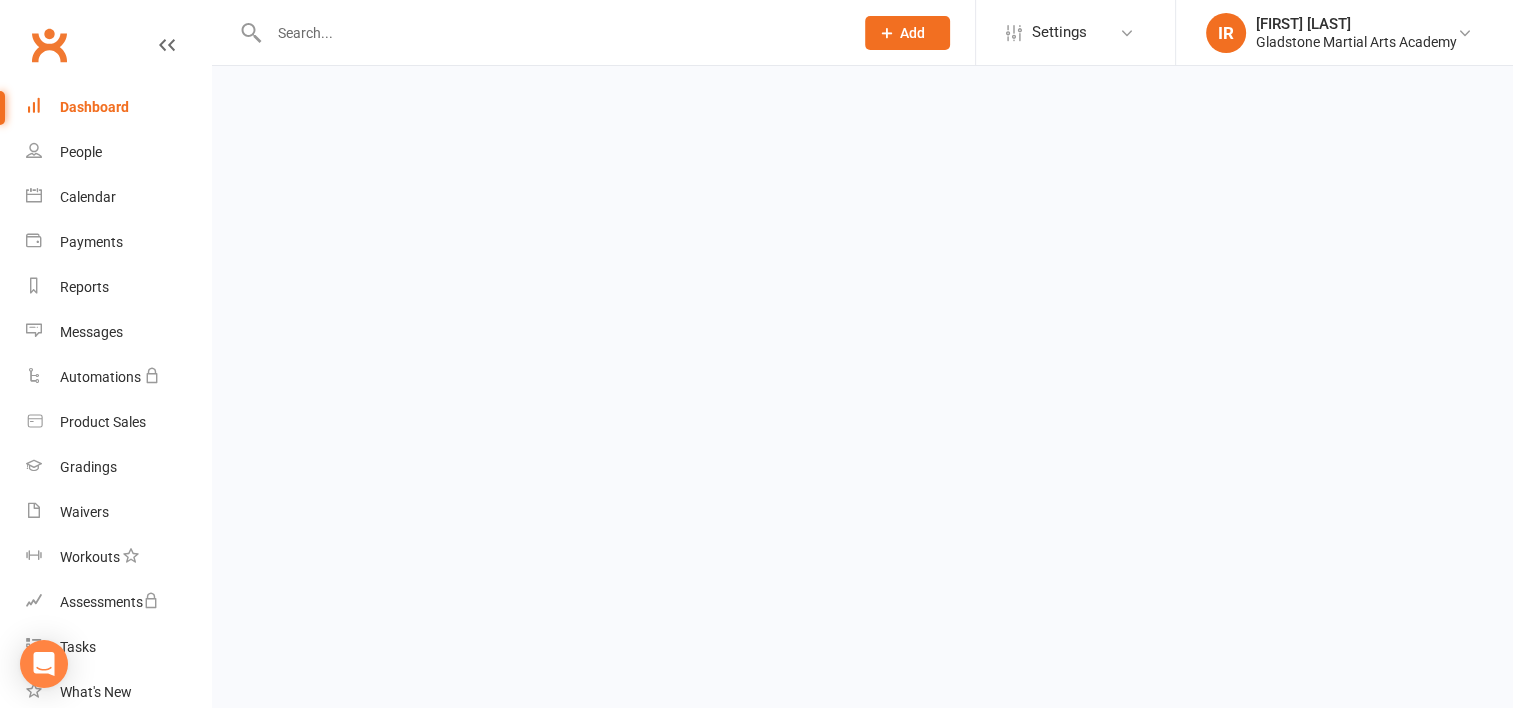 scroll, scrollTop: 0, scrollLeft: 0, axis: both 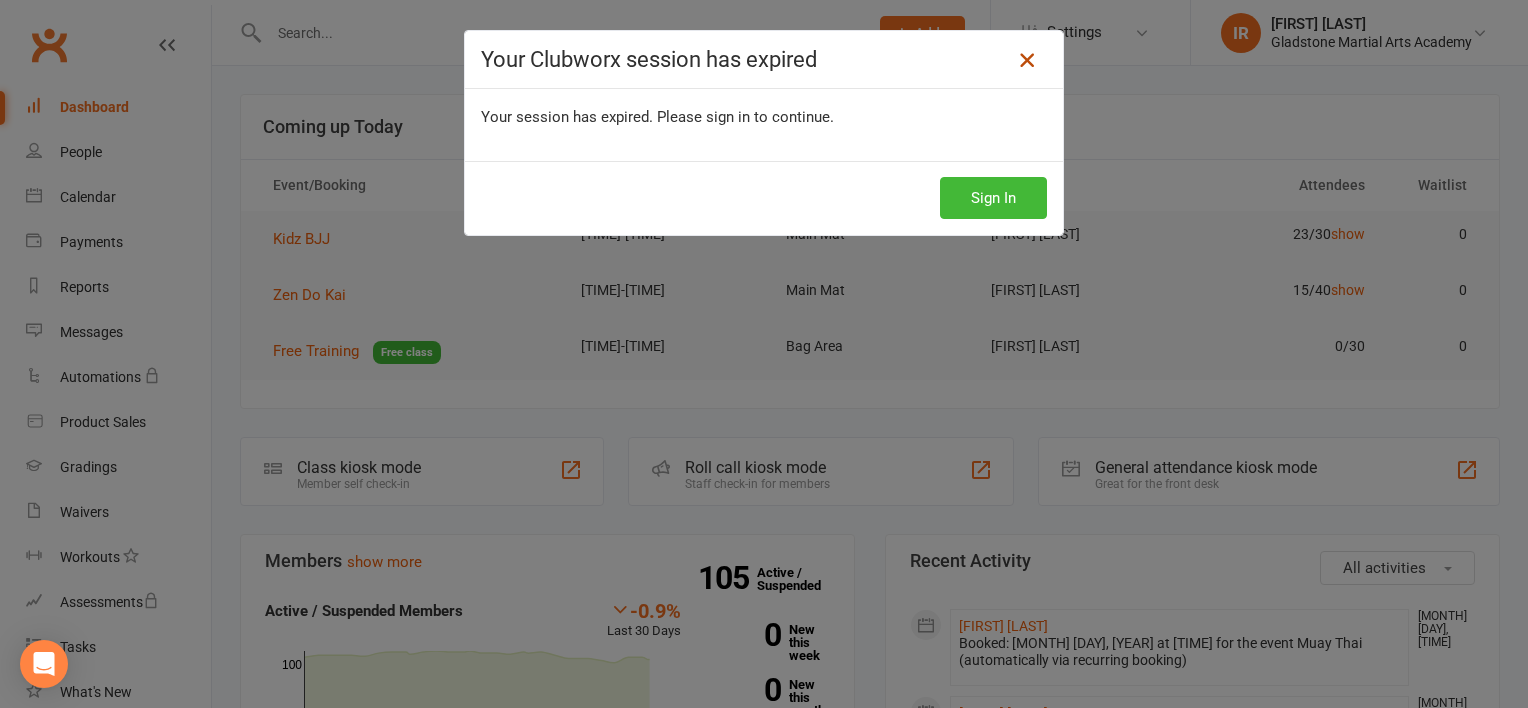 click at bounding box center (1027, 60) 